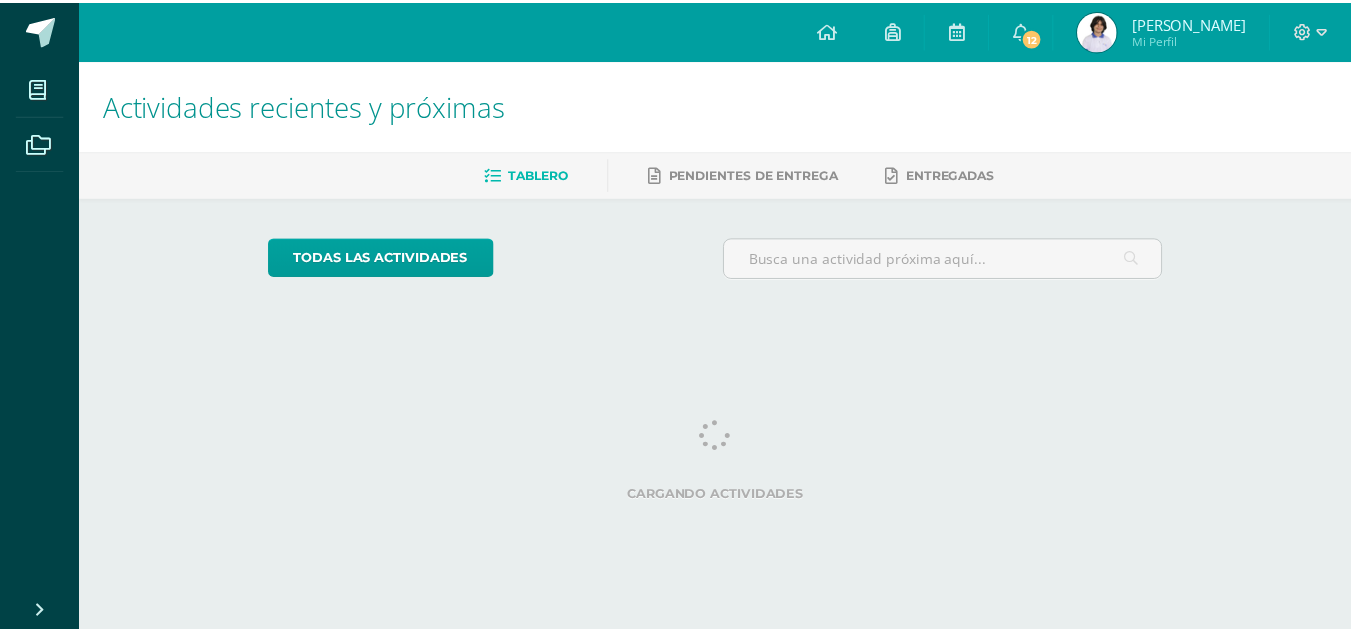 scroll, scrollTop: 0, scrollLeft: 0, axis: both 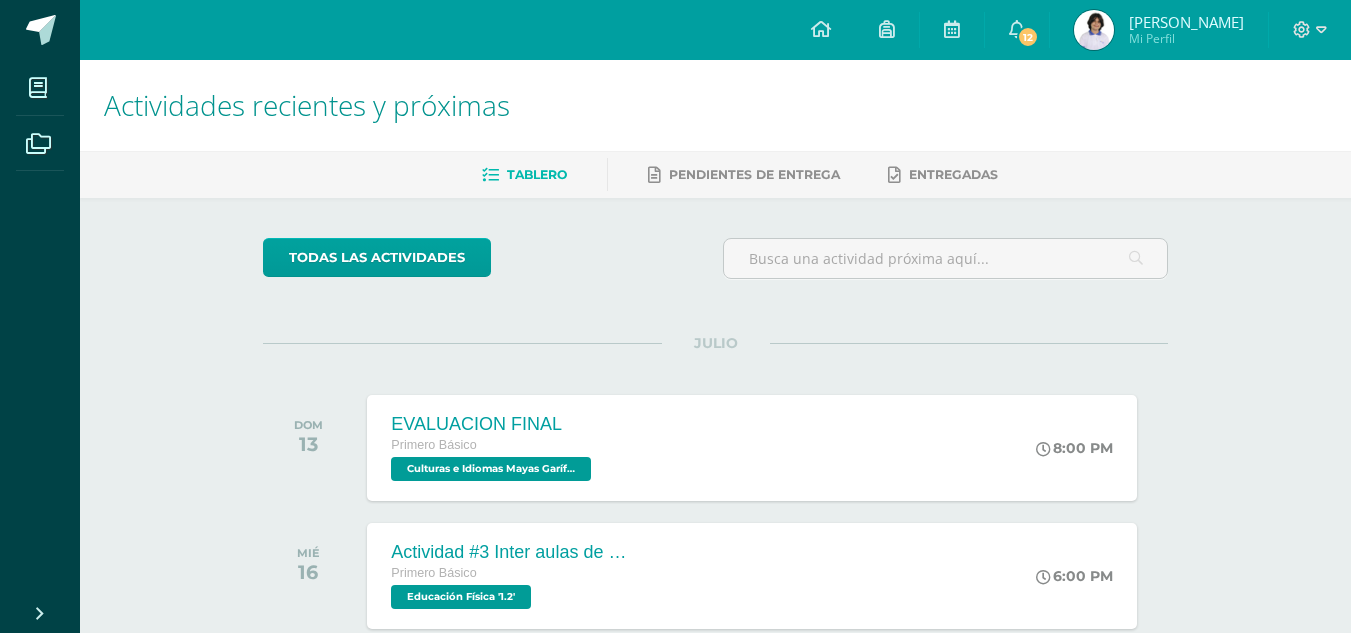 click at bounding box center (1094, 30) 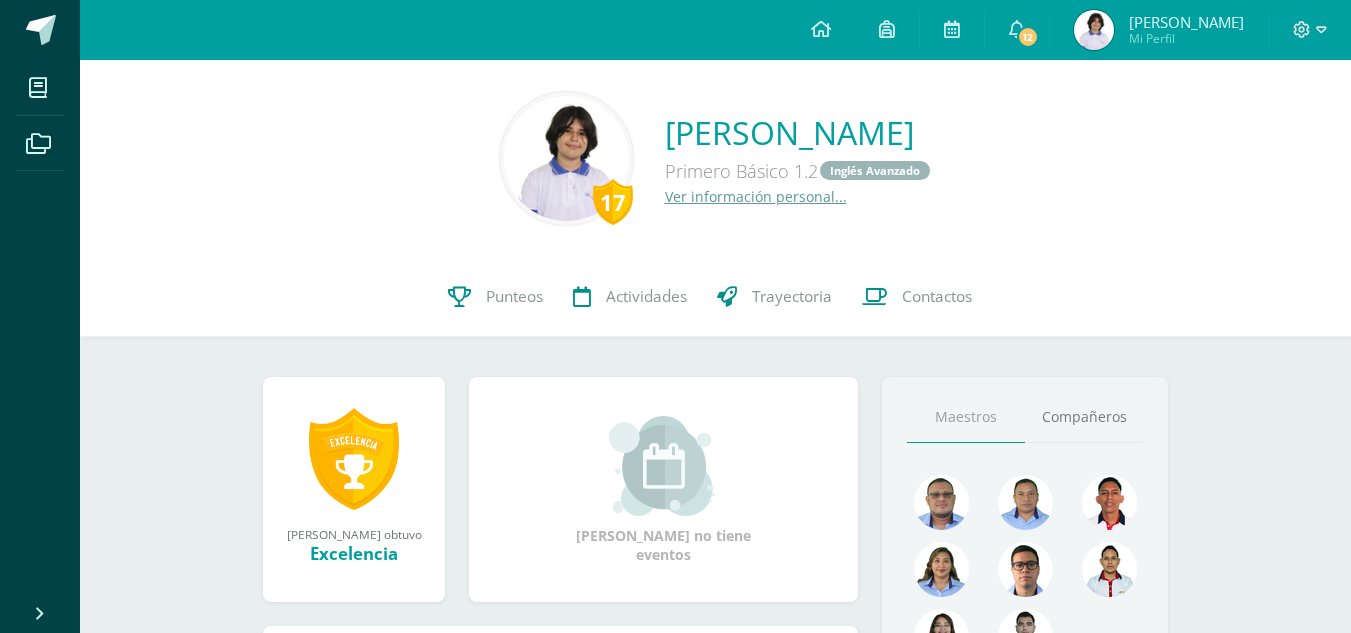 scroll, scrollTop: 0, scrollLeft: 0, axis: both 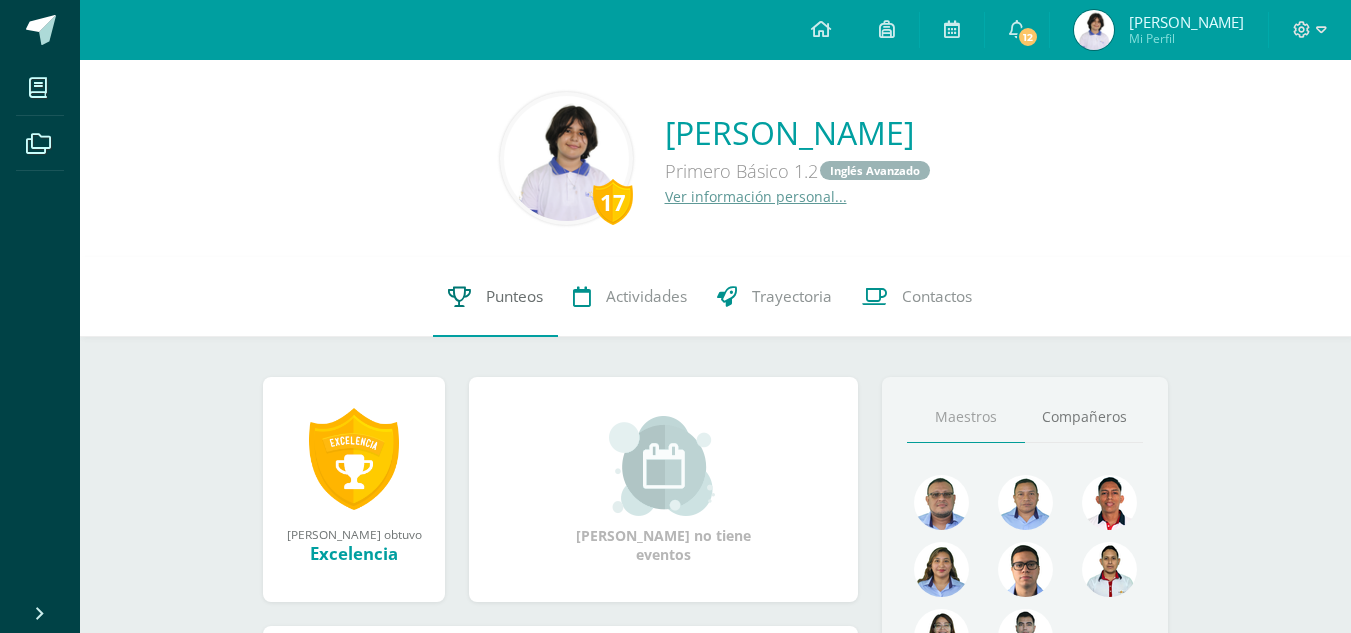 click on "Punteos" at bounding box center (514, 296) 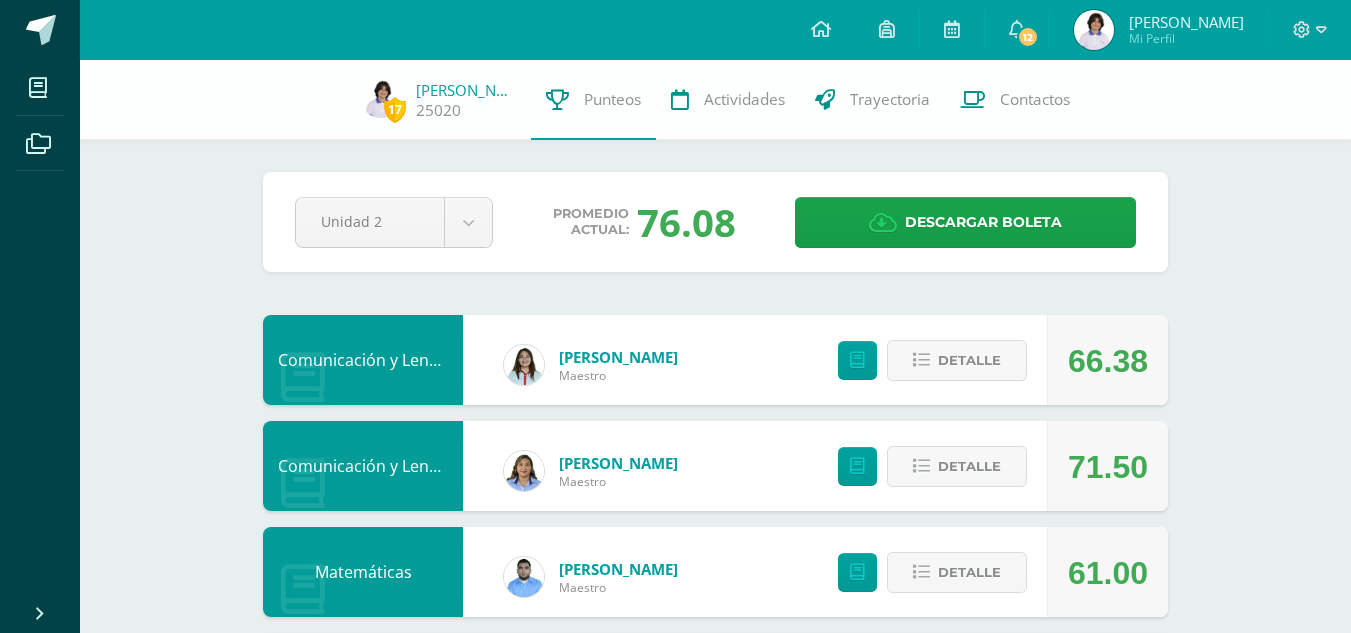 scroll, scrollTop: 0, scrollLeft: 0, axis: both 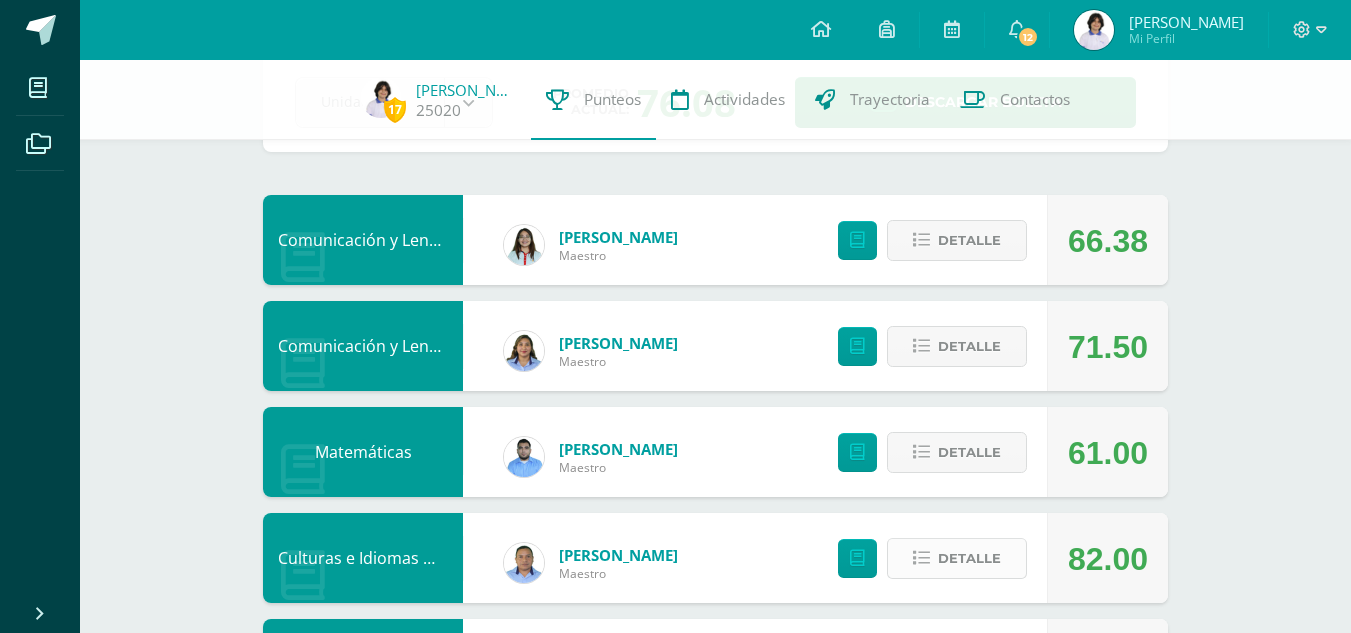 click on "Detalle" at bounding box center (957, 558) 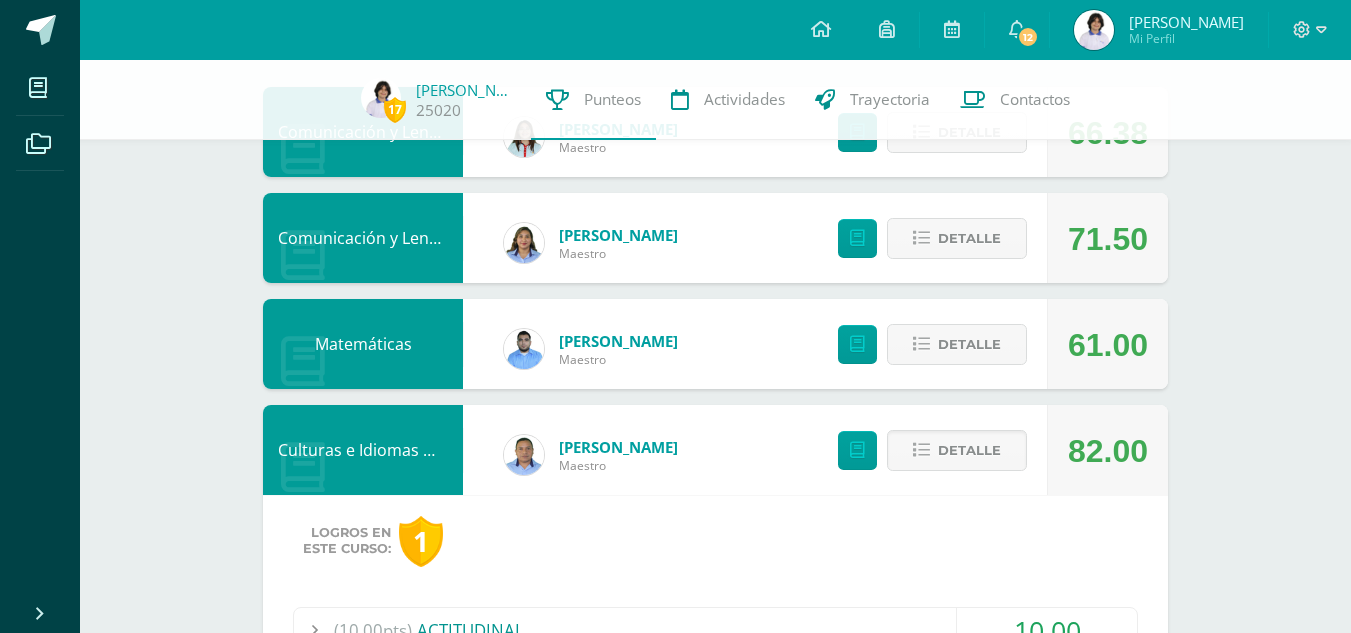 scroll, scrollTop: 240, scrollLeft: 0, axis: vertical 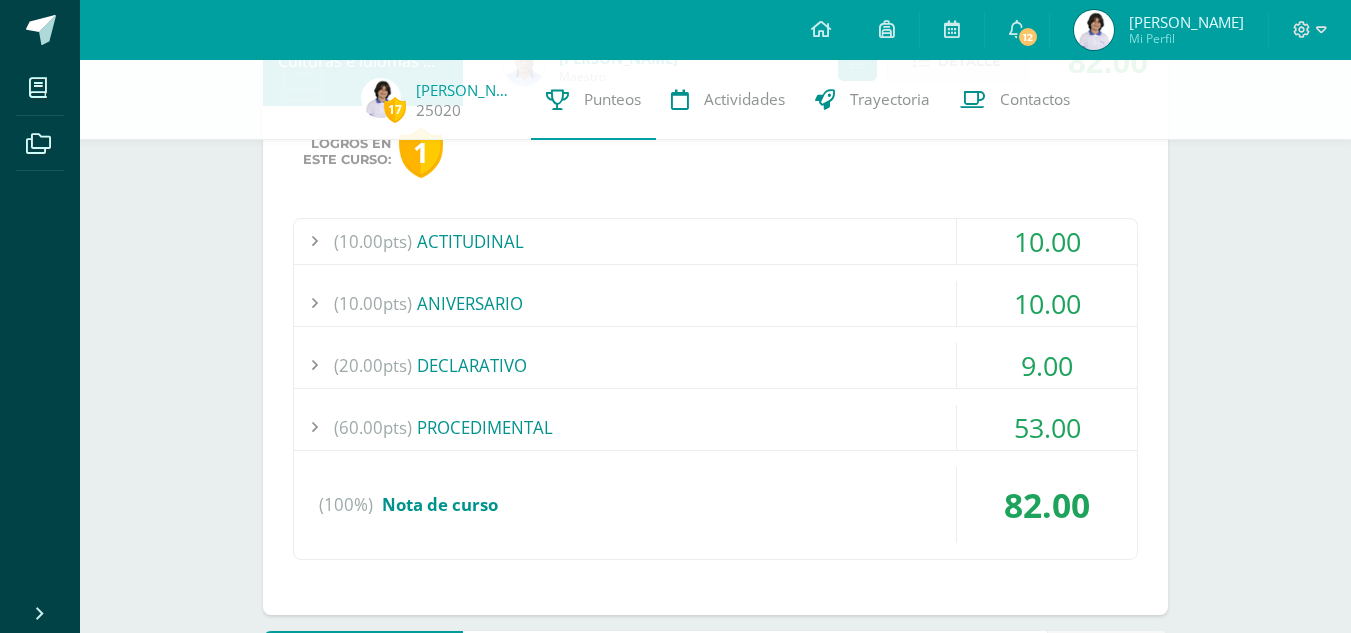 click at bounding box center (314, 427) 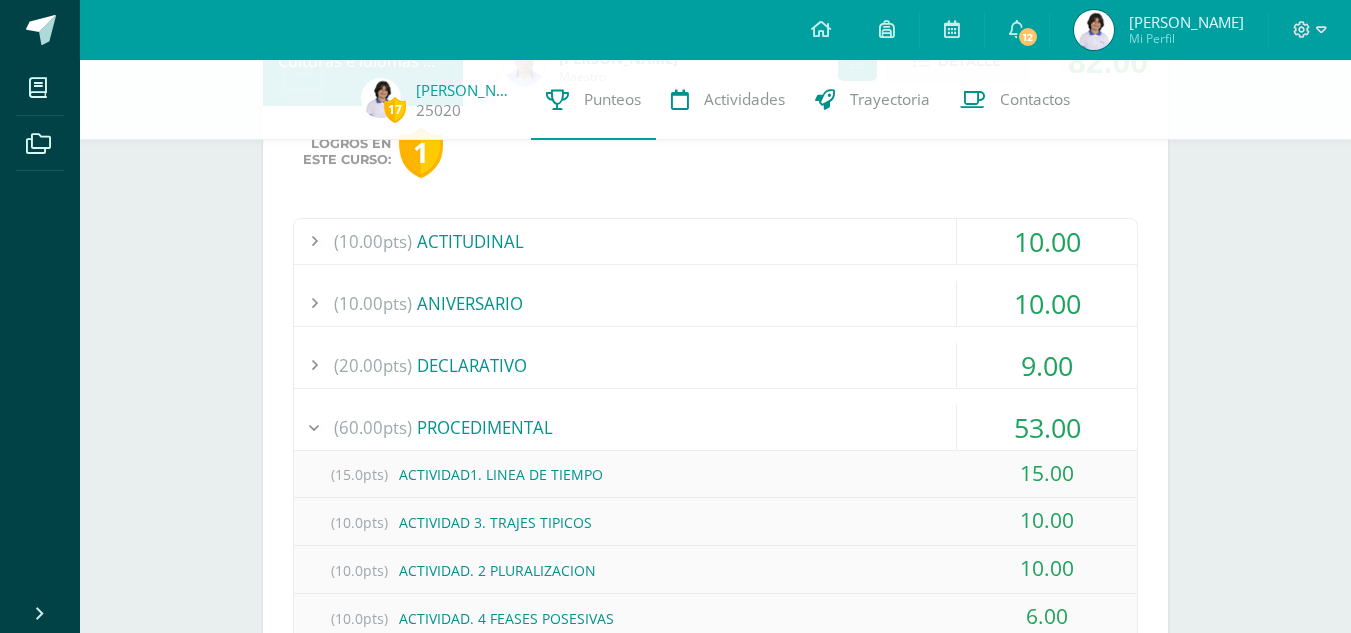 click at bounding box center (314, 427) 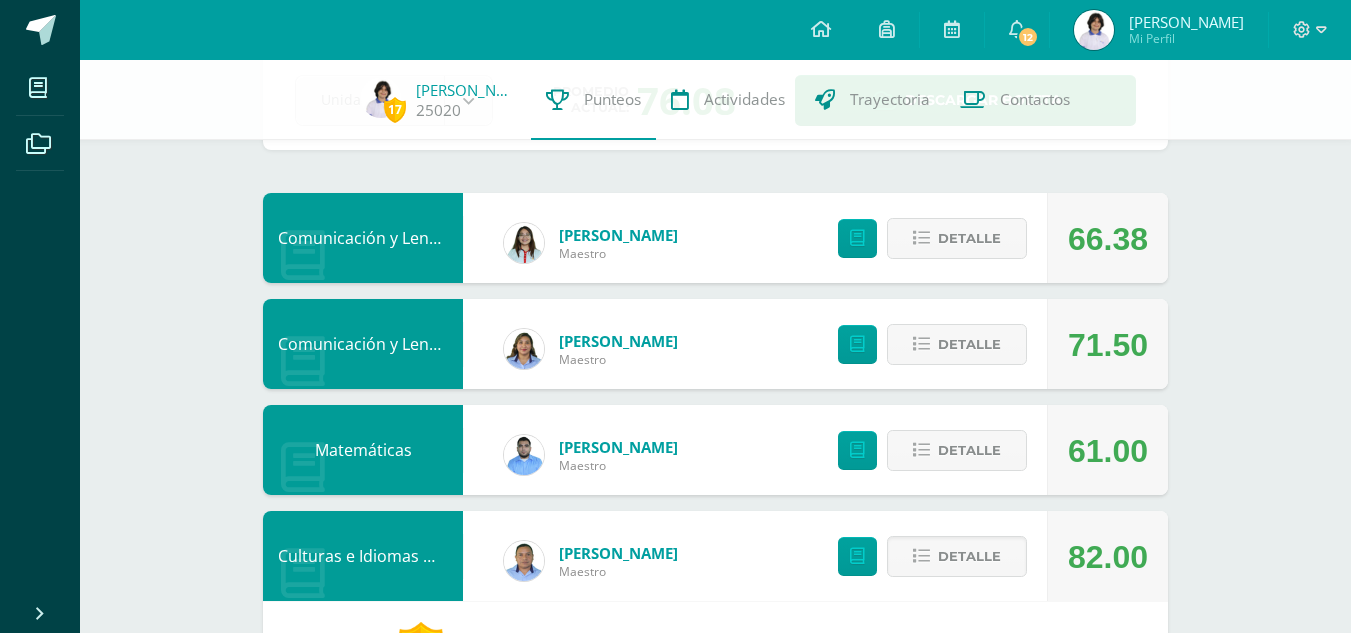 scroll, scrollTop: 0, scrollLeft: 0, axis: both 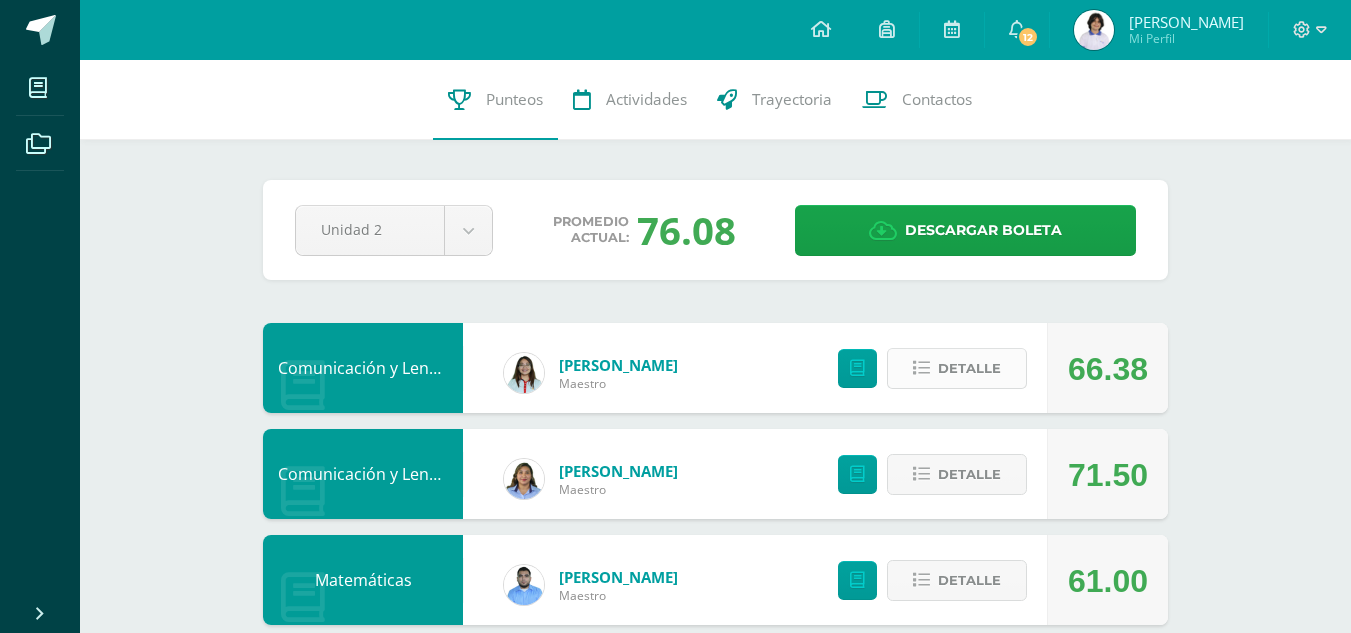 click on "Detalle" at bounding box center [969, 368] 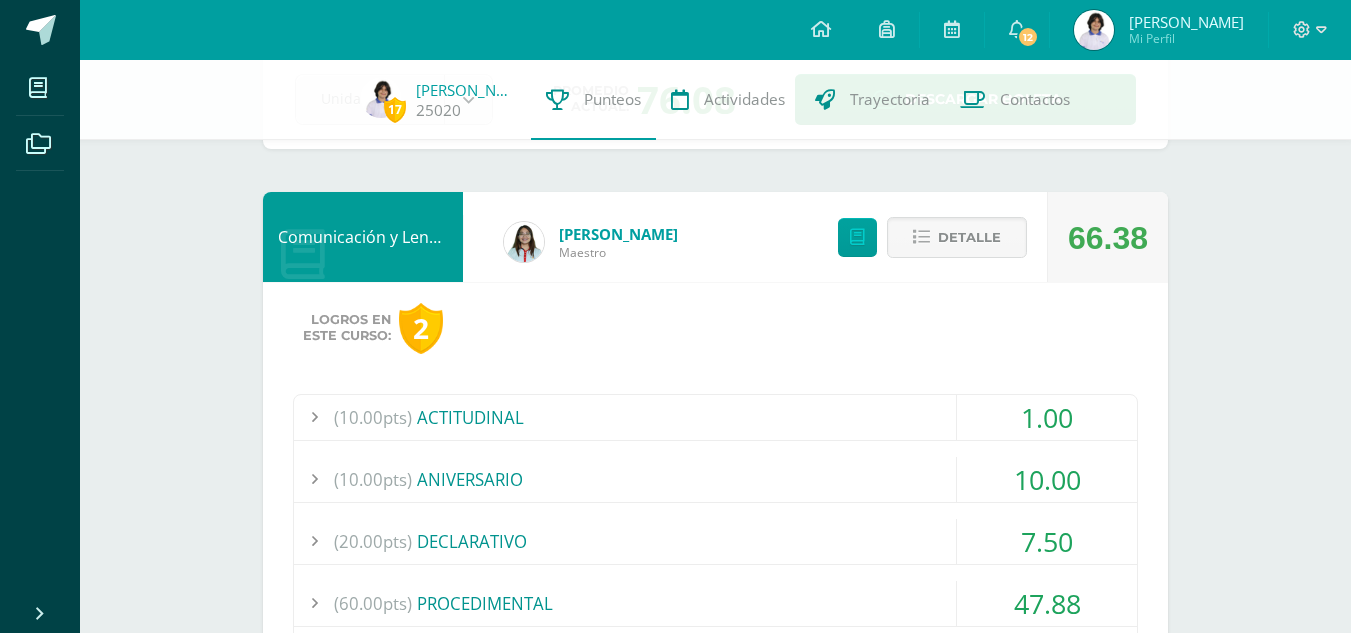 scroll, scrollTop: 138, scrollLeft: 0, axis: vertical 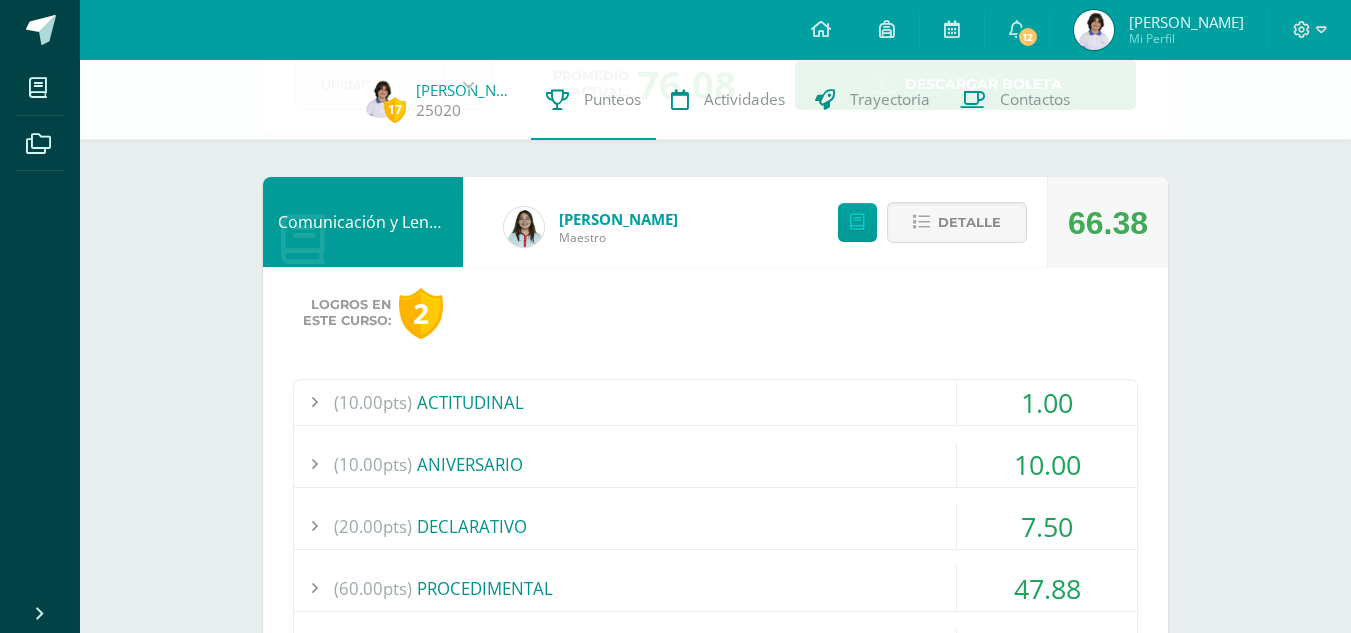 click at bounding box center (314, 526) 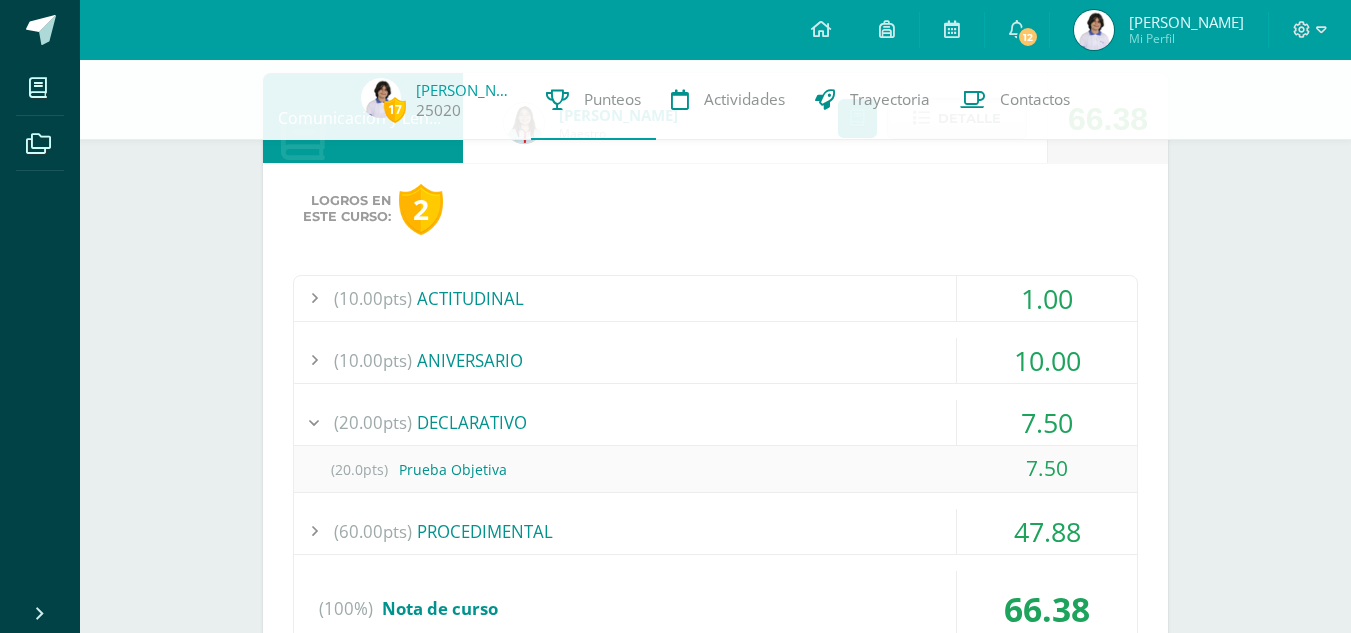 scroll, scrollTop: 247, scrollLeft: 0, axis: vertical 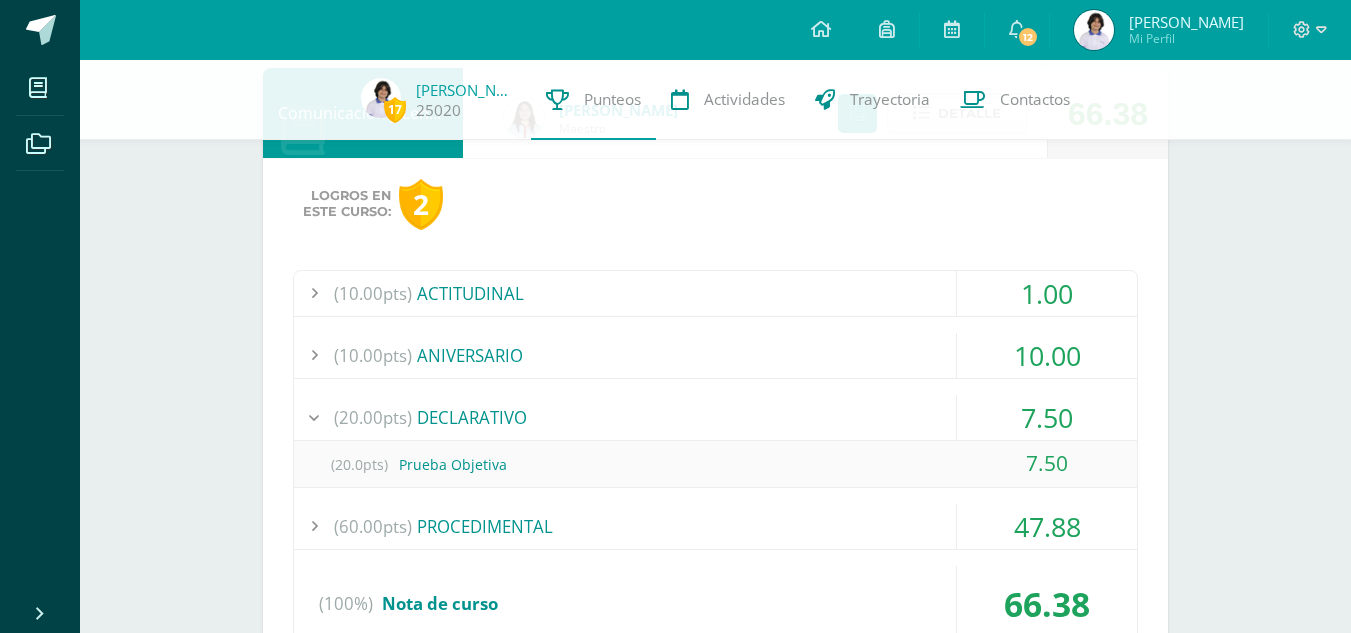 click at bounding box center [314, 417] 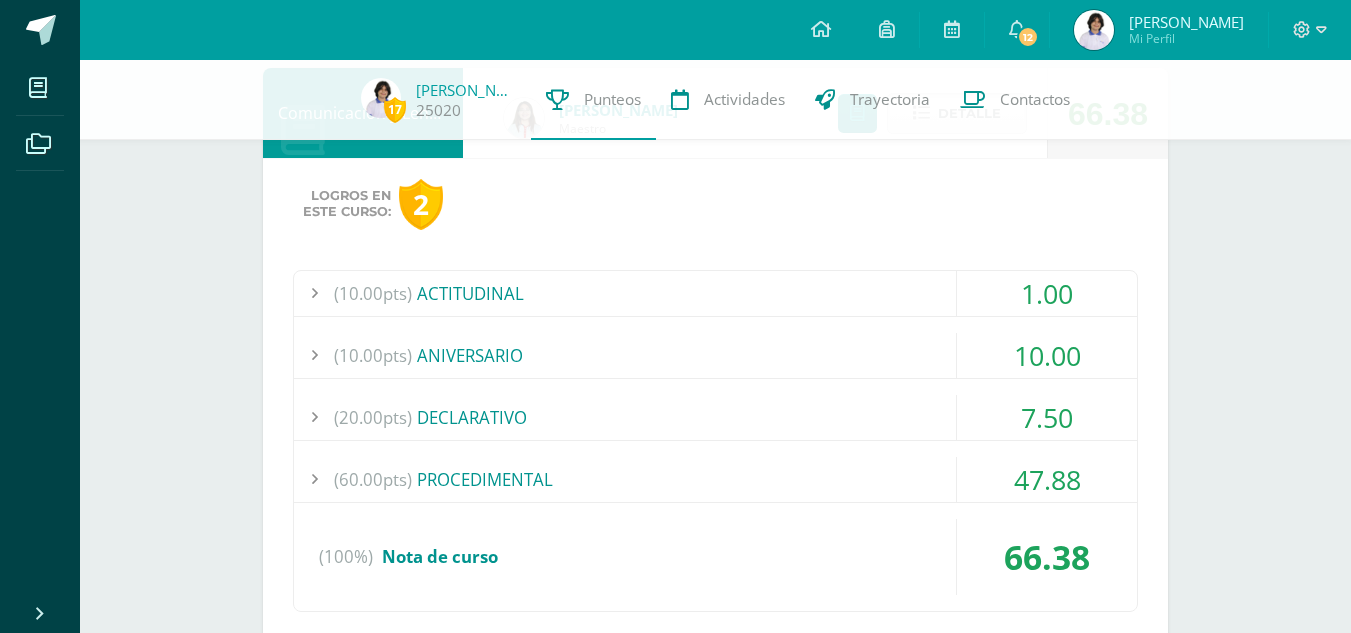 click at bounding box center (314, 479) 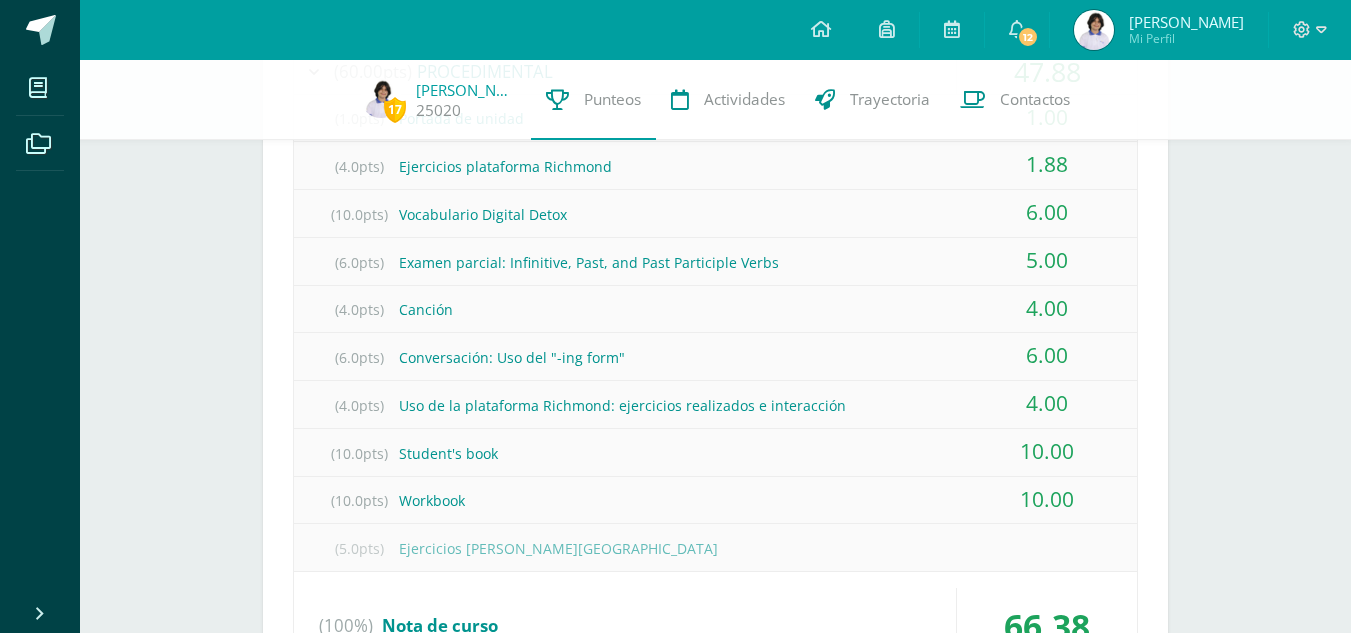 scroll, scrollTop: 637, scrollLeft: 0, axis: vertical 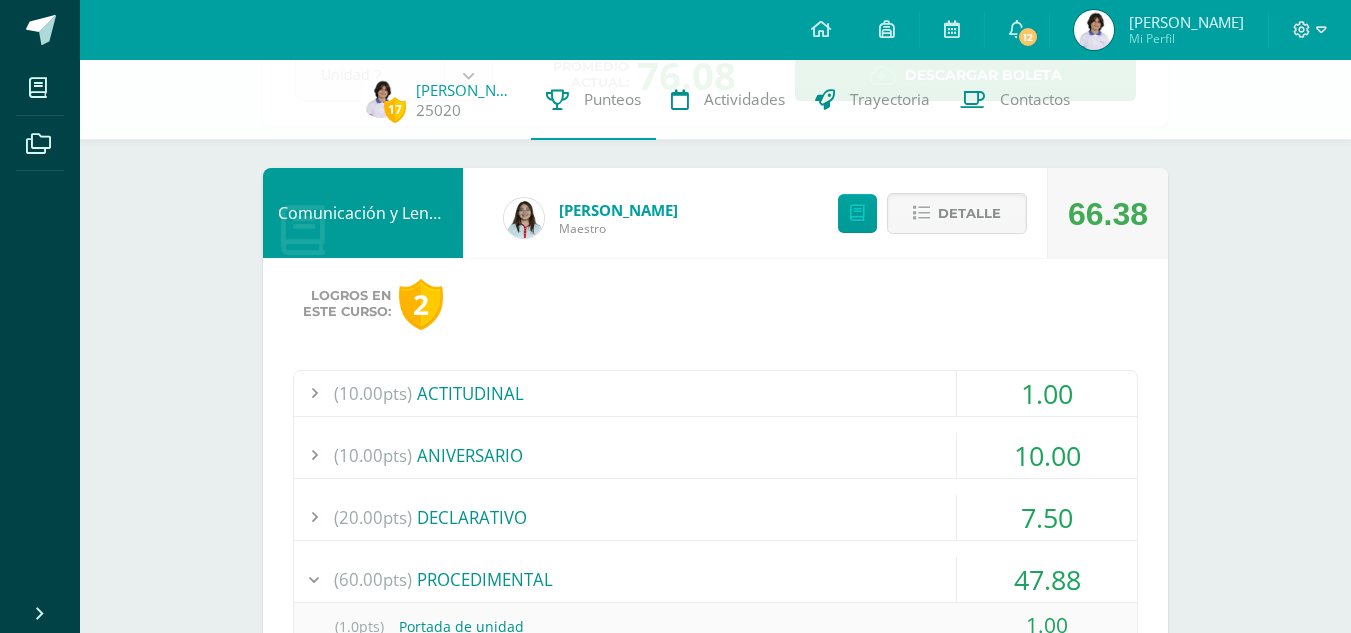 click at bounding box center (314, 579) 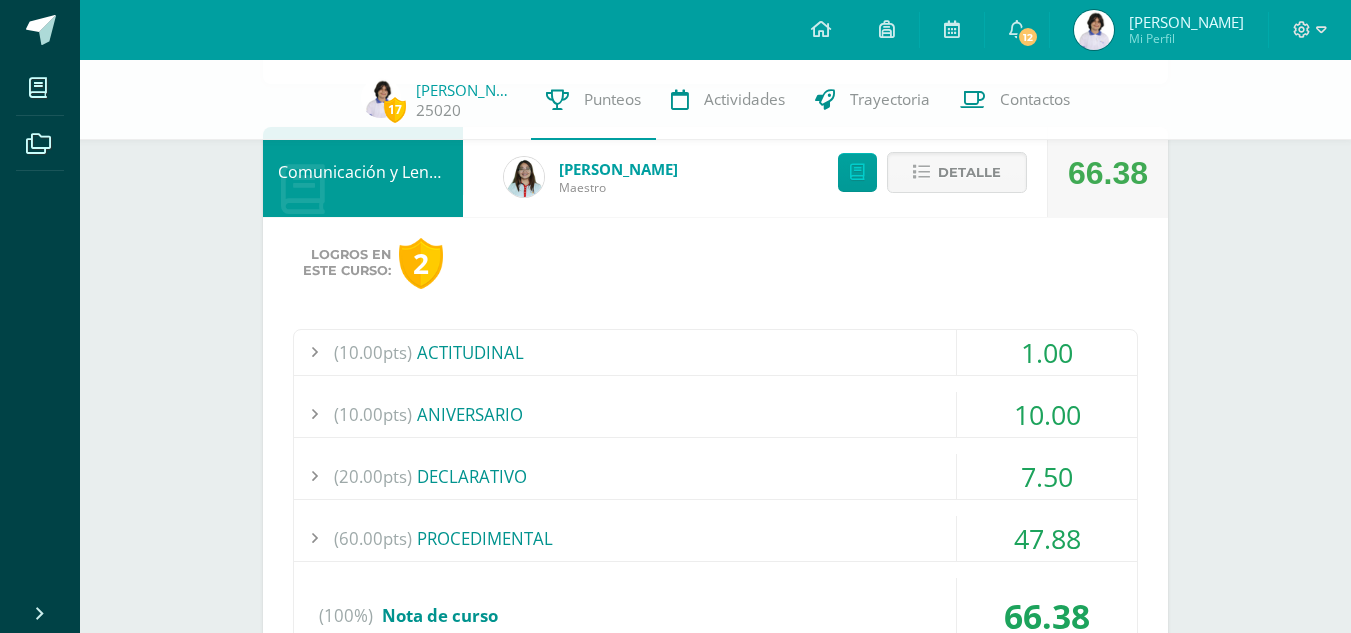 scroll, scrollTop: 193, scrollLeft: 0, axis: vertical 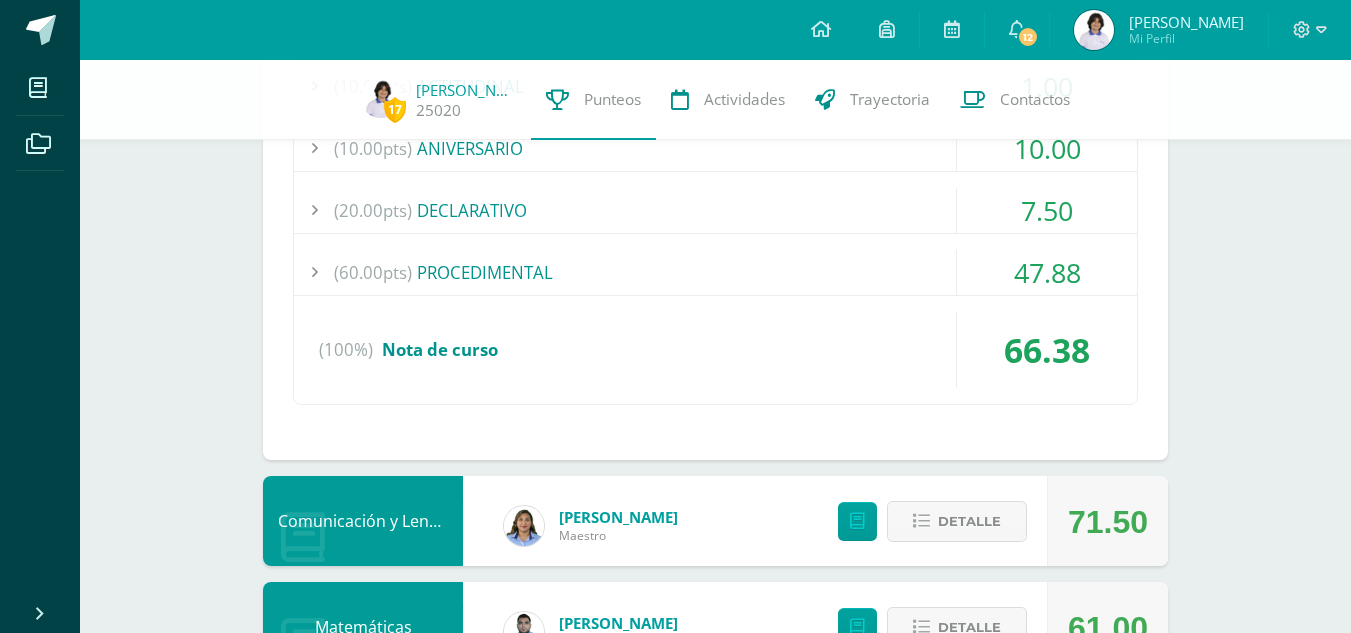 click at bounding box center (314, 272) 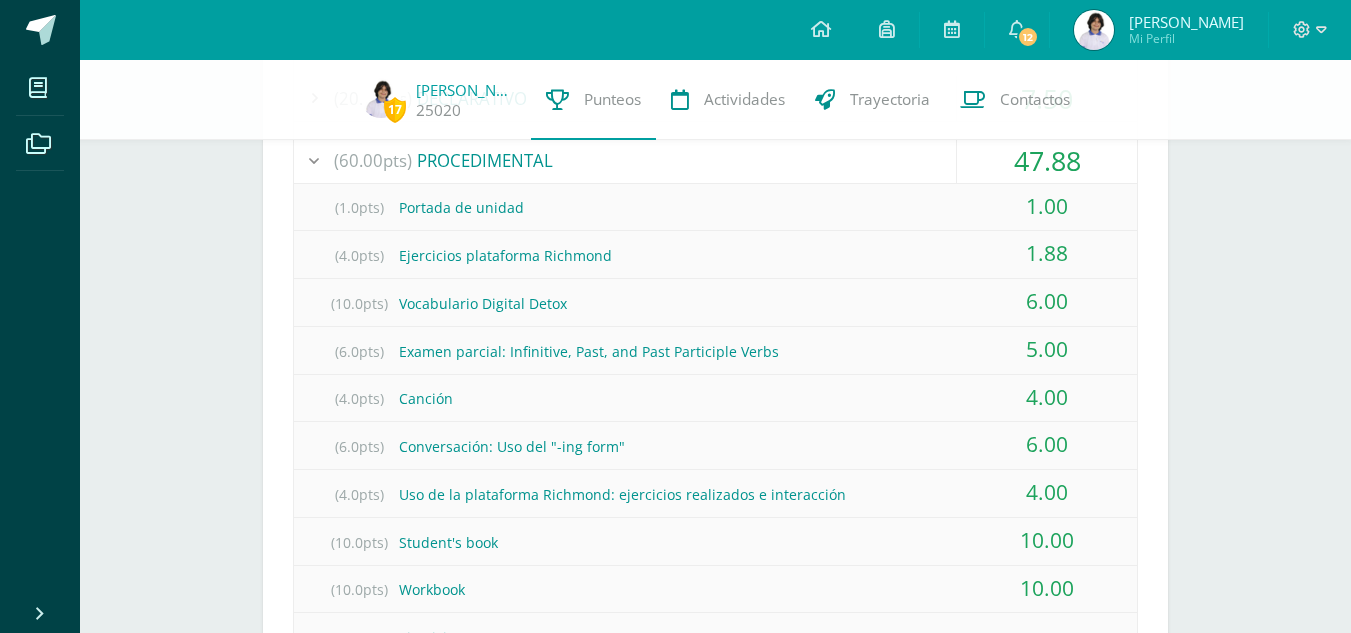 scroll, scrollTop: 560, scrollLeft: 0, axis: vertical 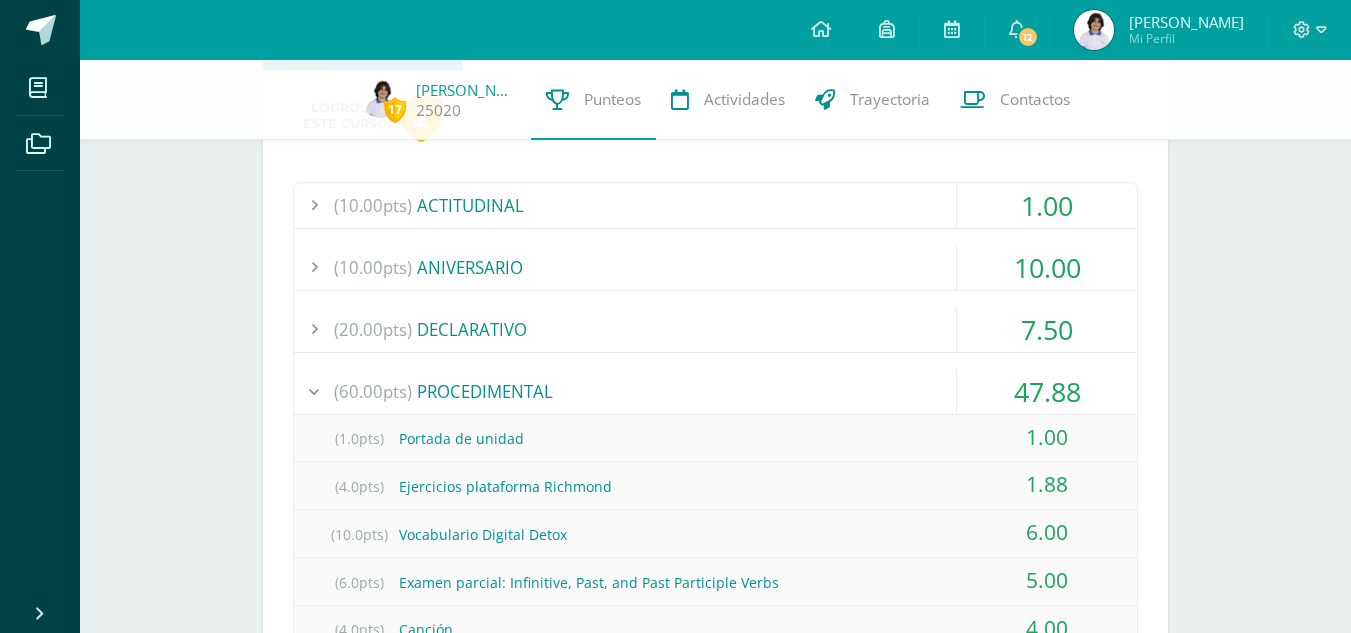 click at bounding box center [314, 391] 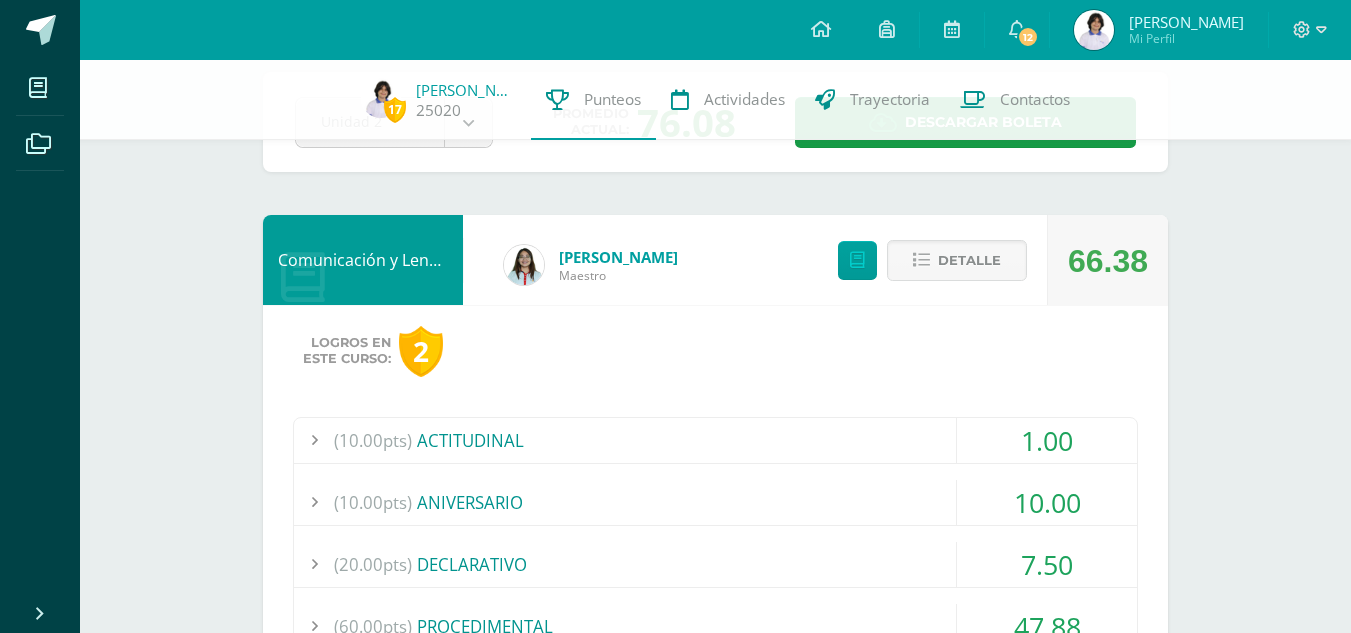 scroll, scrollTop: 90, scrollLeft: 0, axis: vertical 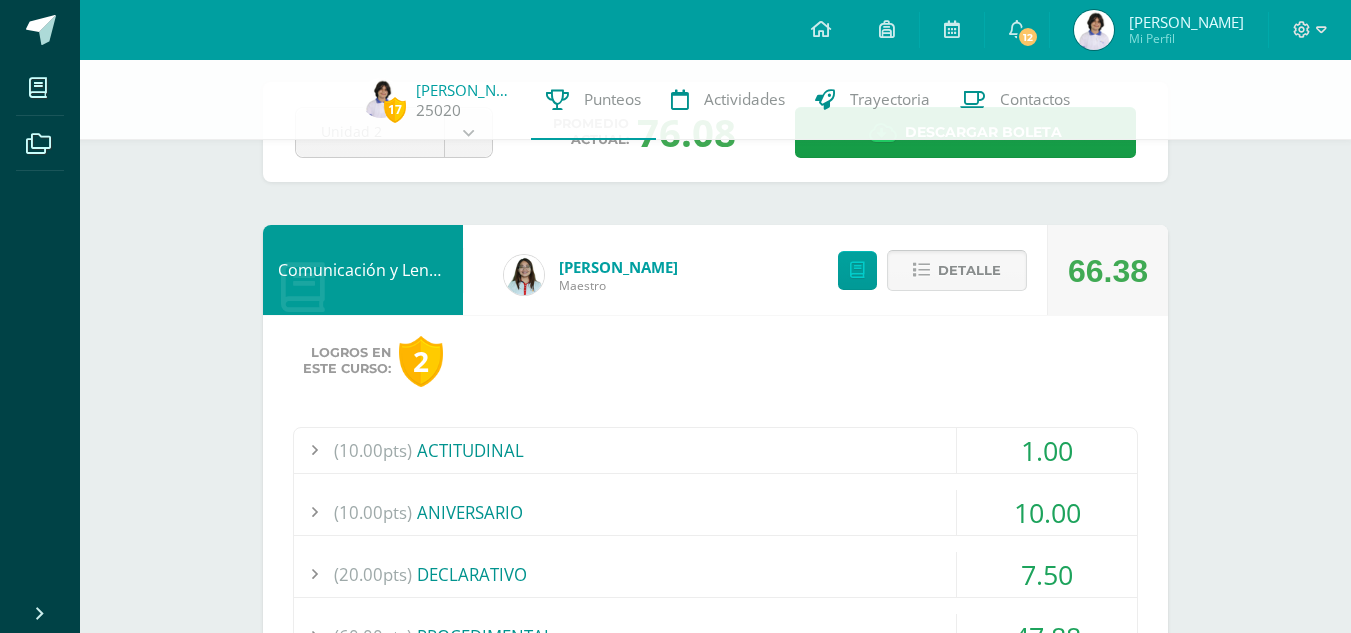 click on "Detalle" at bounding box center (969, 270) 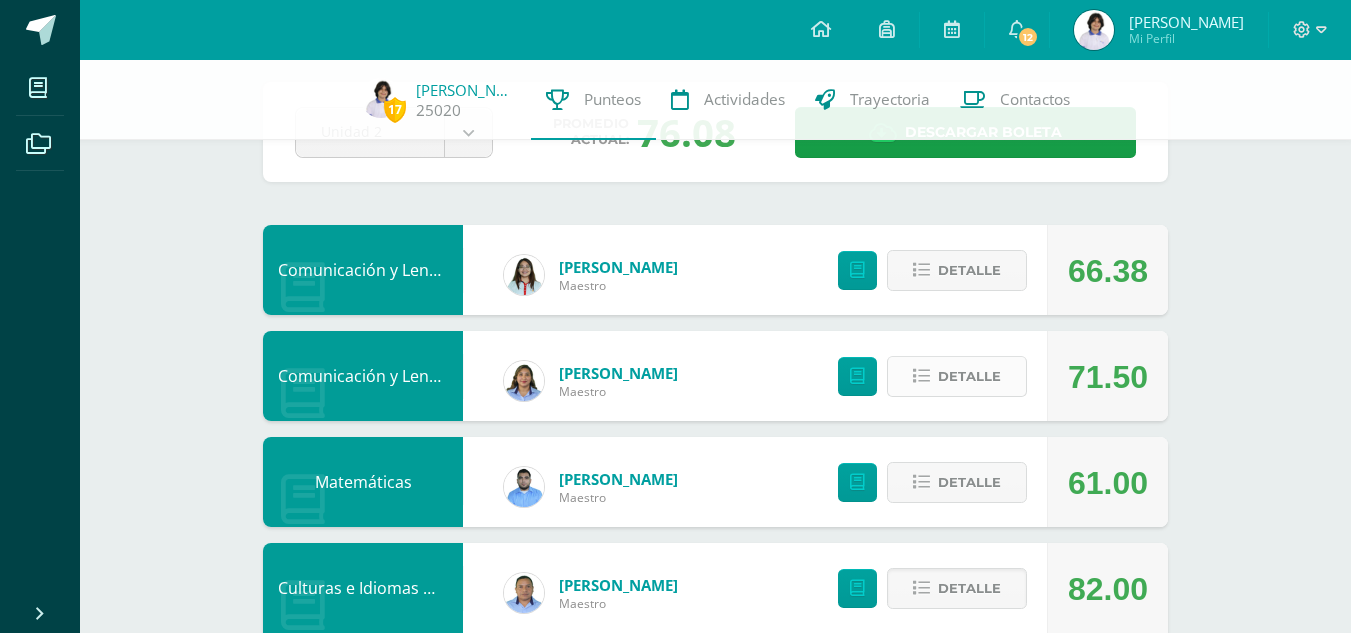 click on "Detalle" at bounding box center (969, 376) 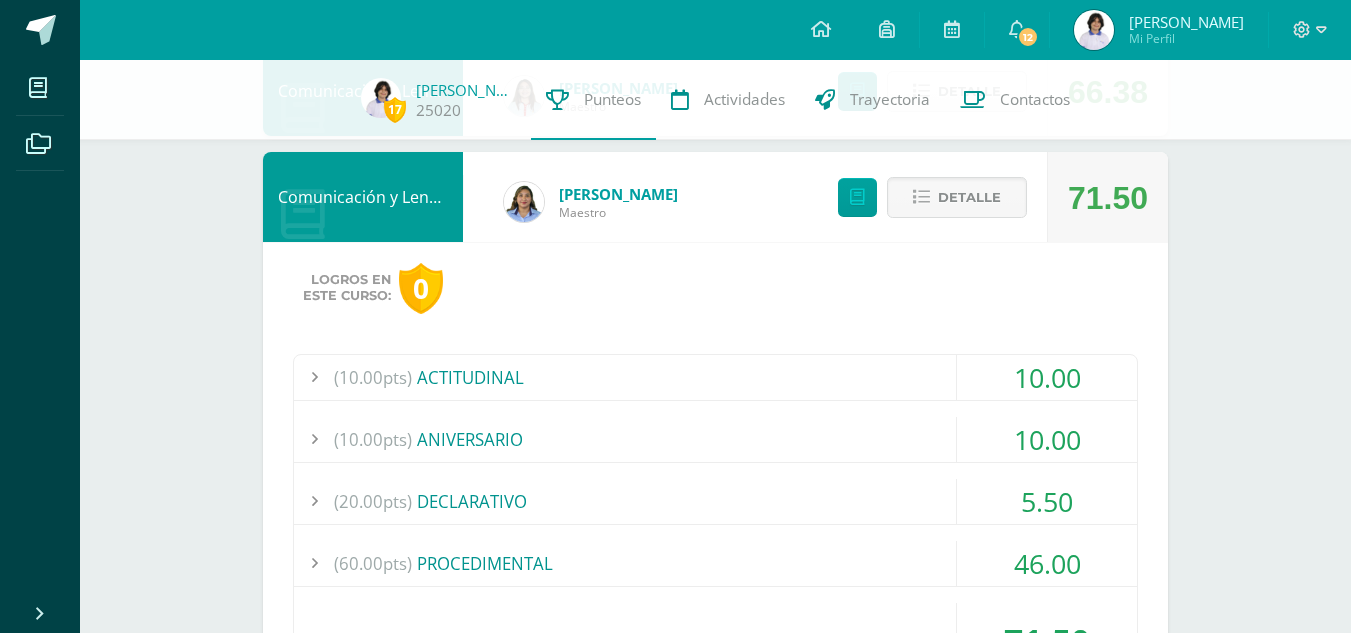 scroll, scrollTop: 274, scrollLeft: 0, axis: vertical 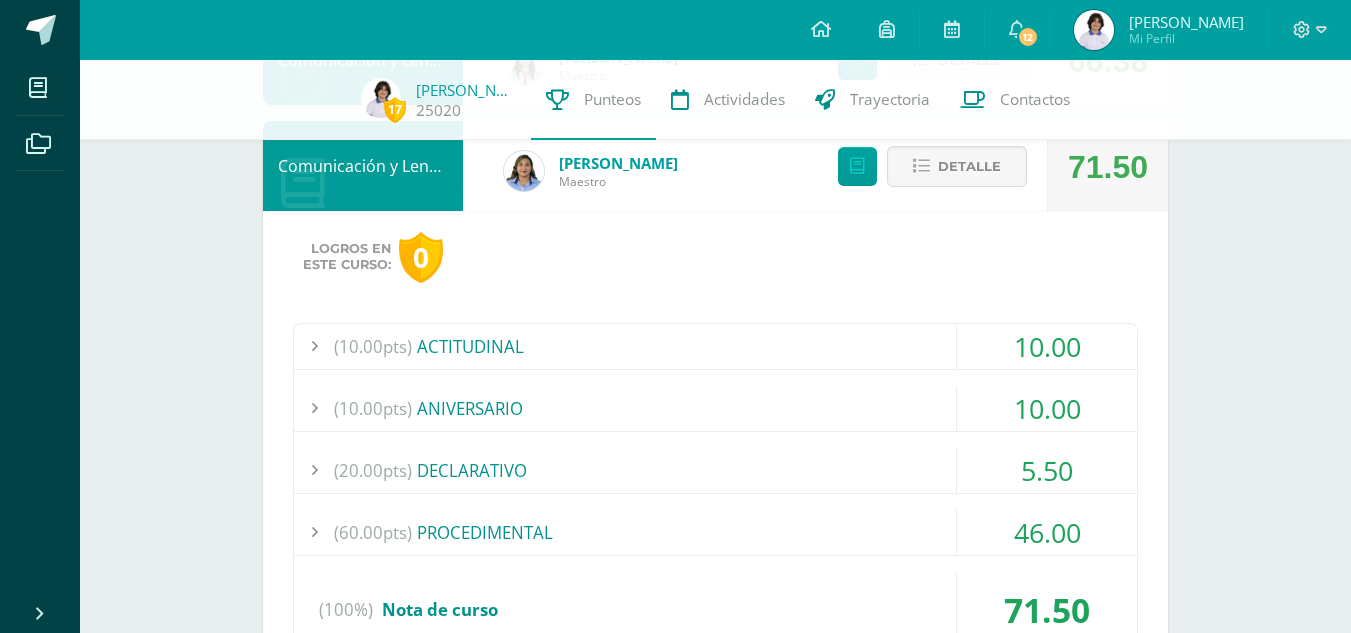 type 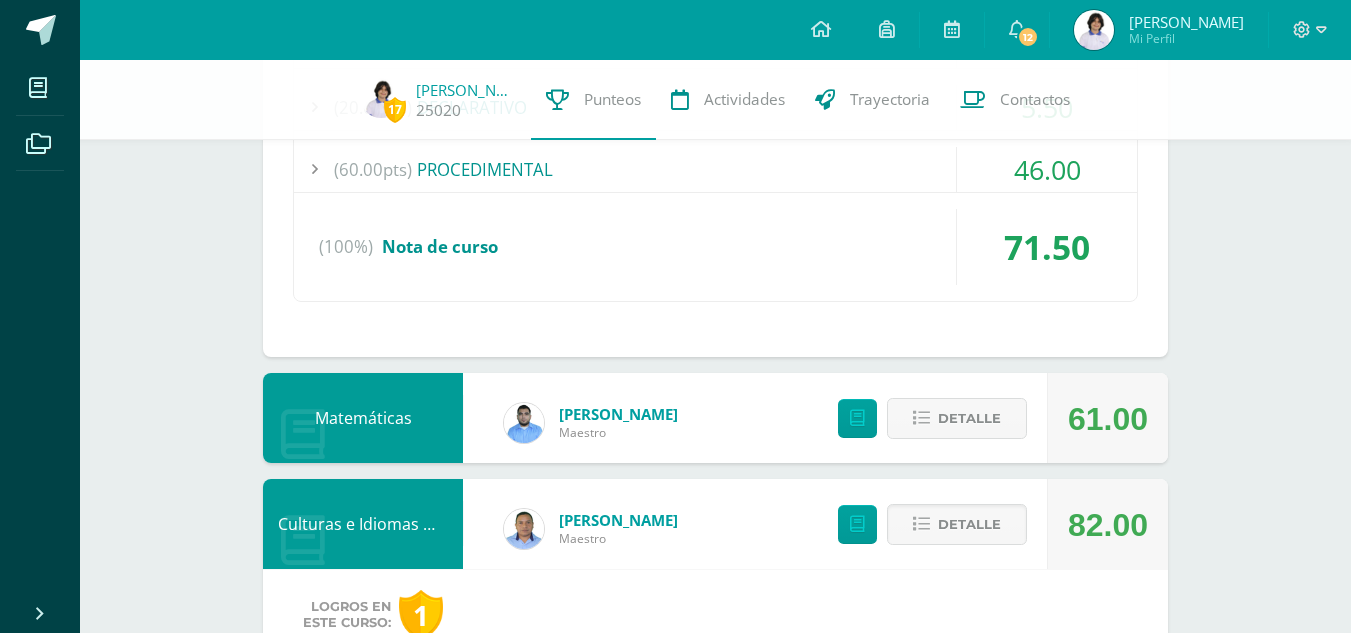 scroll, scrollTop: 668, scrollLeft: 0, axis: vertical 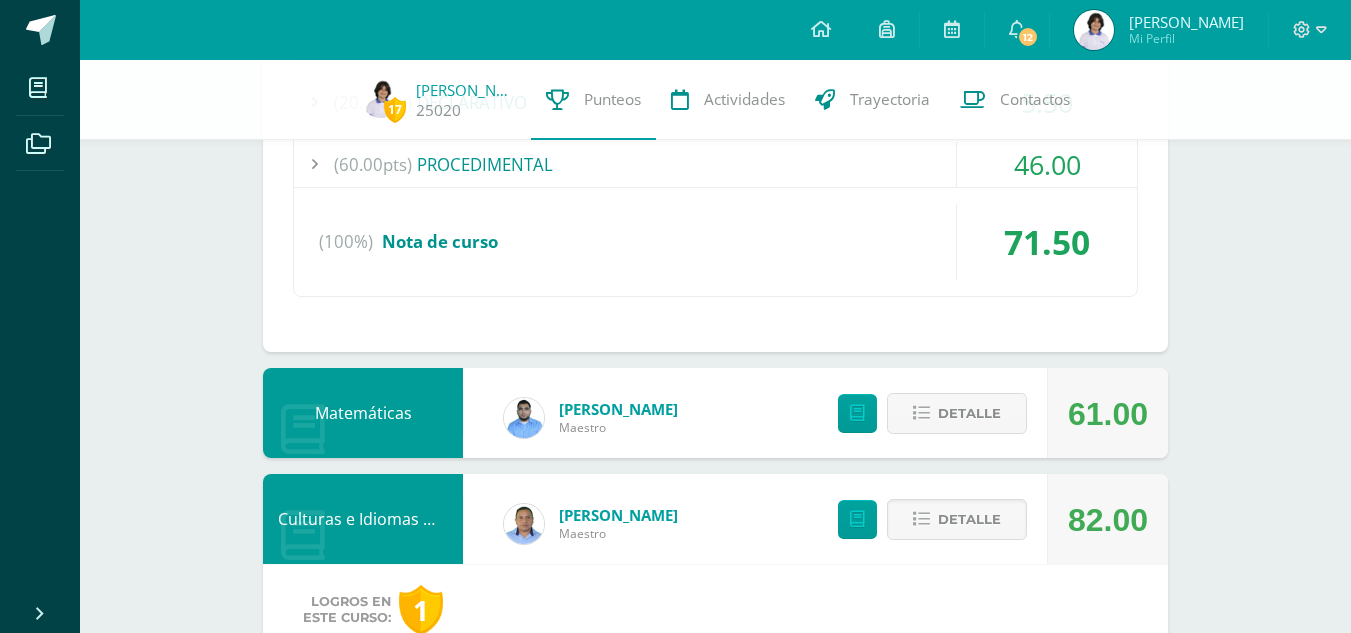 click at bounding box center (314, 164) 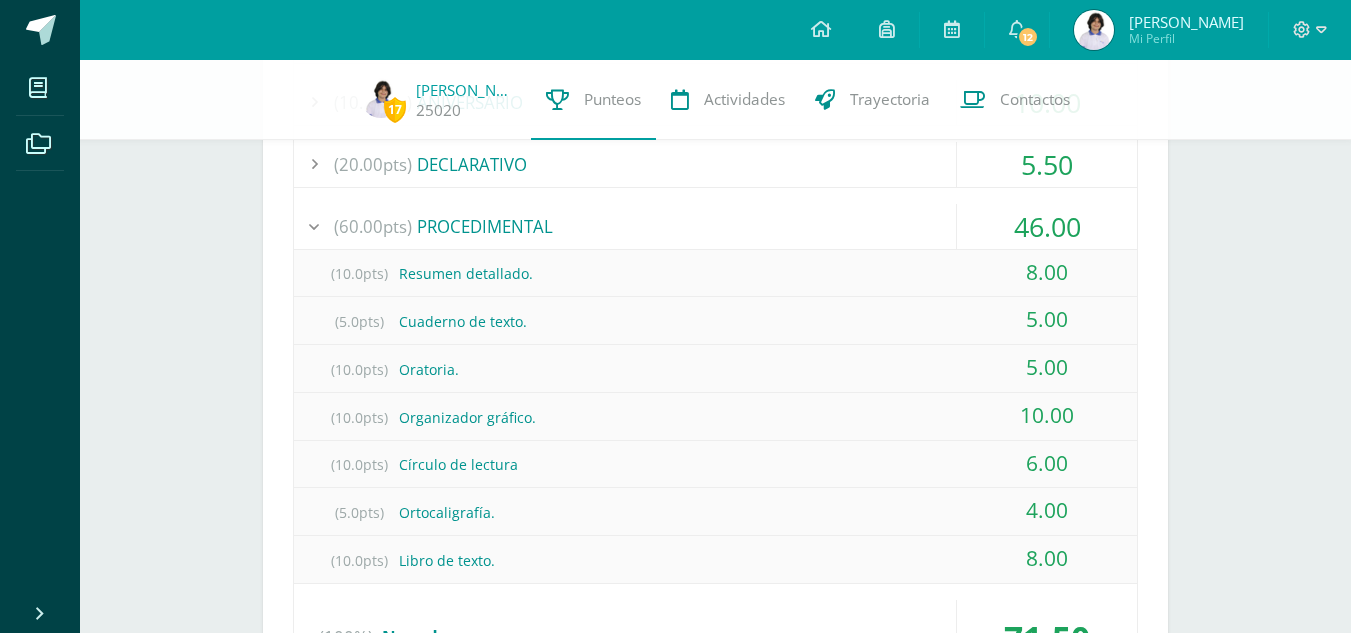 scroll, scrollTop: 611, scrollLeft: 0, axis: vertical 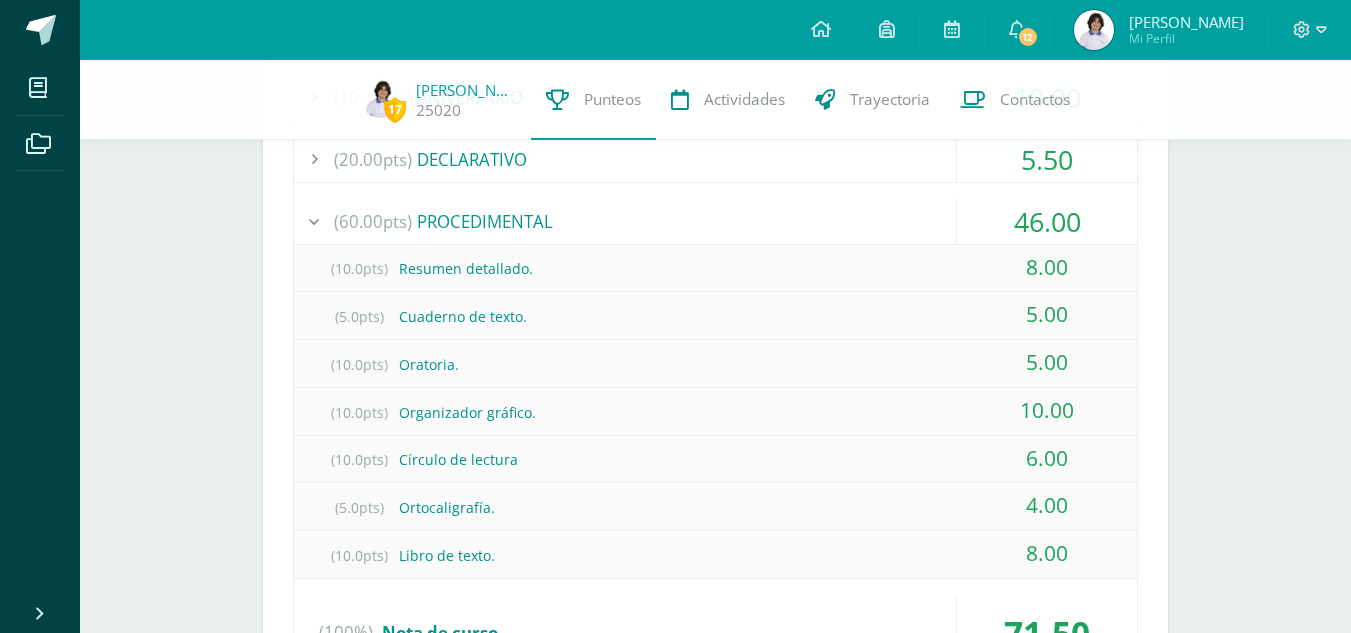 click at bounding box center [314, 221] 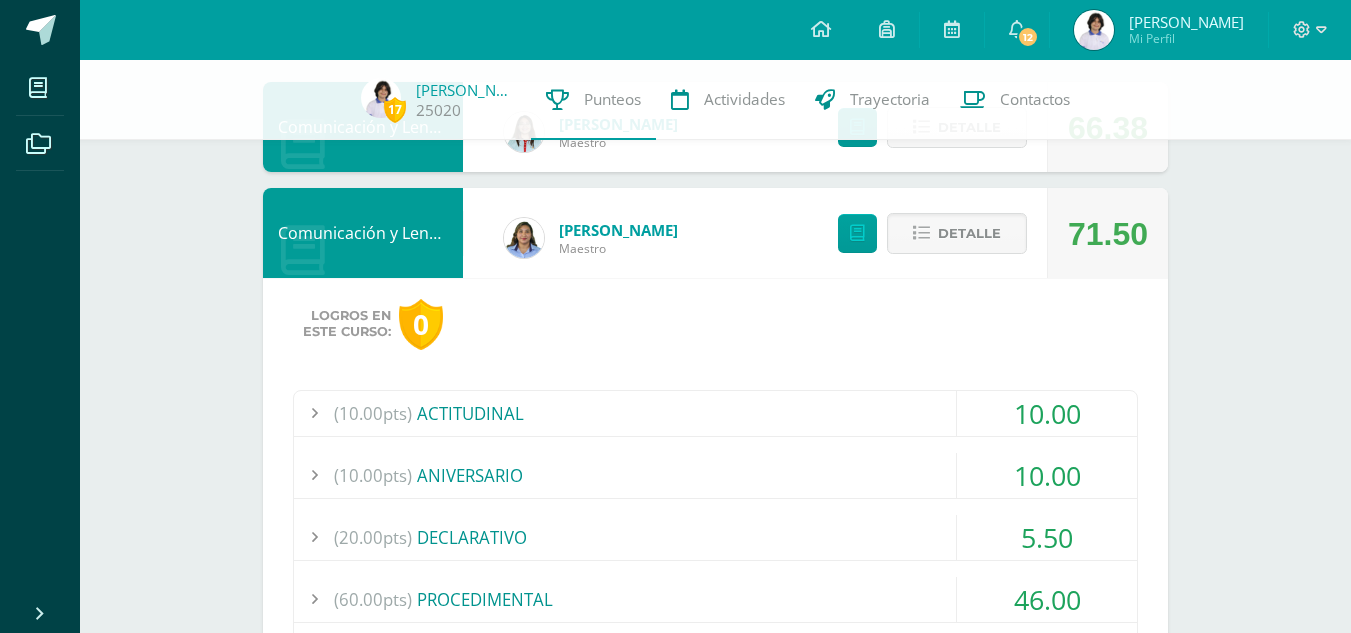 scroll, scrollTop: 228, scrollLeft: 0, axis: vertical 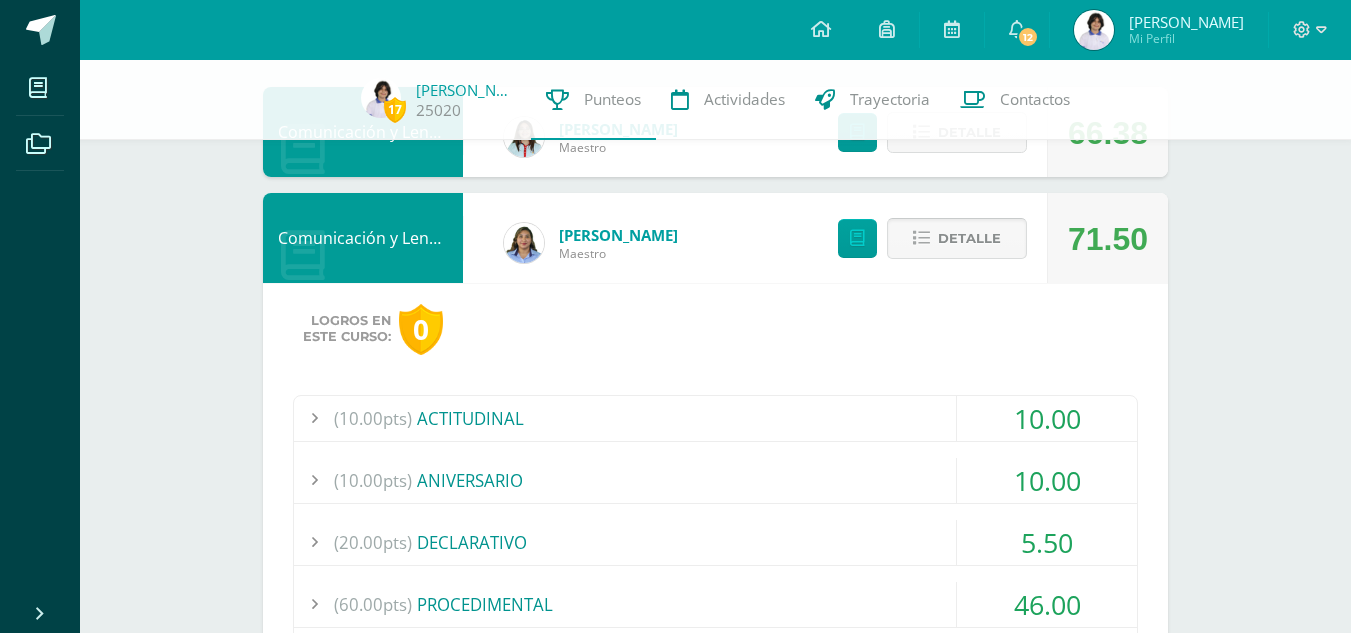 click on "Detalle" at bounding box center [969, 238] 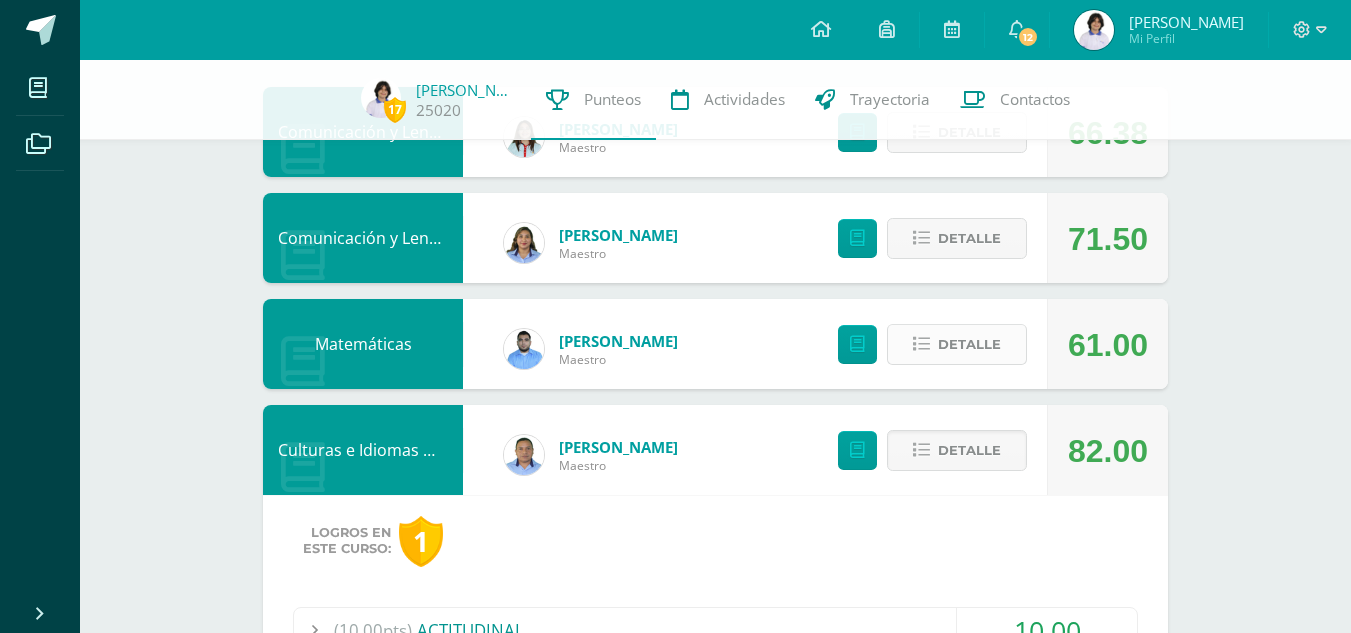 click on "Detalle" at bounding box center (969, 344) 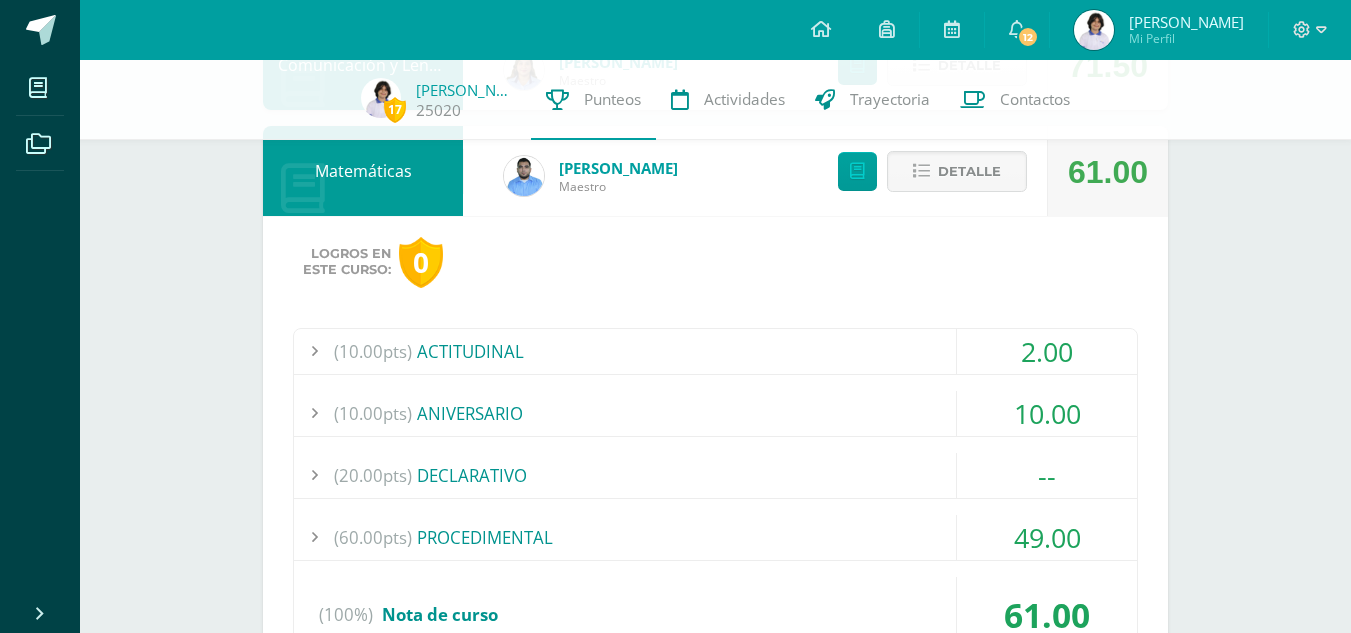 scroll, scrollTop: 407, scrollLeft: 0, axis: vertical 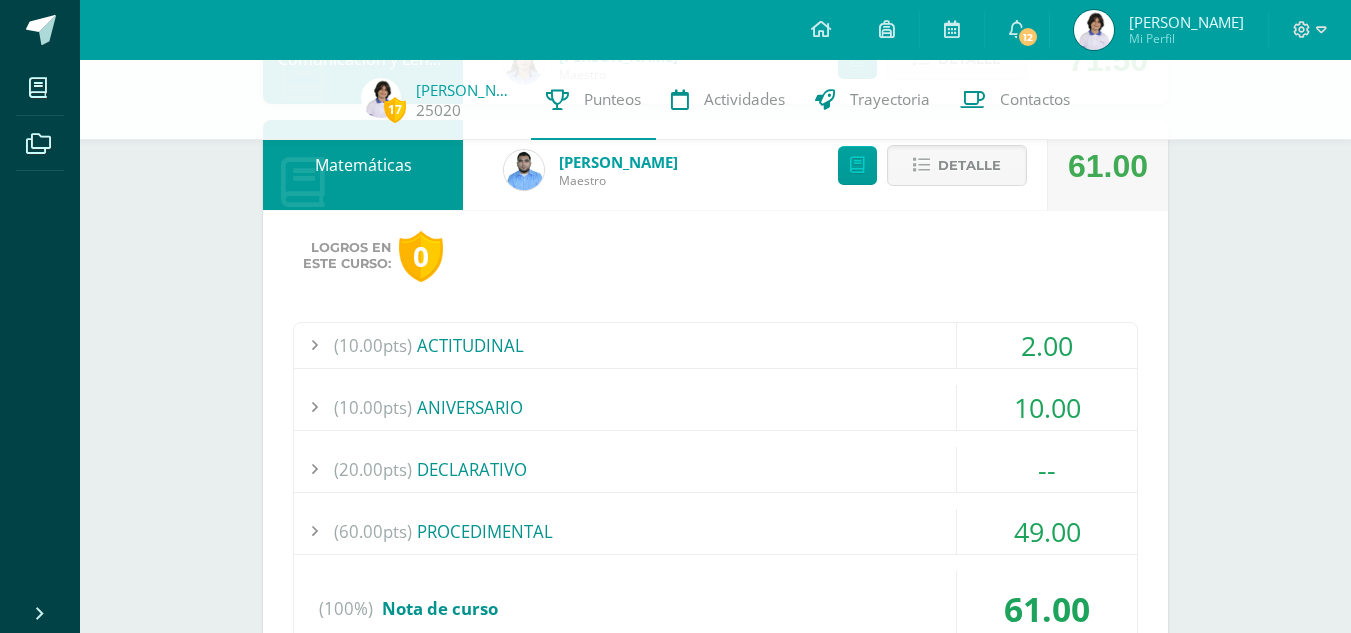 type 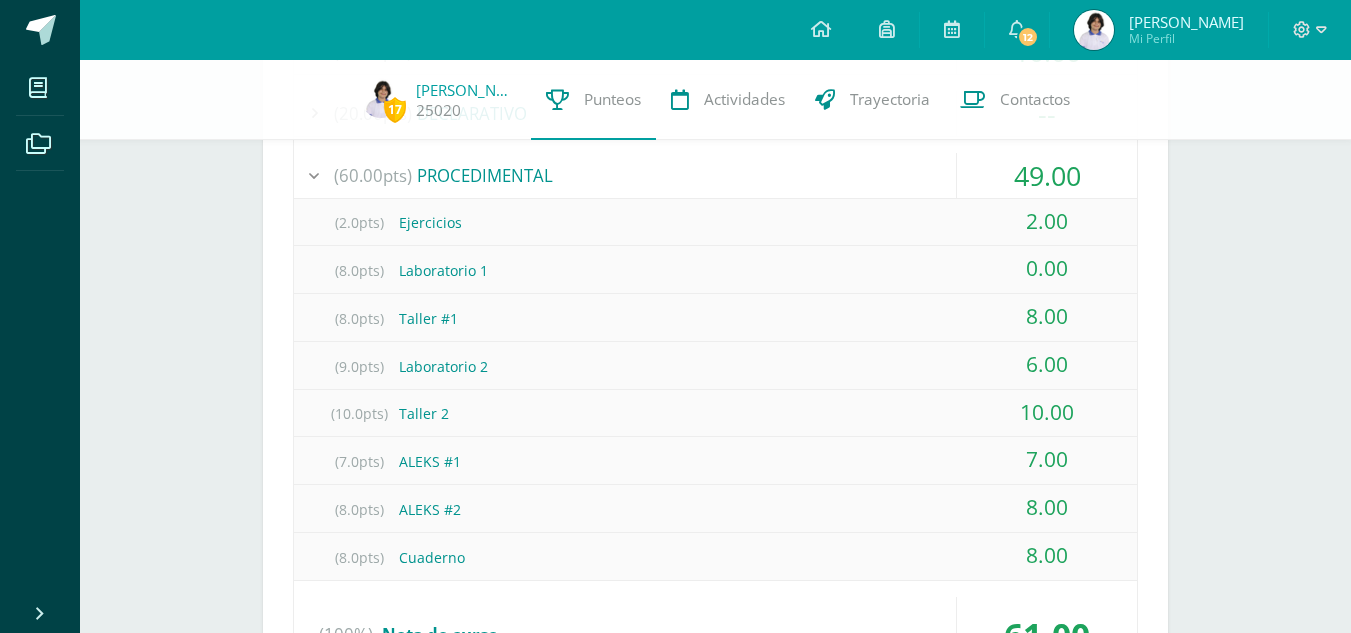 scroll, scrollTop: 781, scrollLeft: 0, axis: vertical 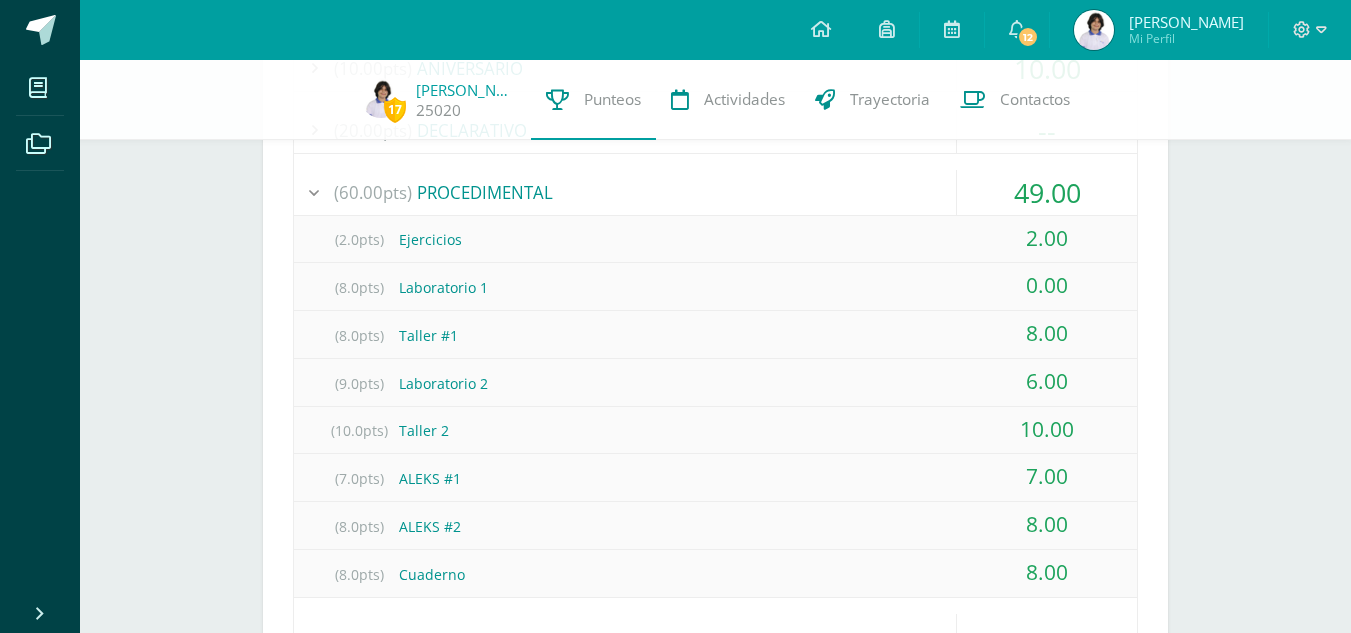 click at bounding box center [314, 192] 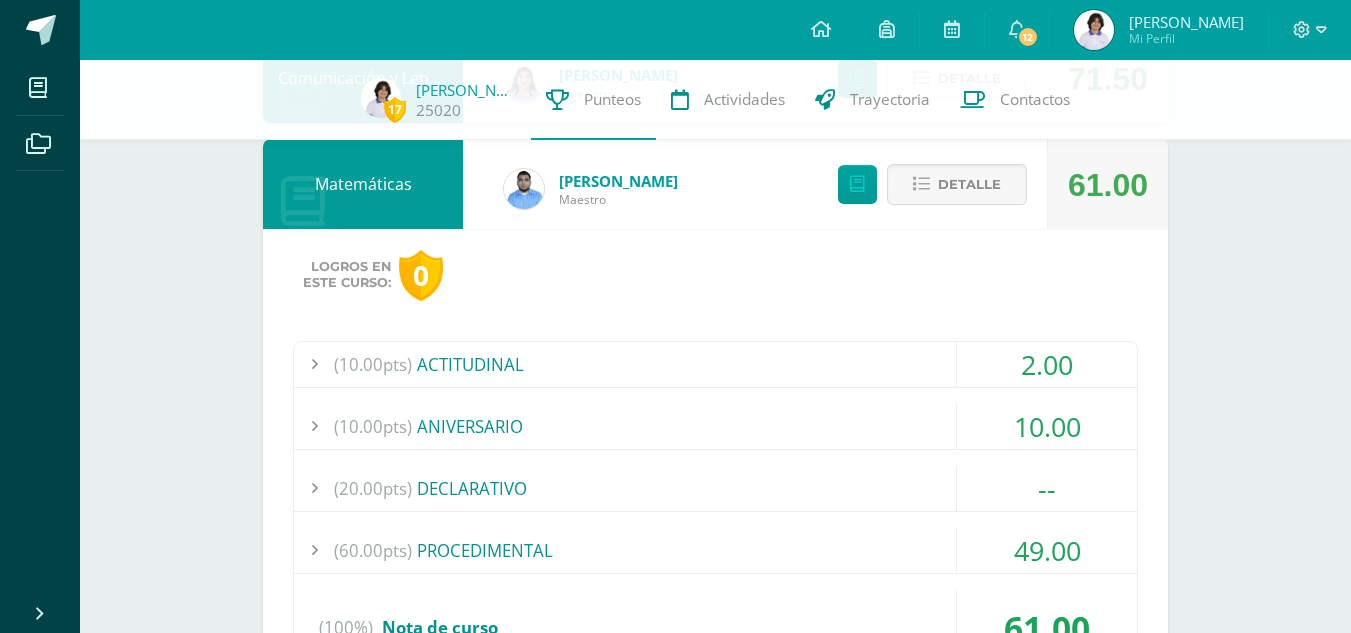 scroll, scrollTop: 383, scrollLeft: 0, axis: vertical 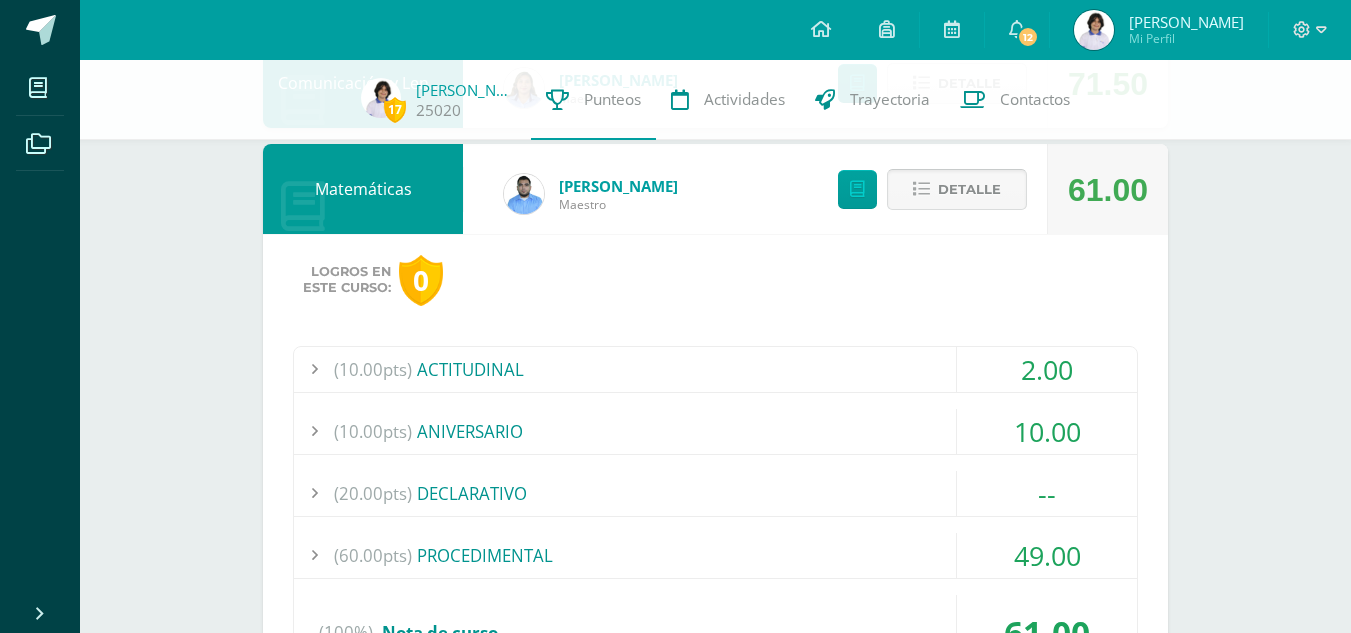 click on "Detalle" at bounding box center (969, 189) 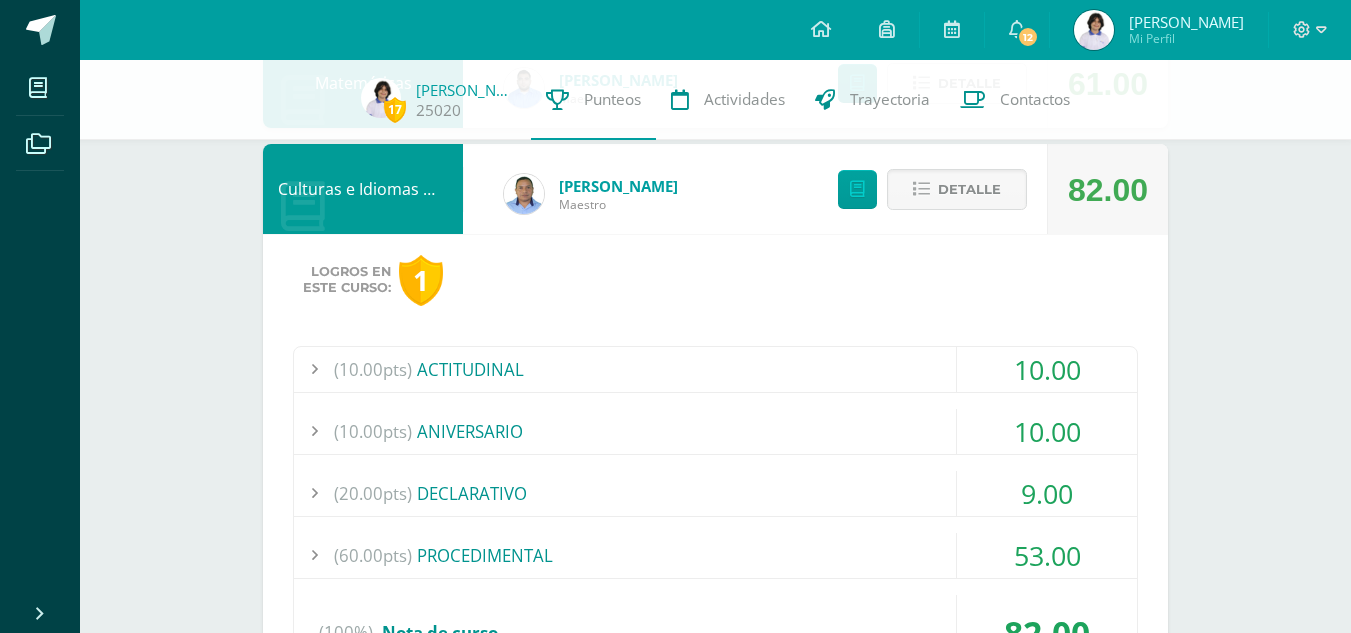 scroll, scrollTop: 498, scrollLeft: 0, axis: vertical 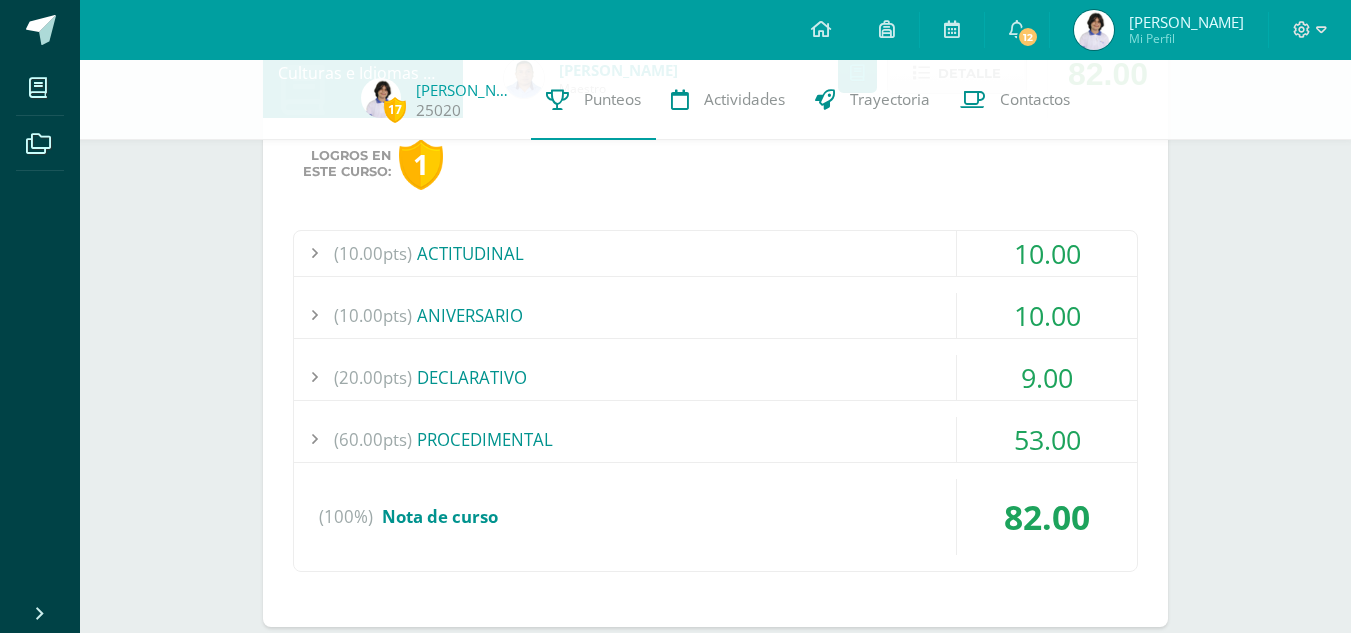 click at bounding box center (314, 439) 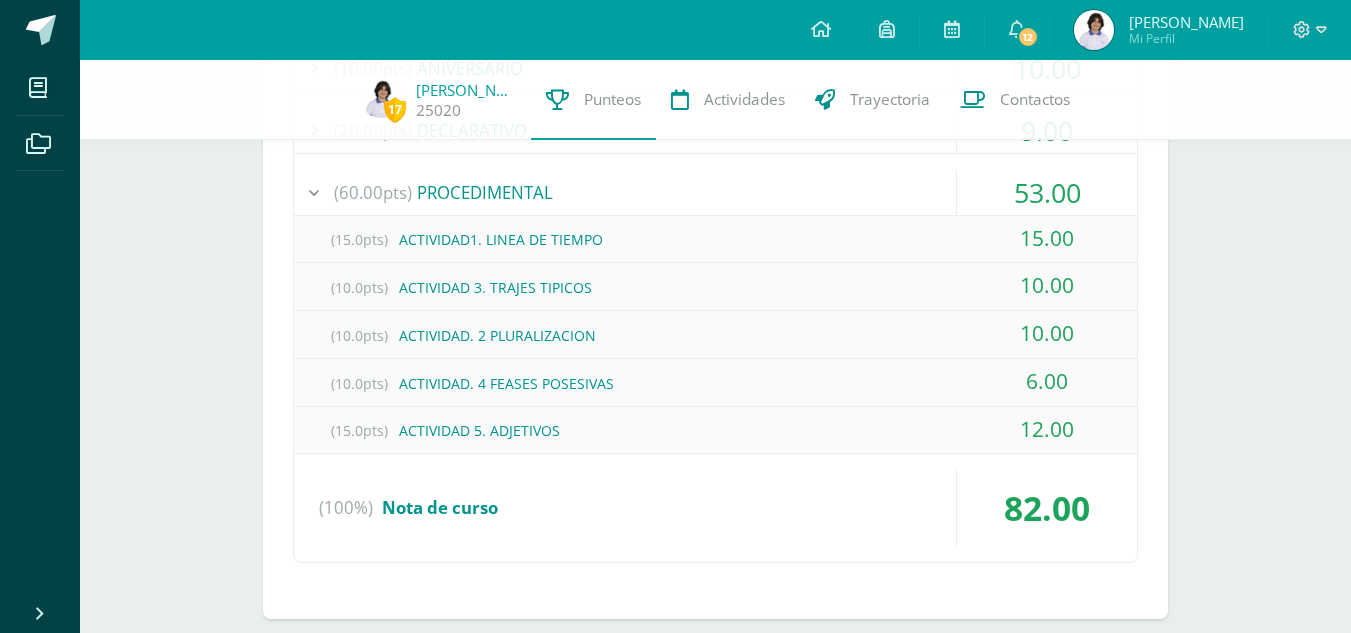 scroll, scrollTop: 861, scrollLeft: 0, axis: vertical 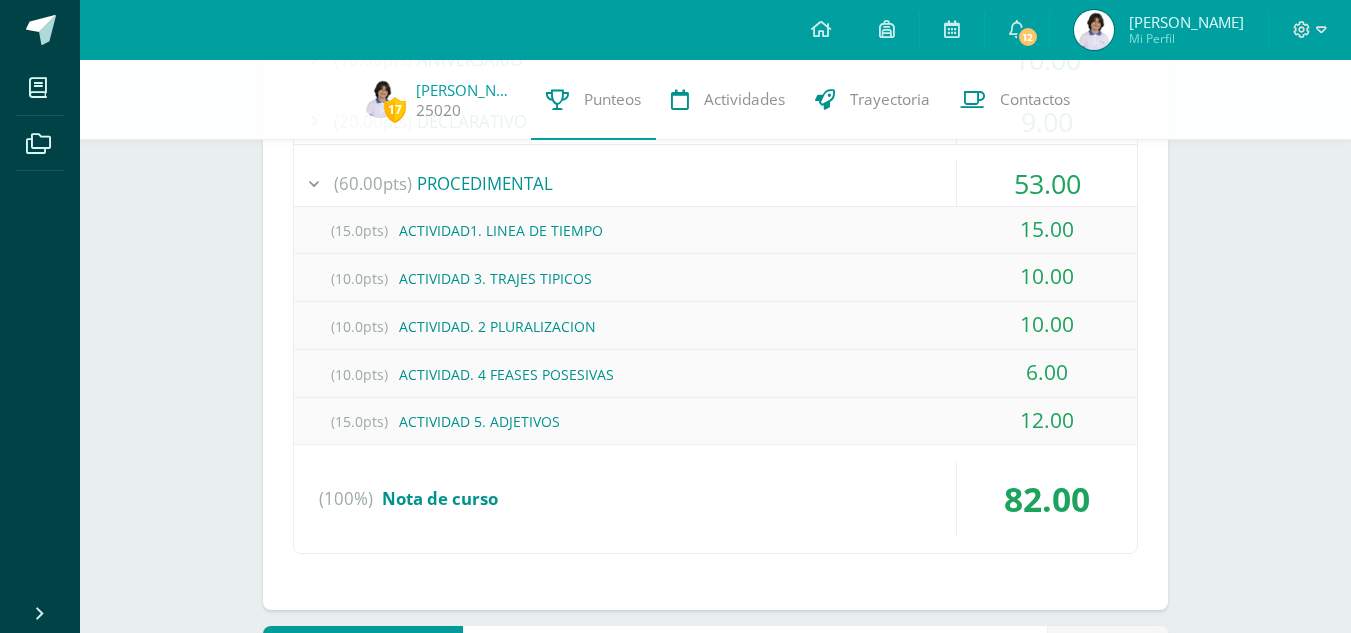 click at bounding box center [314, 183] 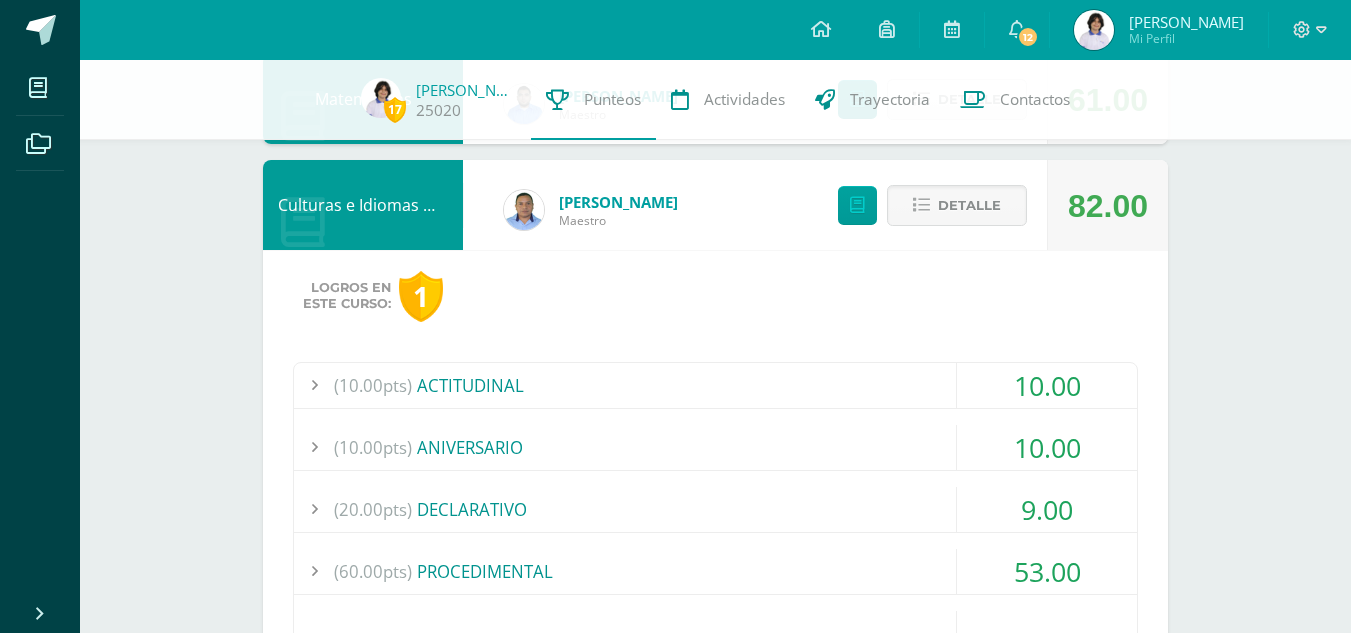 scroll, scrollTop: 435, scrollLeft: 0, axis: vertical 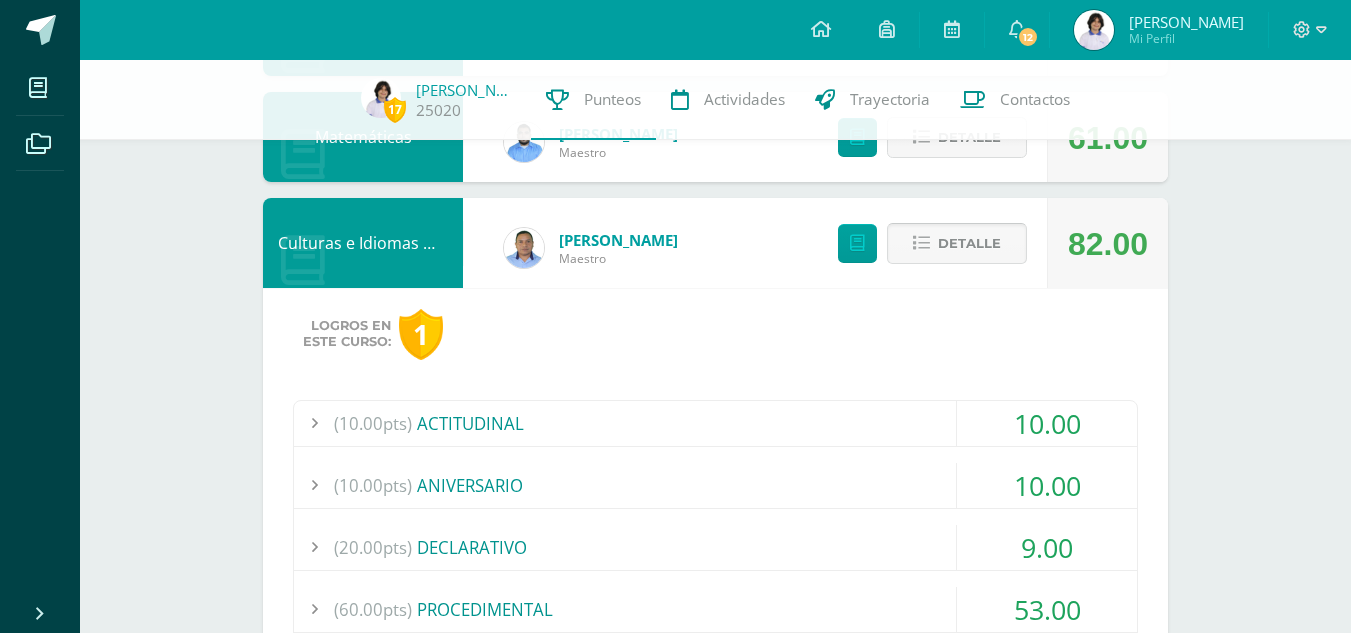 click on "Detalle" at bounding box center [969, 243] 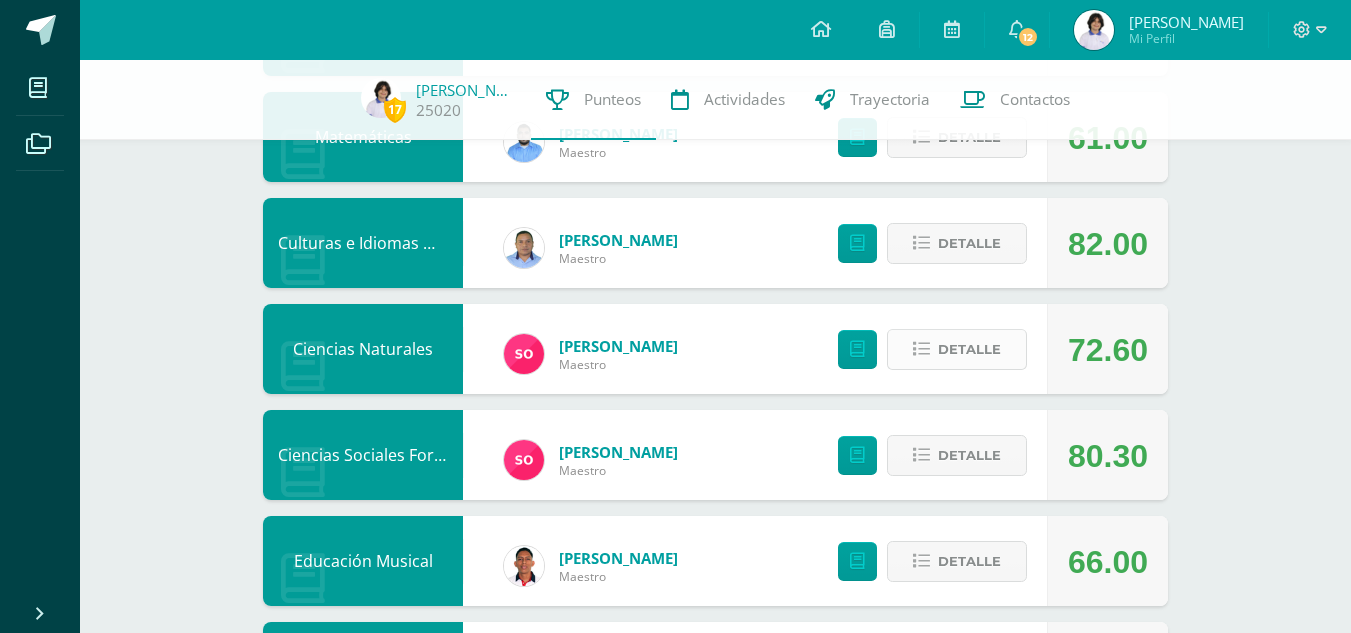click on "Detalle" at bounding box center [969, 349] 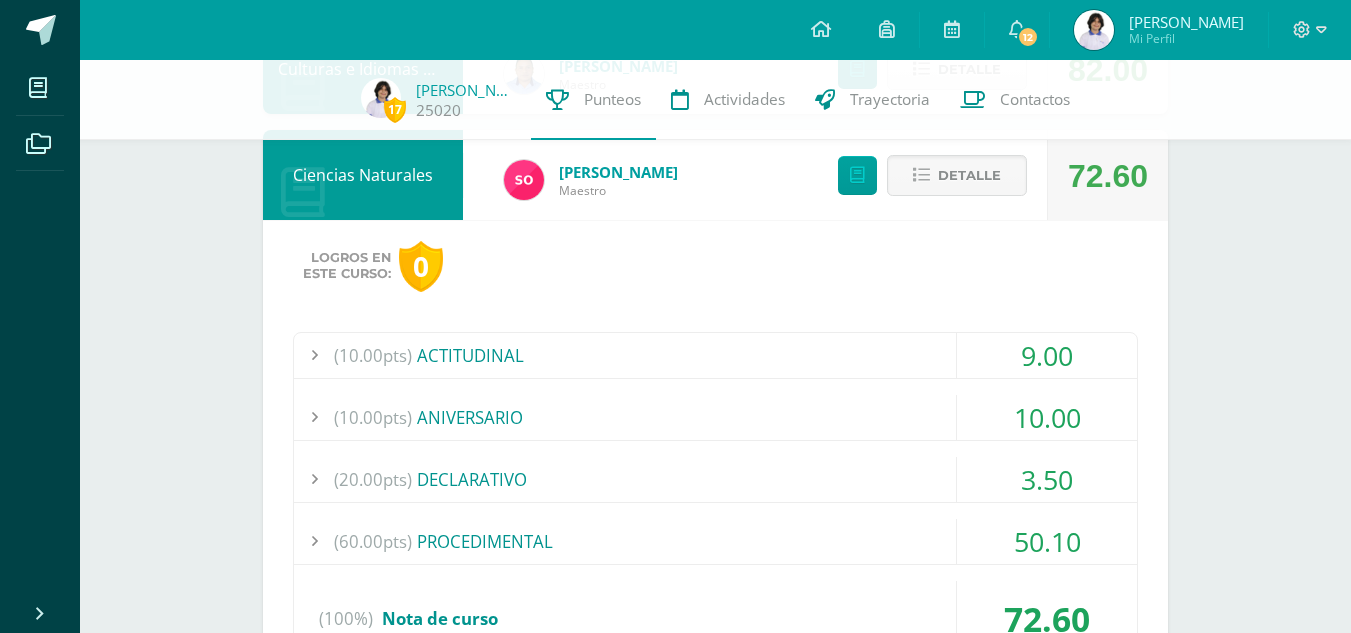 scroll, scrollTop: 614, scrollLeft: 0, axis: vertical 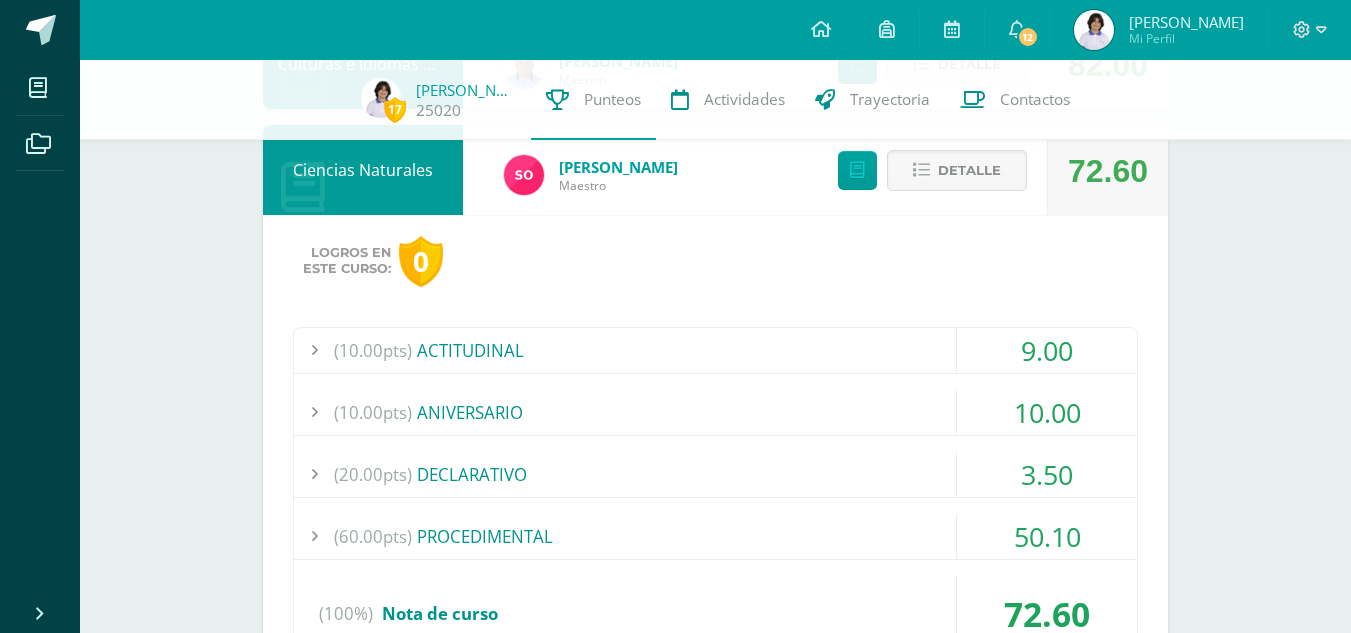 type 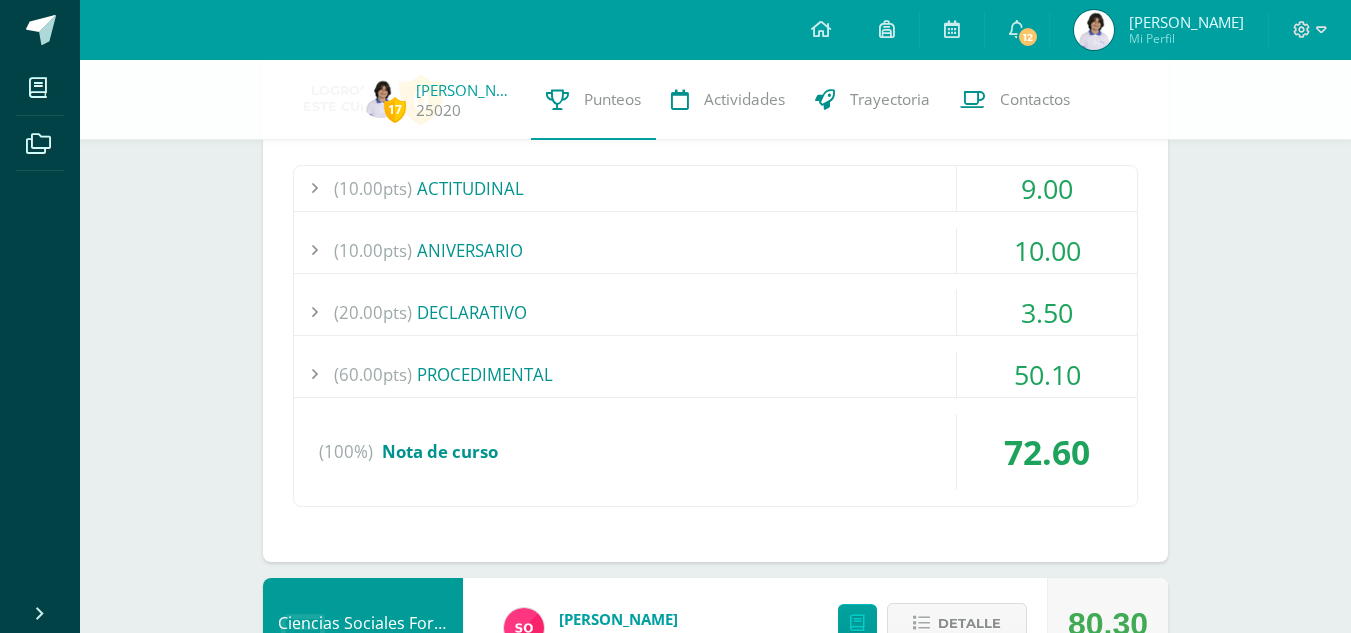 scroll, scrollTop: 772, scrollLeft: 0, axis: vertical 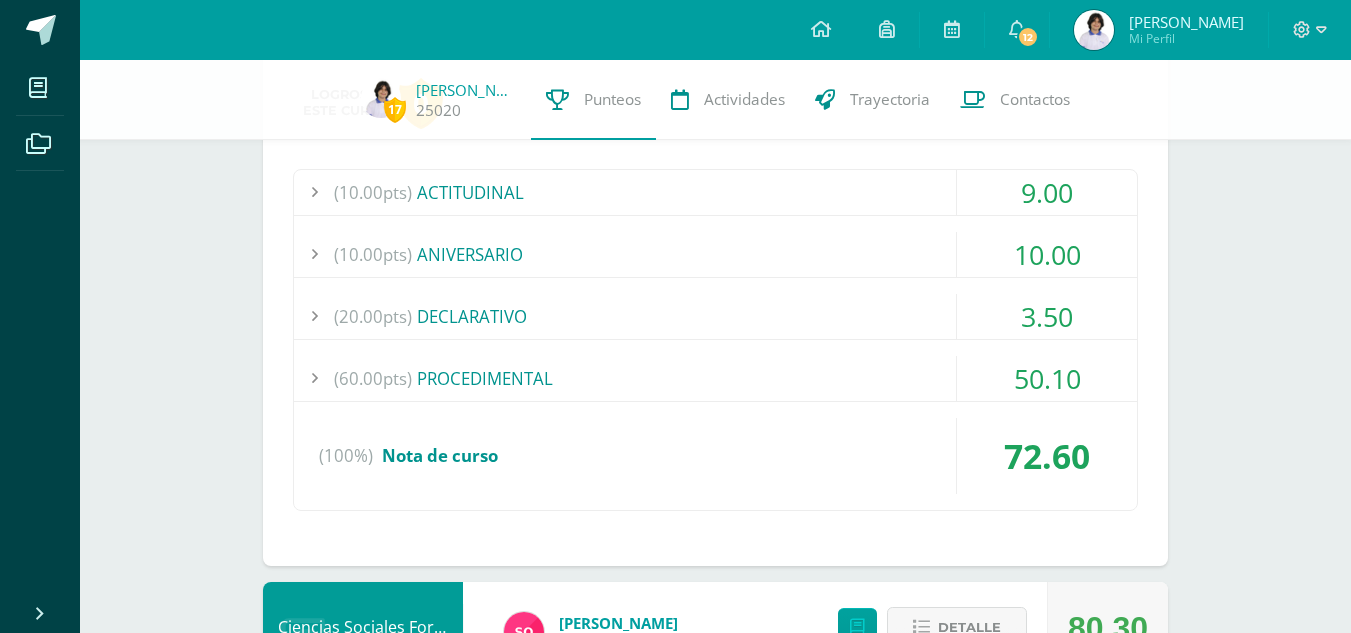 click at bounding box center (314, 378) 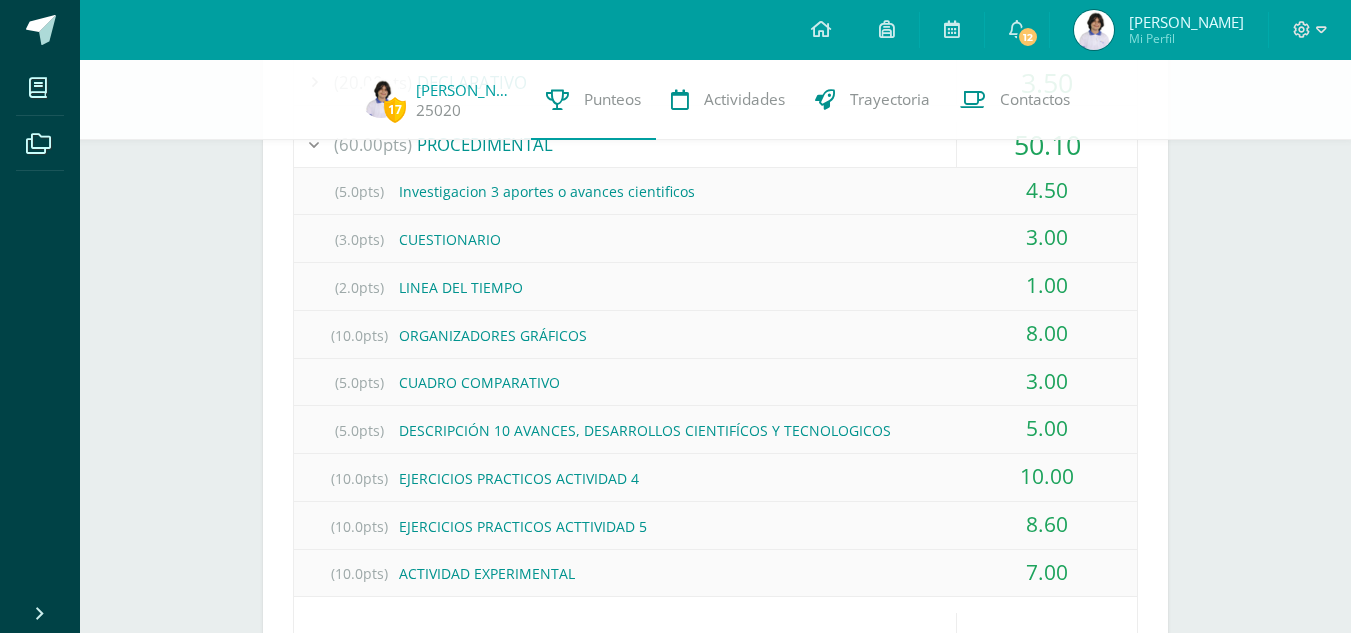 scroll, scrollTop: 996, scrollLeft: 0, axis: vertical 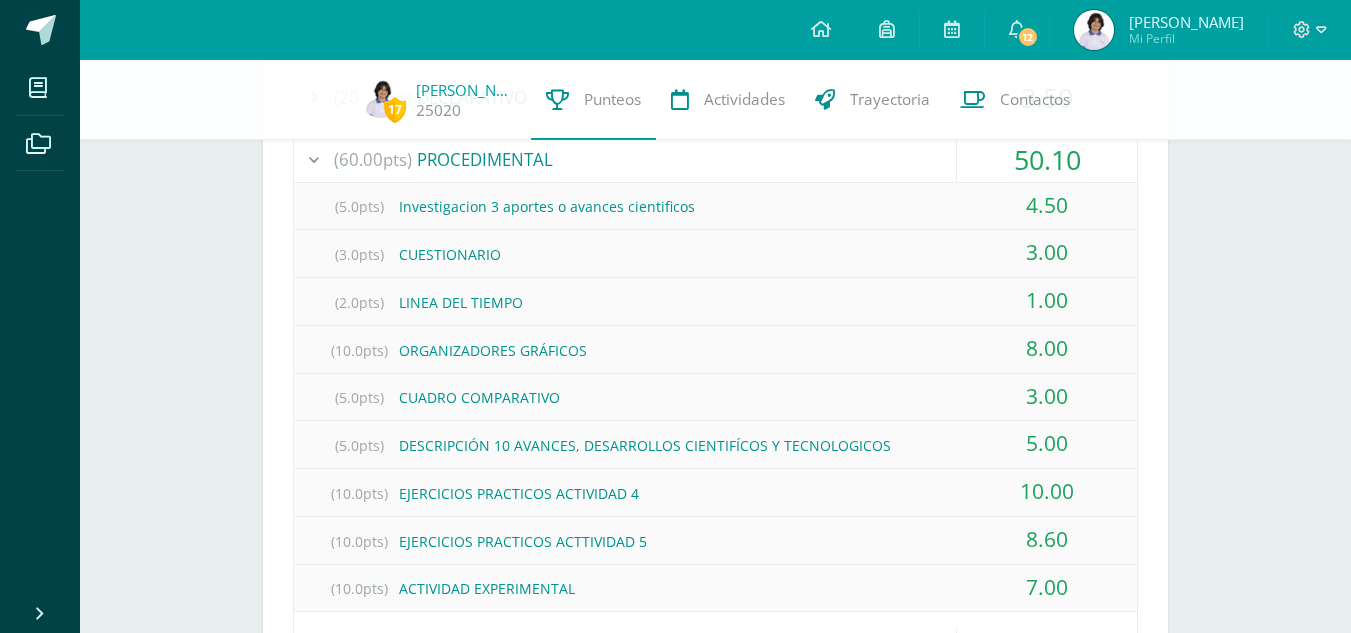 click at bounding box center [314, 159] 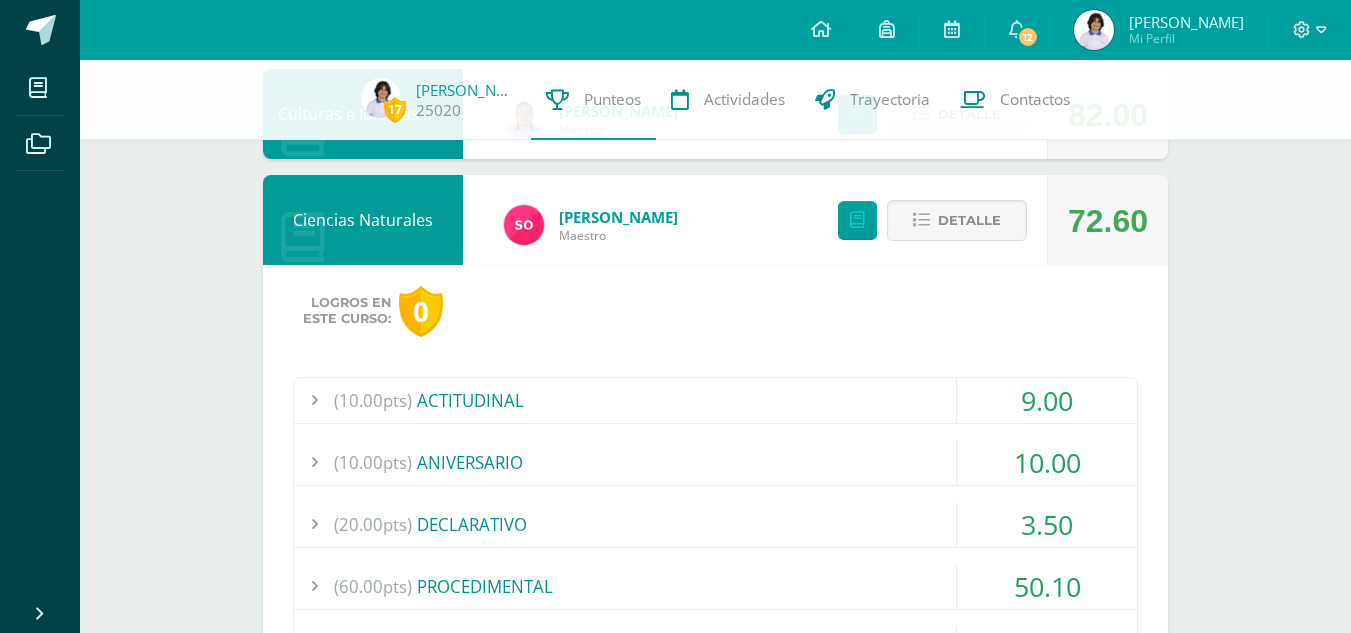 scroll, scrollTop: 560, scrollLeft: 0, axis: vertical 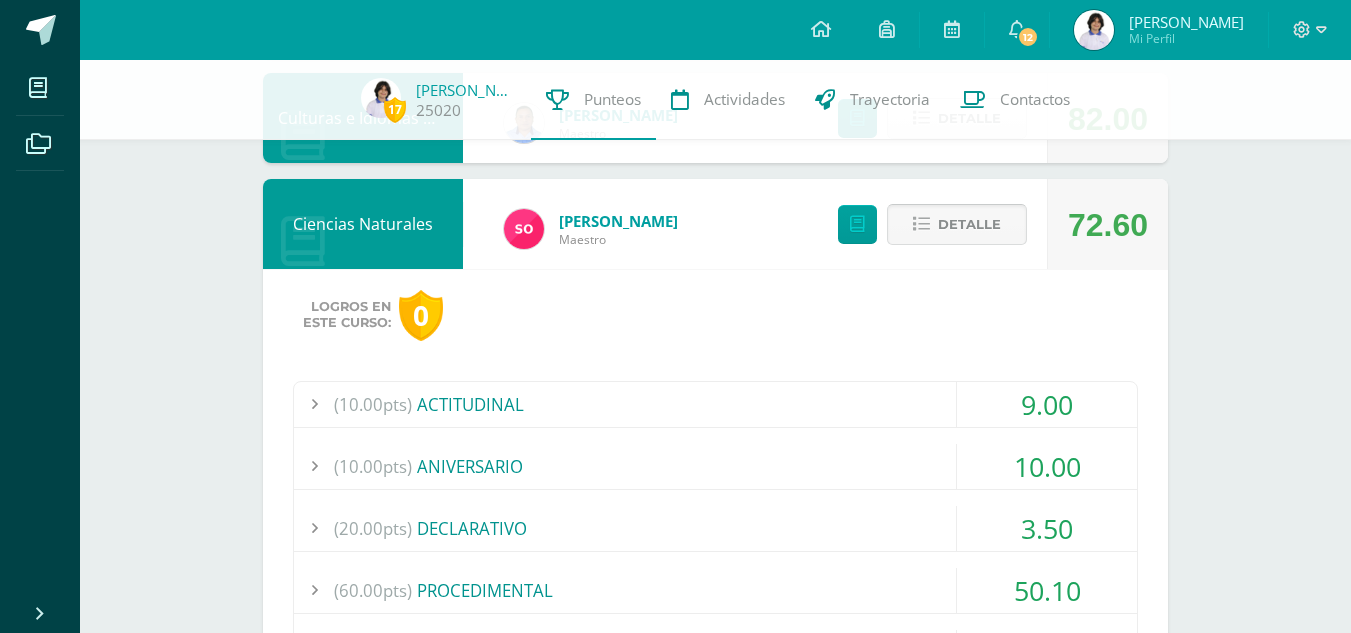 click on "Detalle" at bounding box center [969, 224] 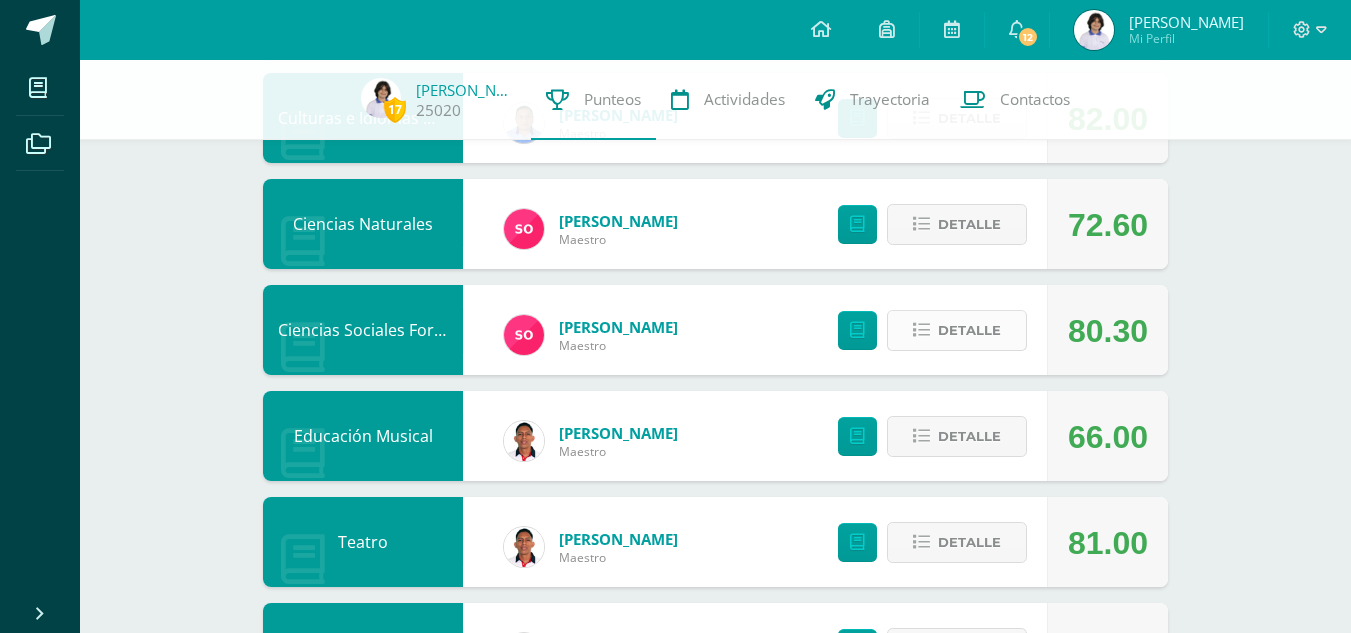 click on "Detalle" at bounding box center (969, 330) 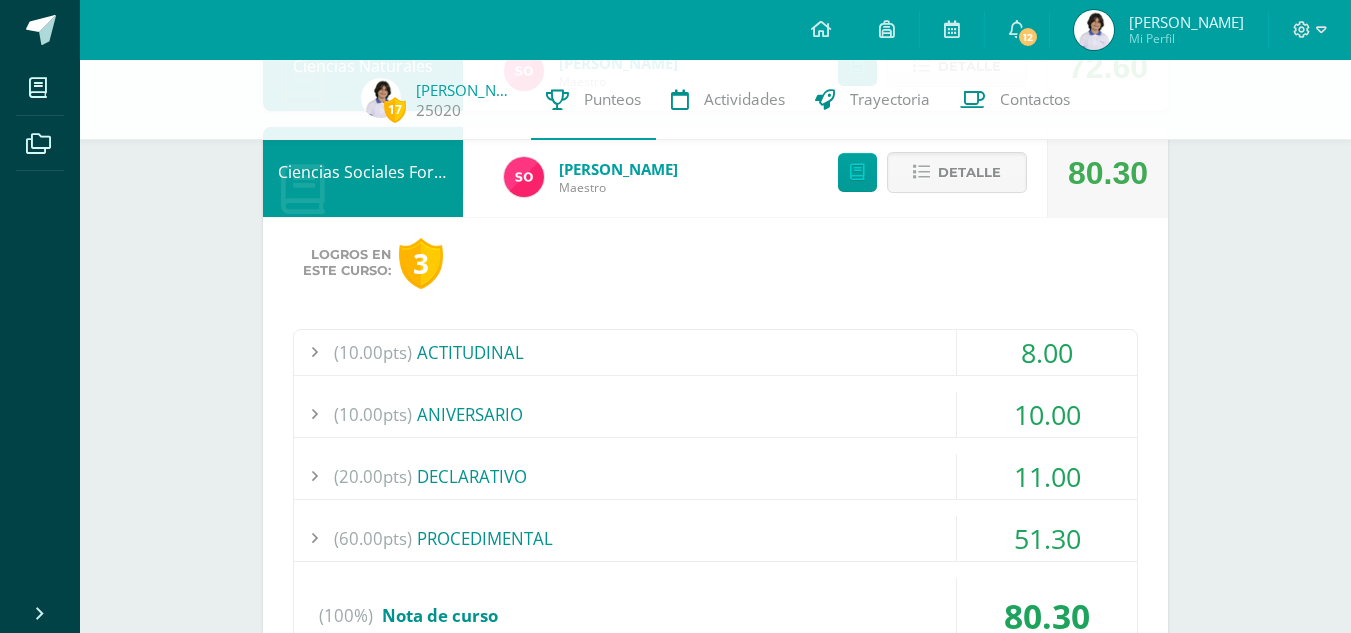 scroll, scrollTop: 722, scrollLeft: 0, axis: vertical 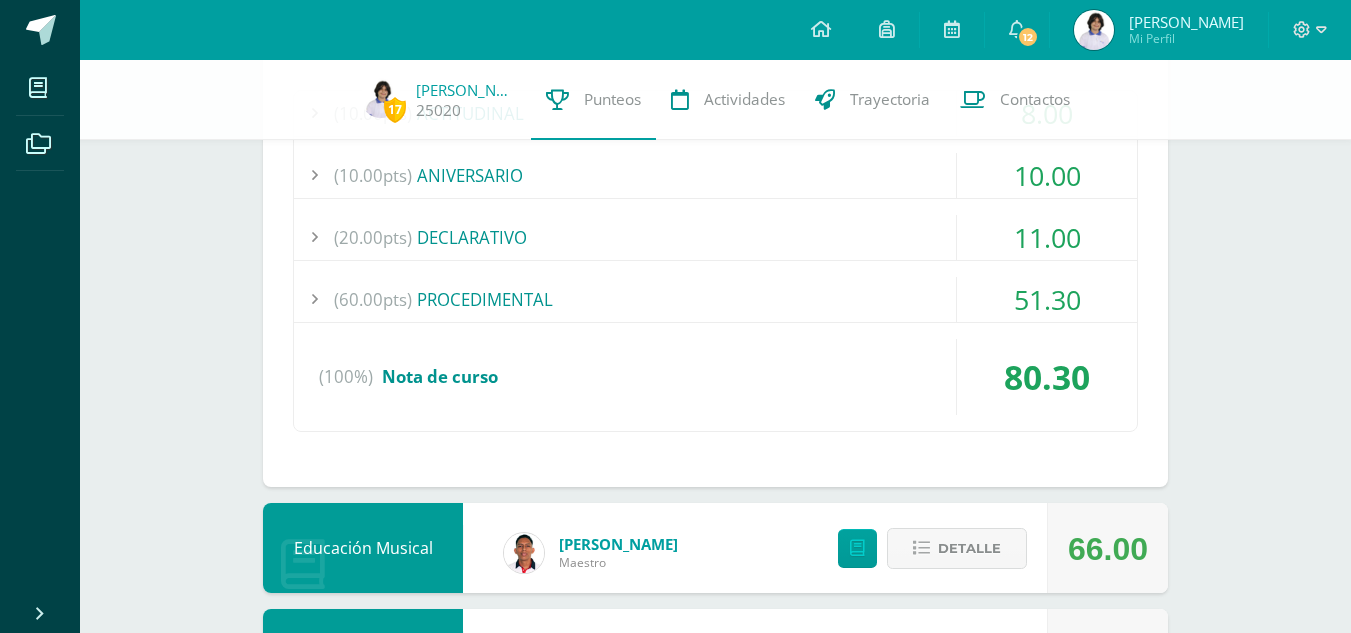 click at bounding box center [314, 299] 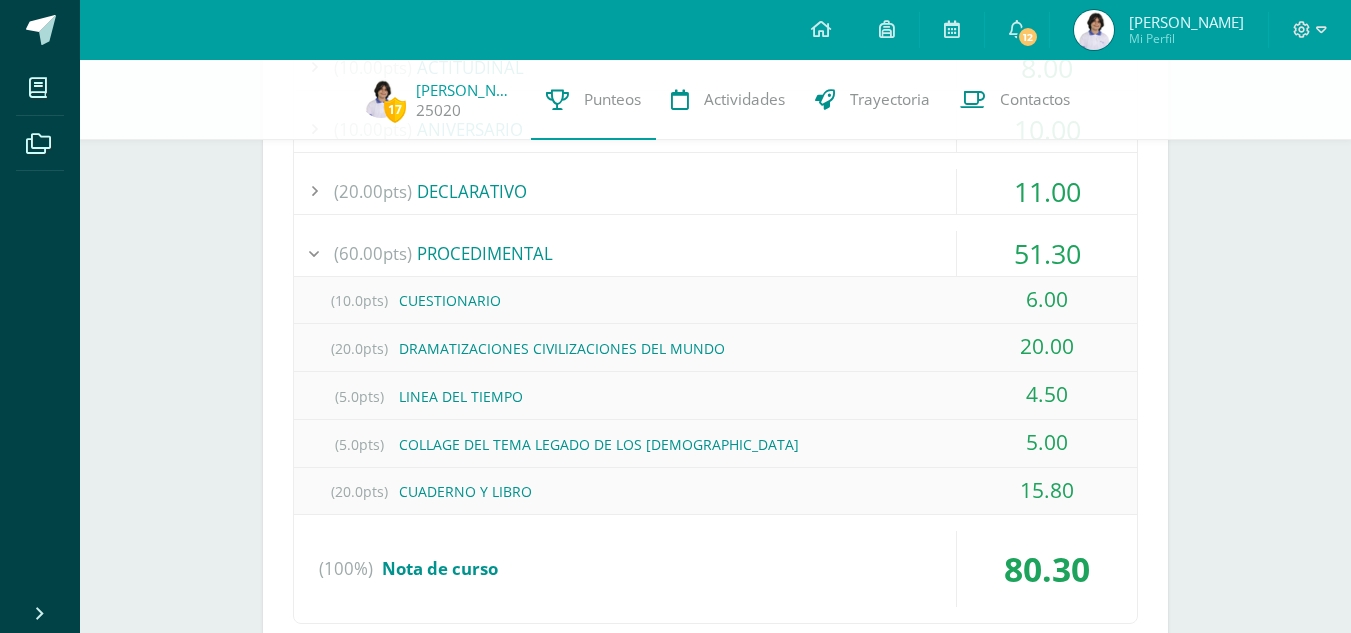scroll, scrollTop: 1008, scrollLeft: 0, axis: vertical 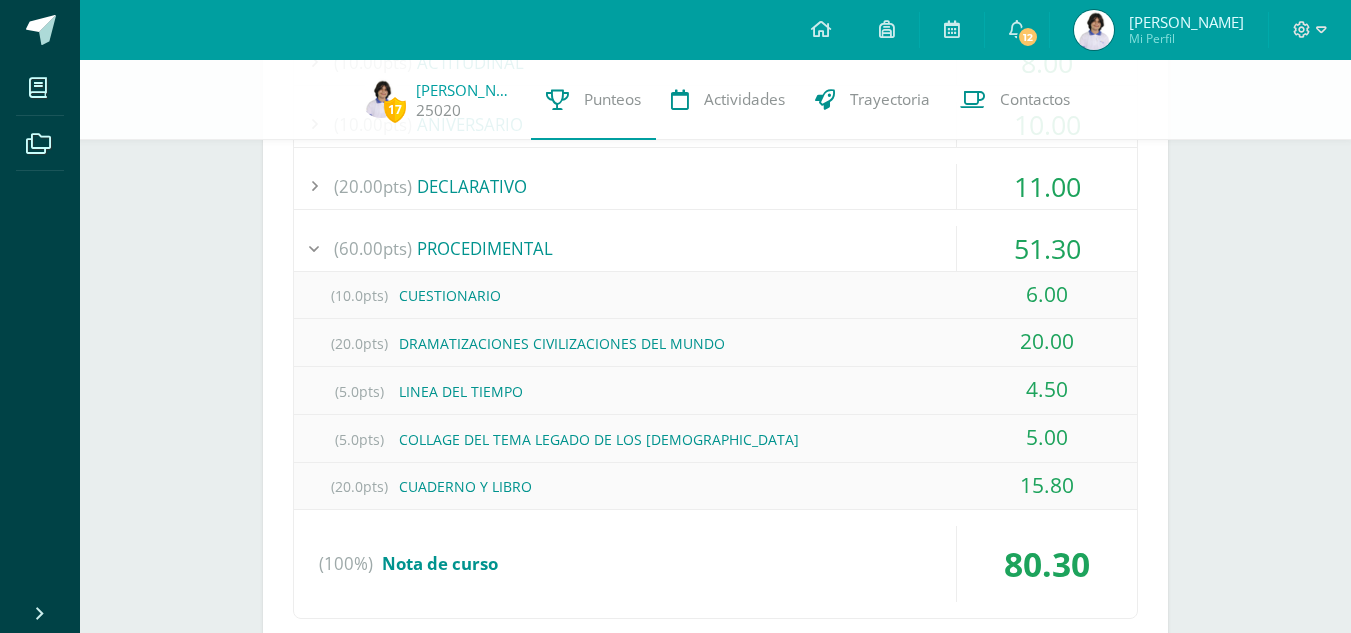 click at bounding box center (314, 248) 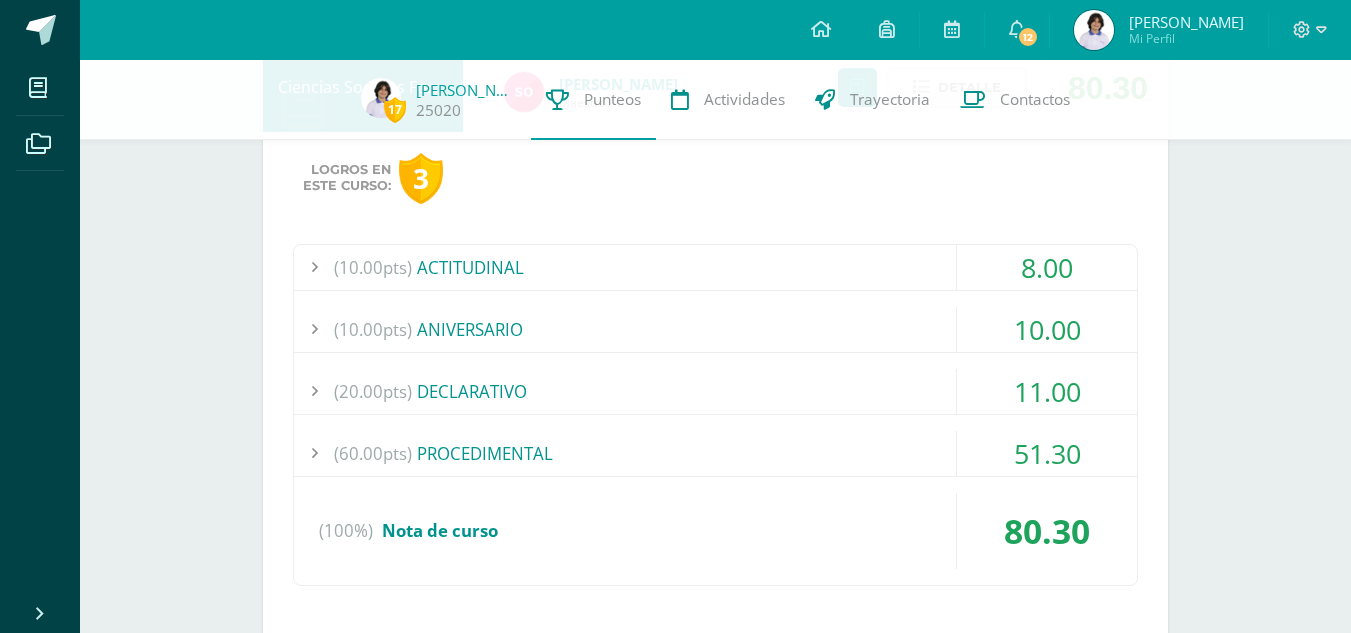 scroll, scrollTop: 709, scrollLeft: 0, axis: vertical 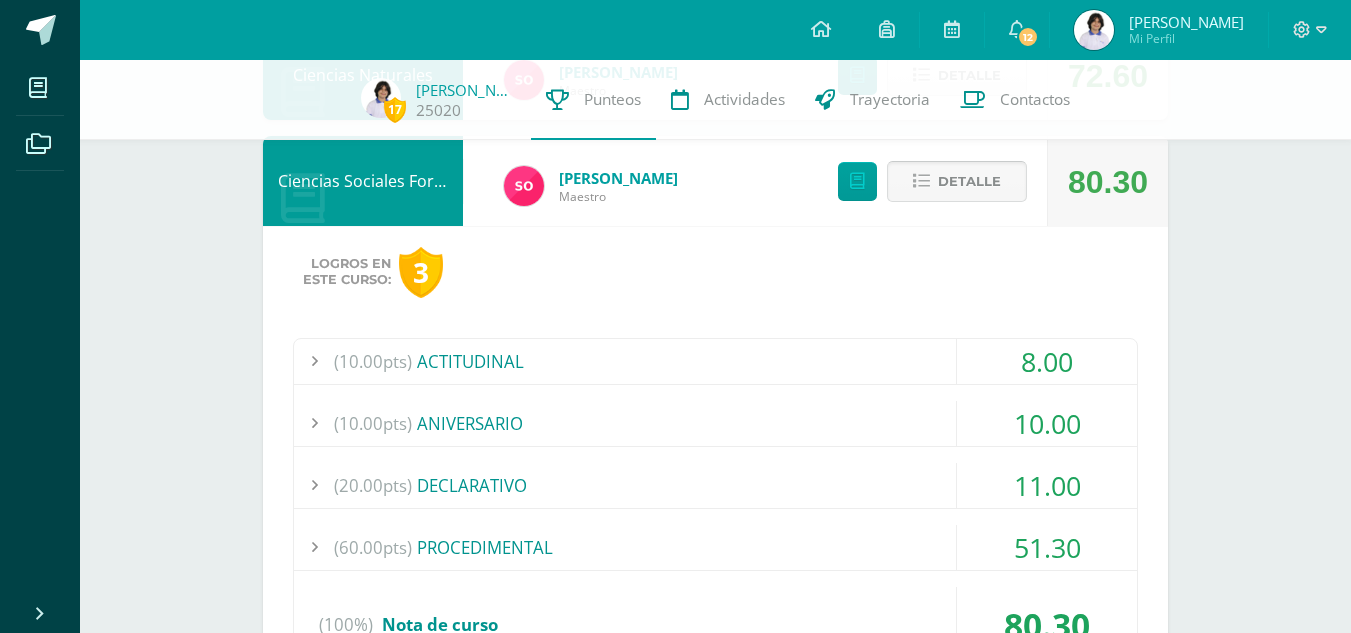 click on "Detalle" at bounding box center (969, 181) 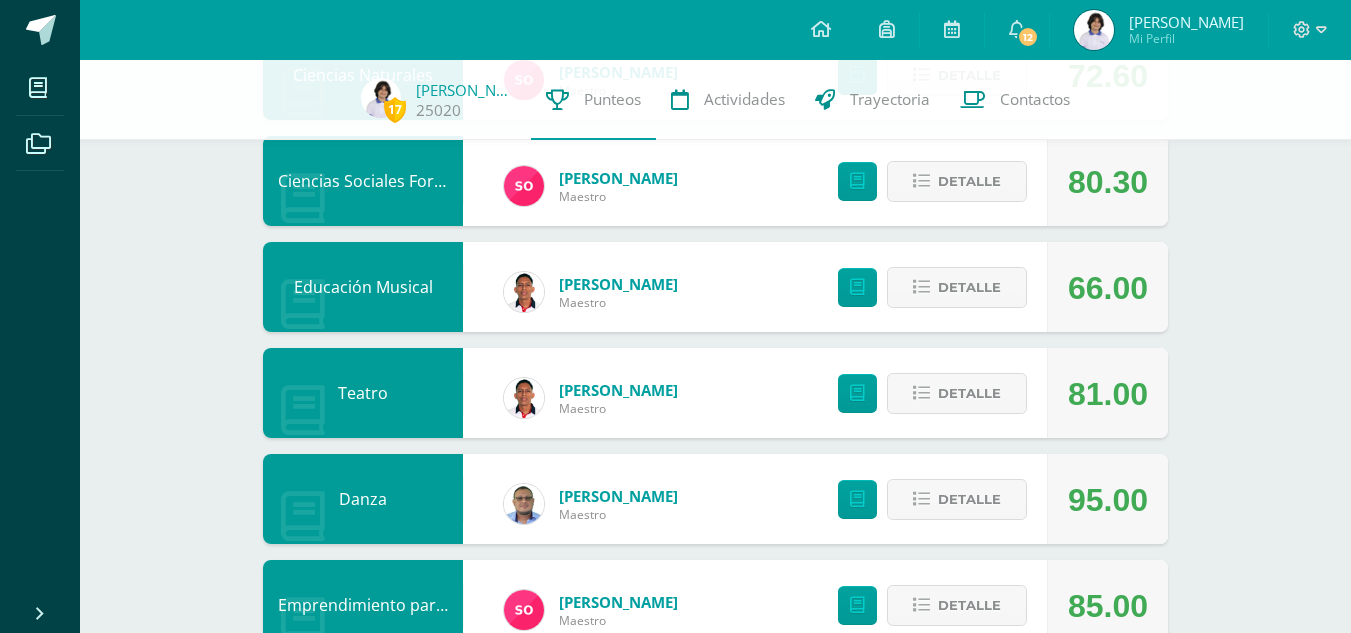 click on "Educación Musical" at bounding box center [363, 287] 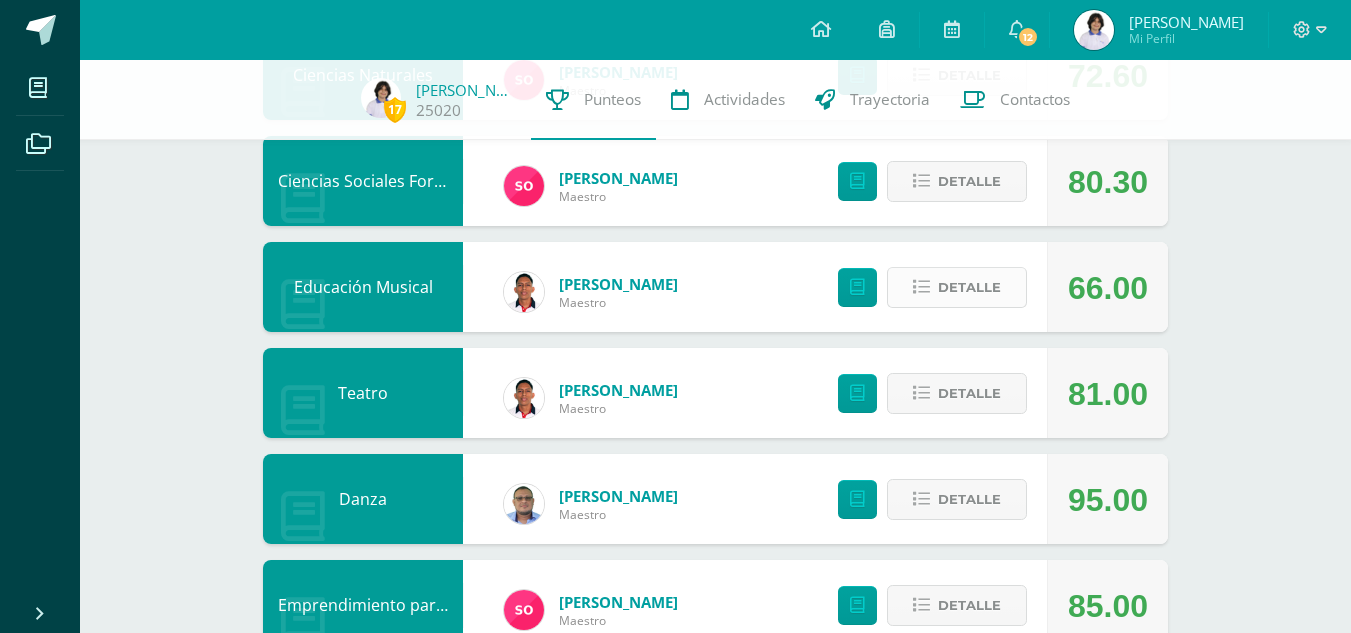 click on "Detalle" at bounding box center (969, 287) 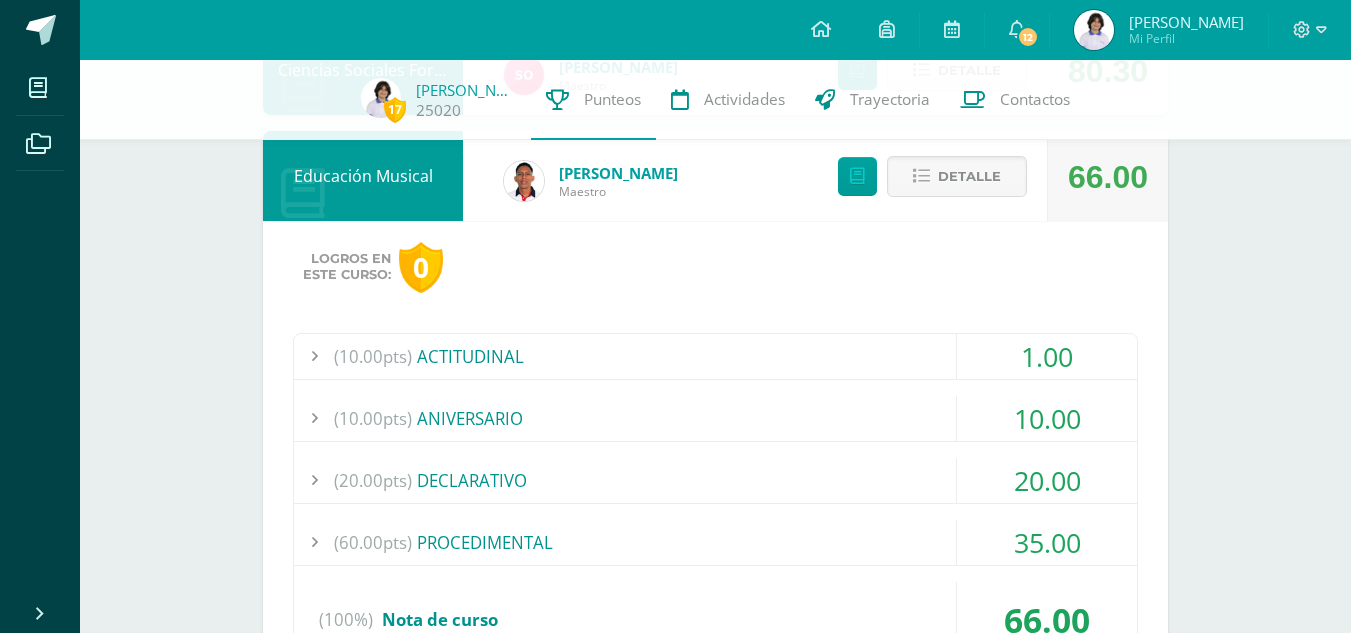 scroll, scrollTop: 833, scrollLeft: 0, axis: vertical 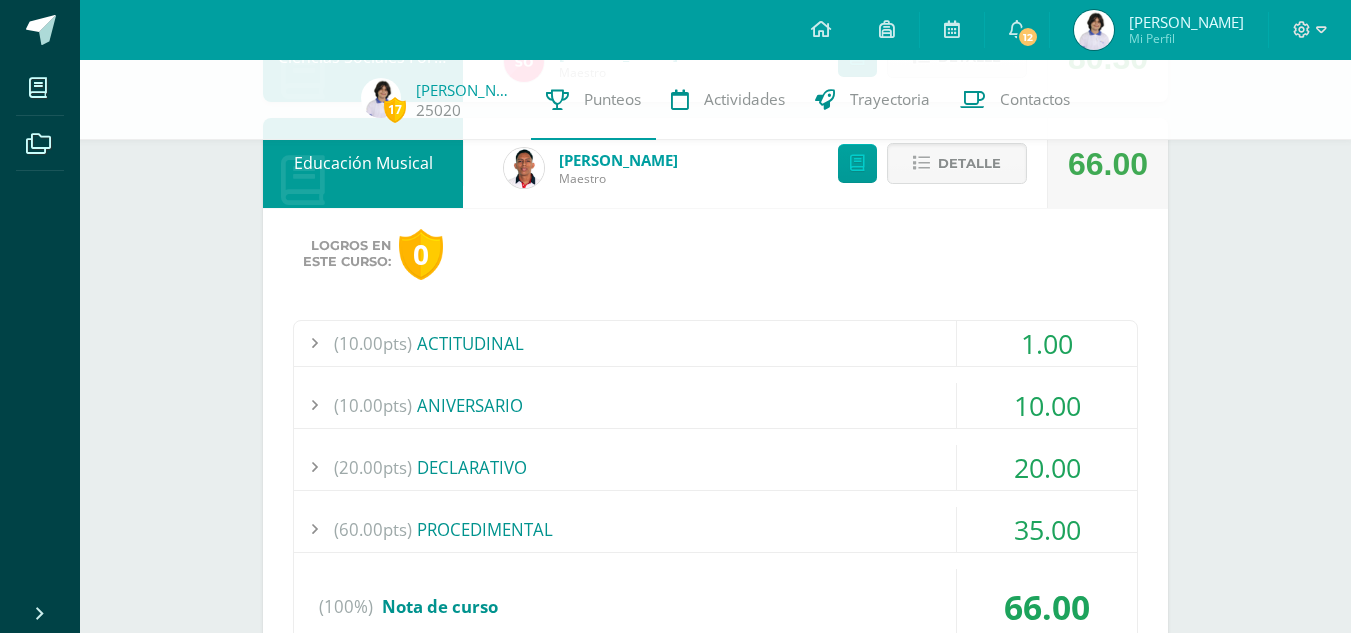 type 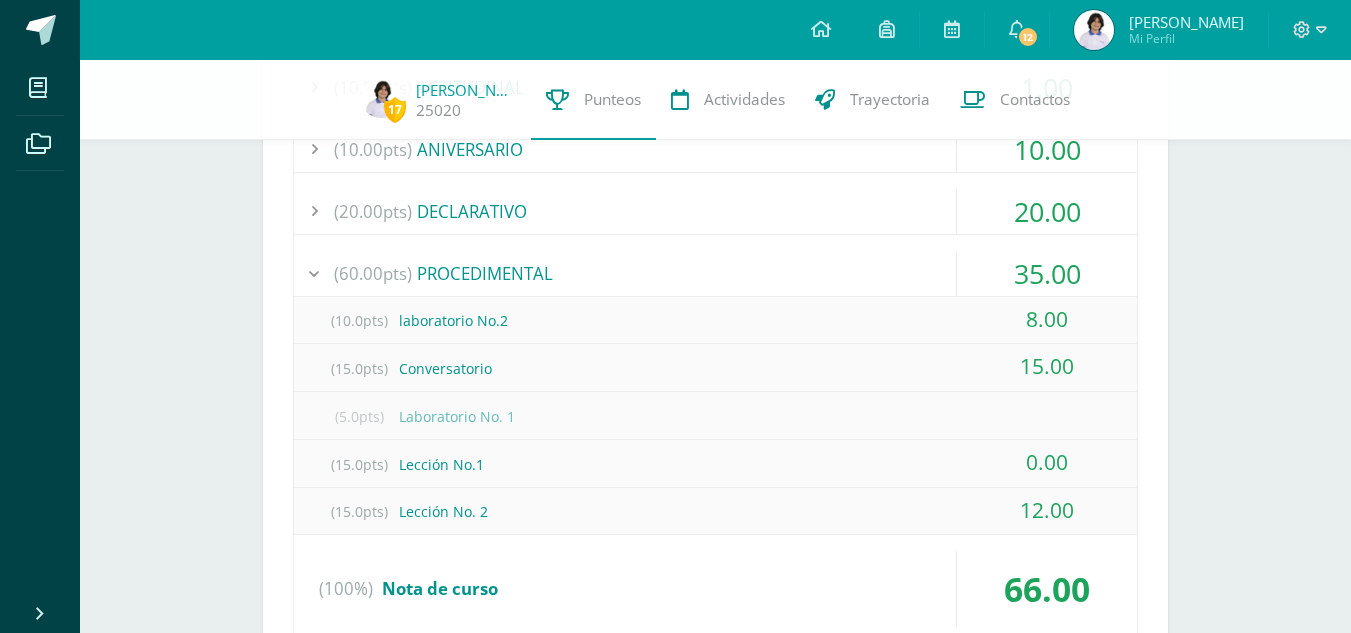 scroll, scrollTop: 1075, scrollLeft: 0, axis: vertical 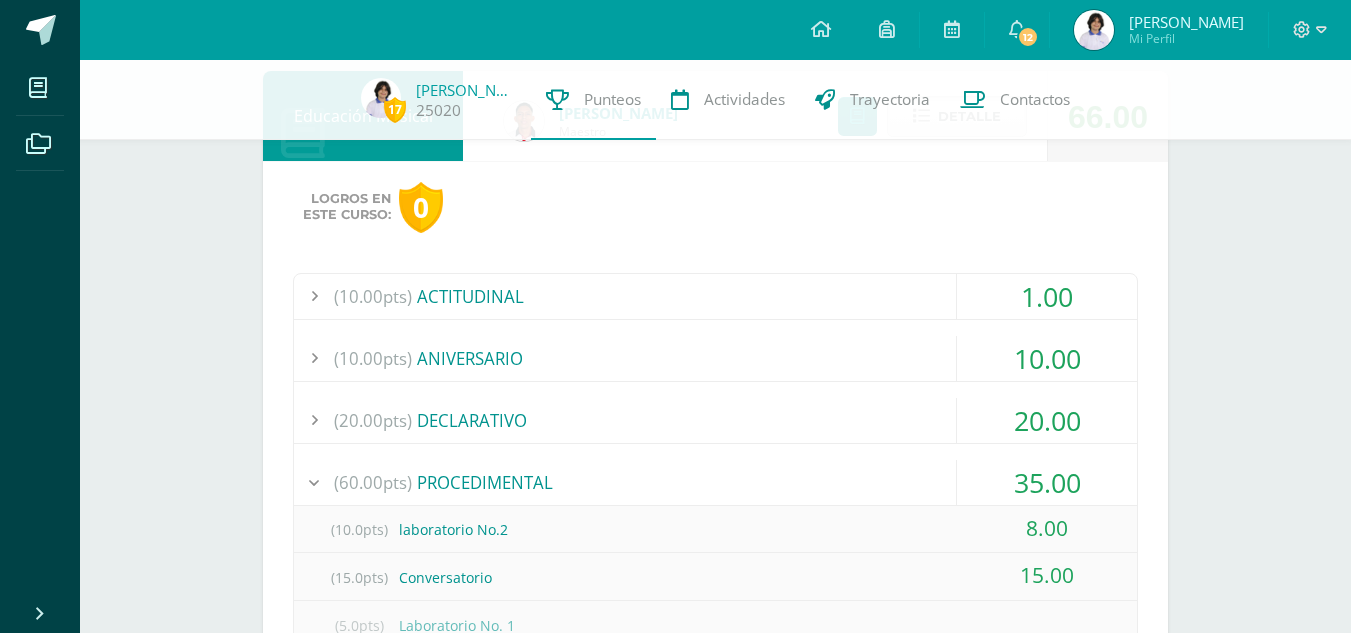 click at bounding box center [314, 482] 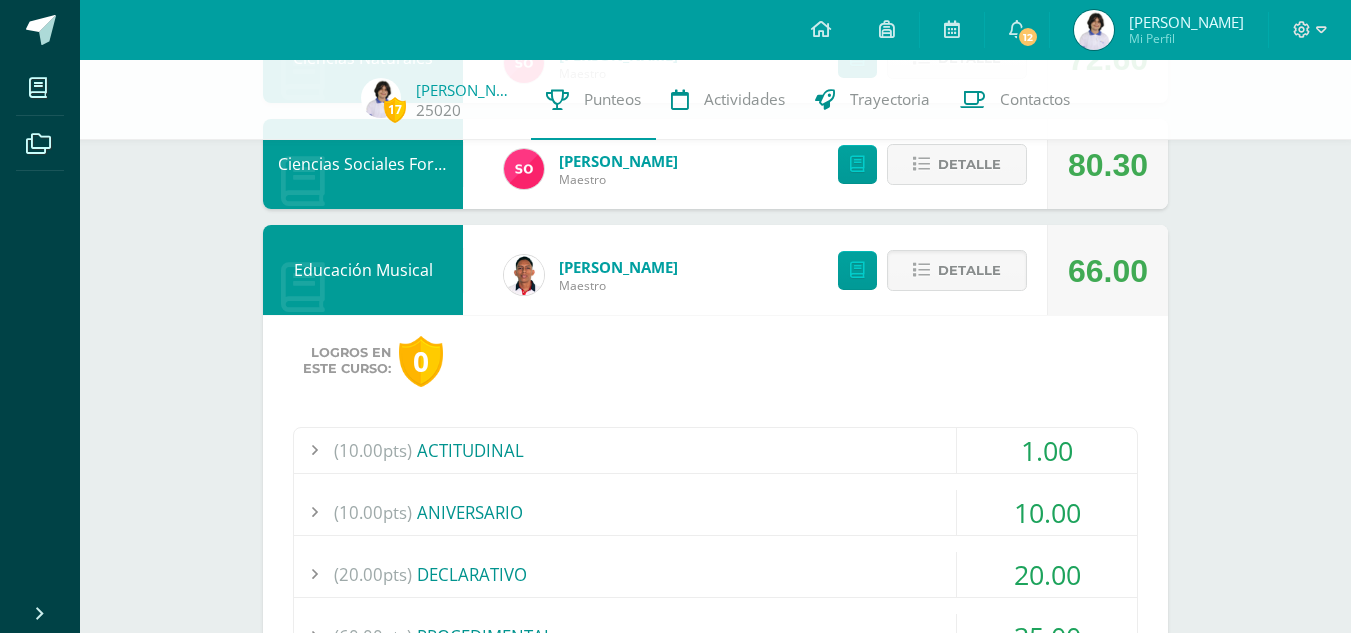 scroll, scrollTop: 722, scrollLeft: 0, axis: vertical 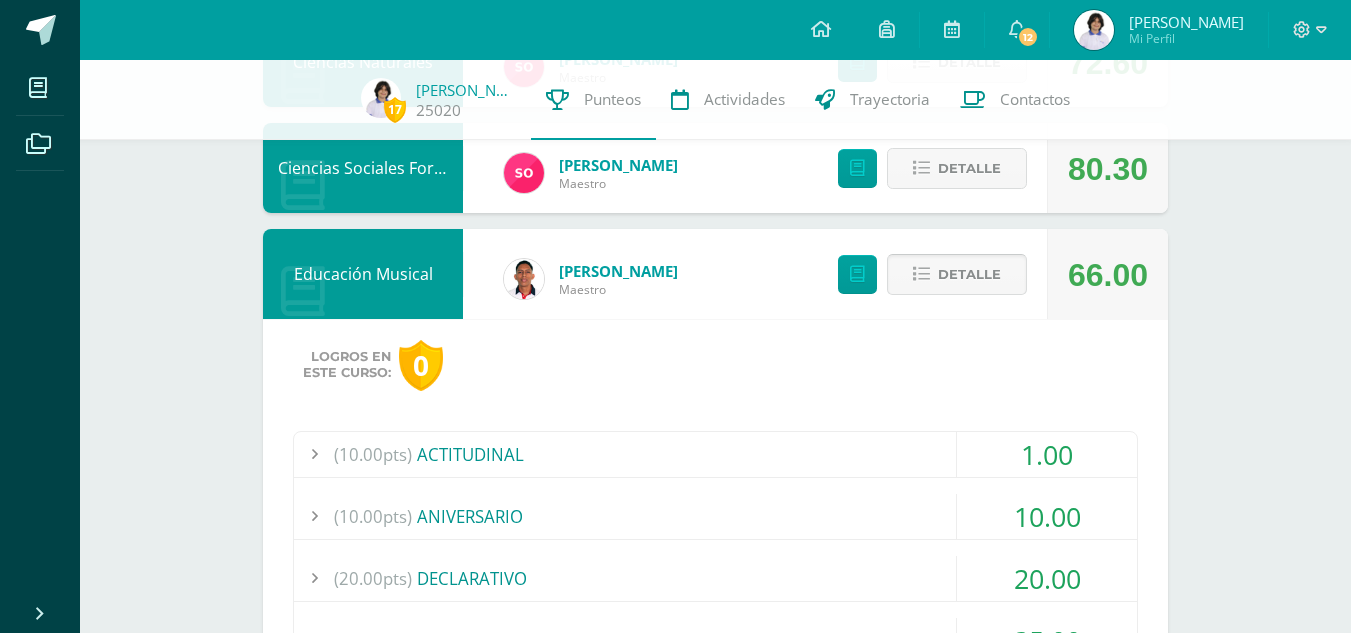 click on "Detalle" at bounding box center (969, 274) 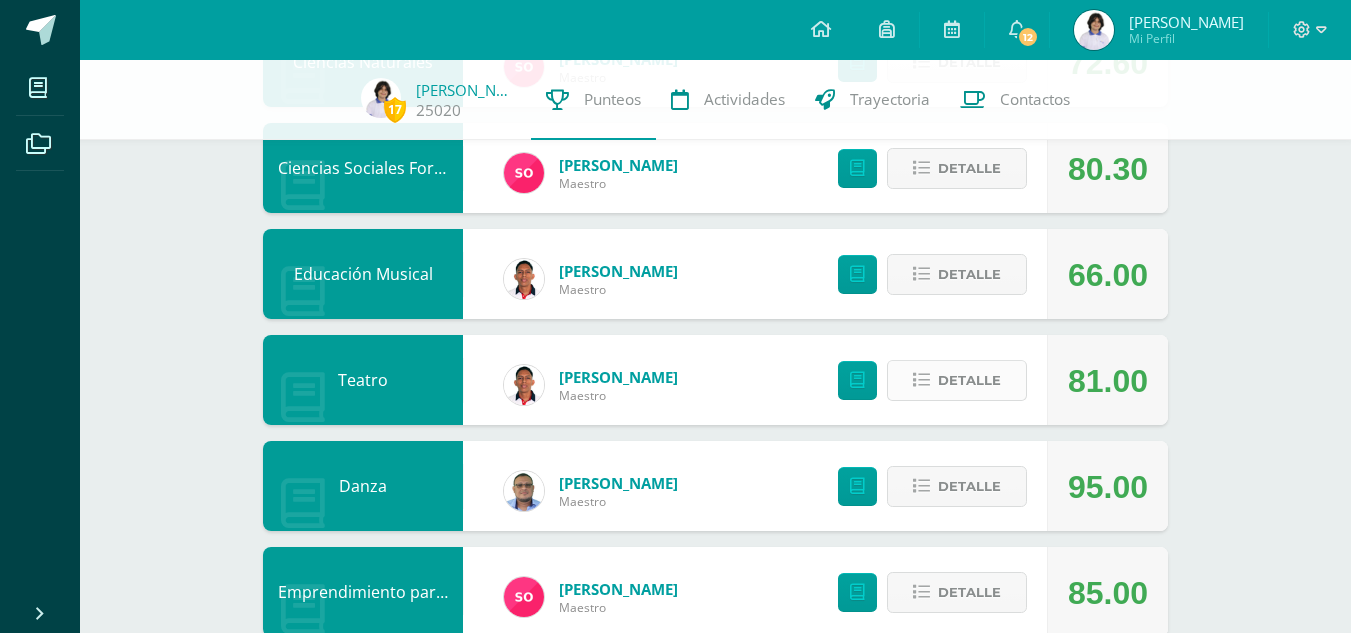 click on "Detalle" at bounding box center [969, 380] 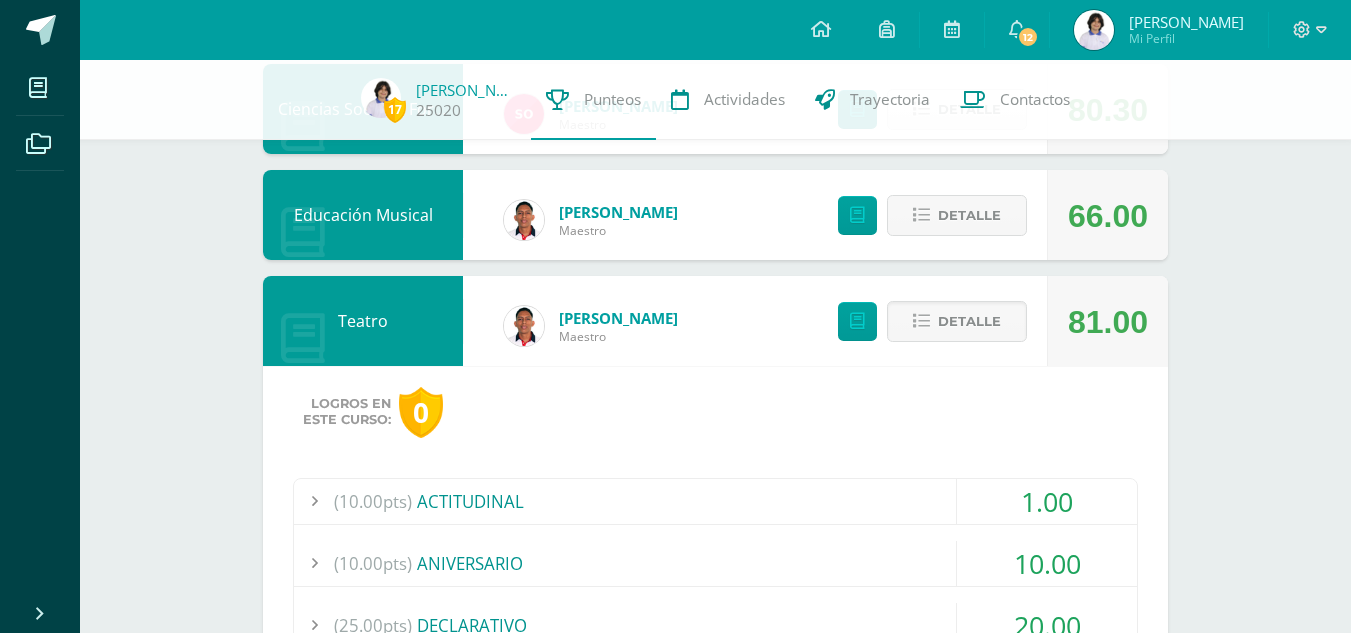 scroll, scrollTop: 790, scrollLeft: 0, axis: vertical 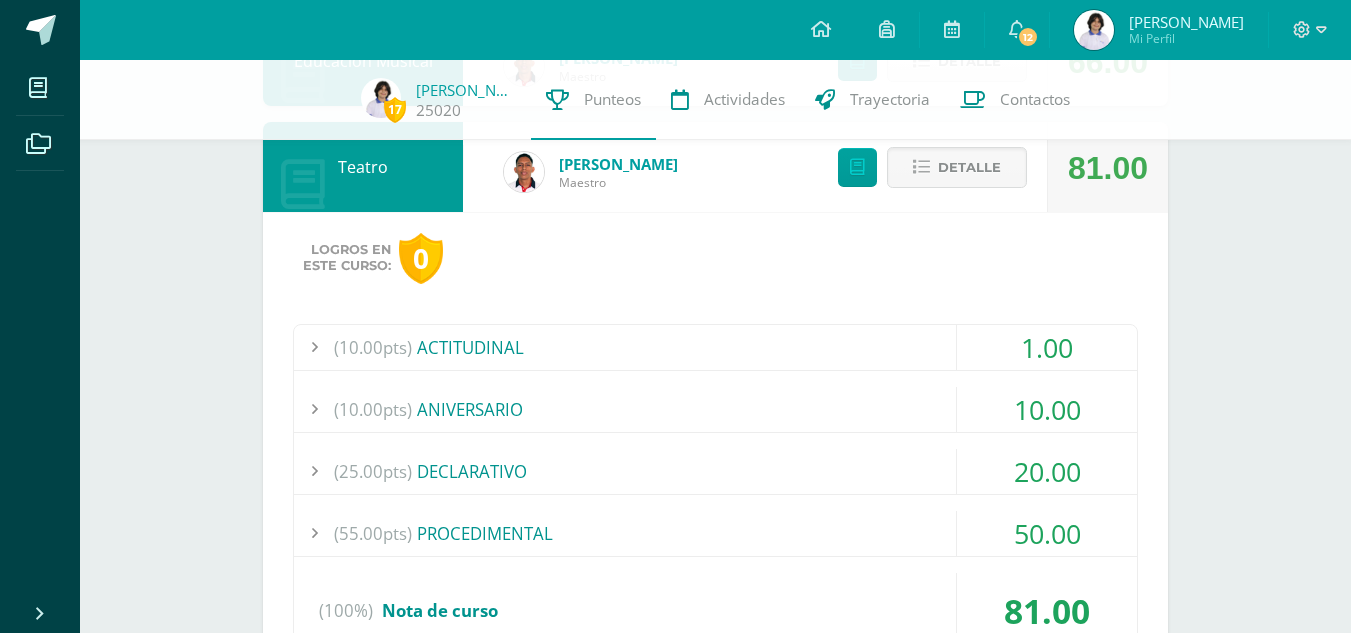 type 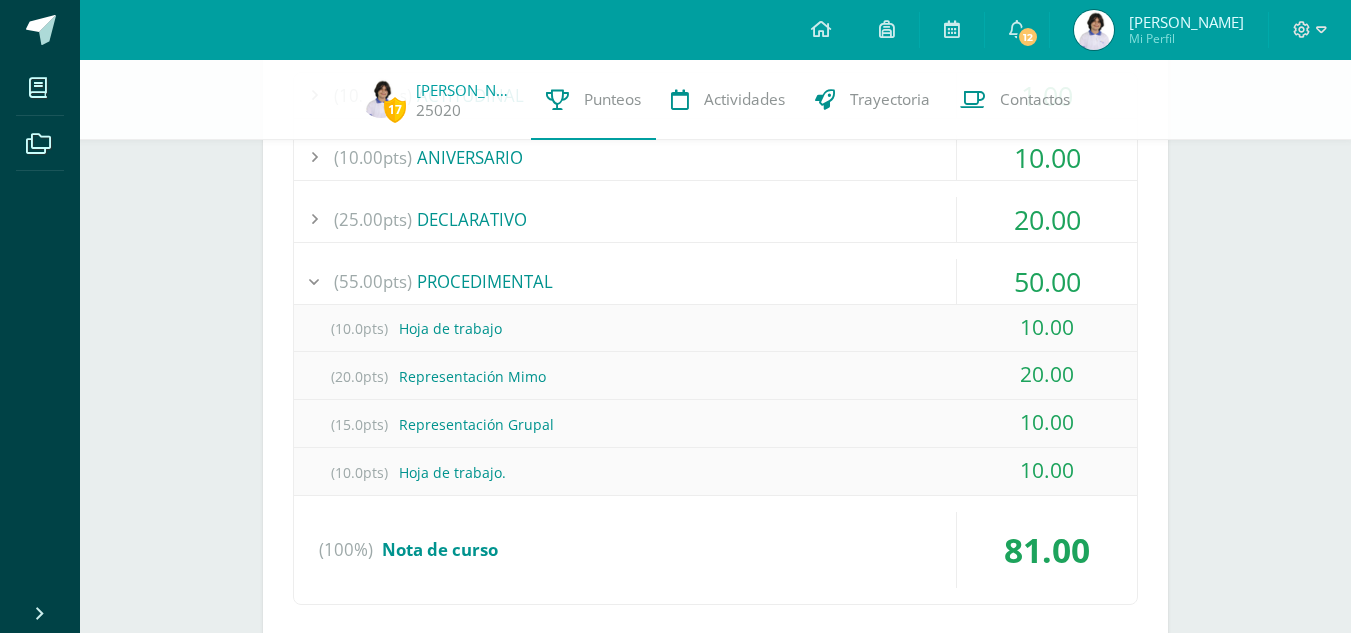scroll, scrollTop: 1192, scrollLeft: 0, axis: vertical 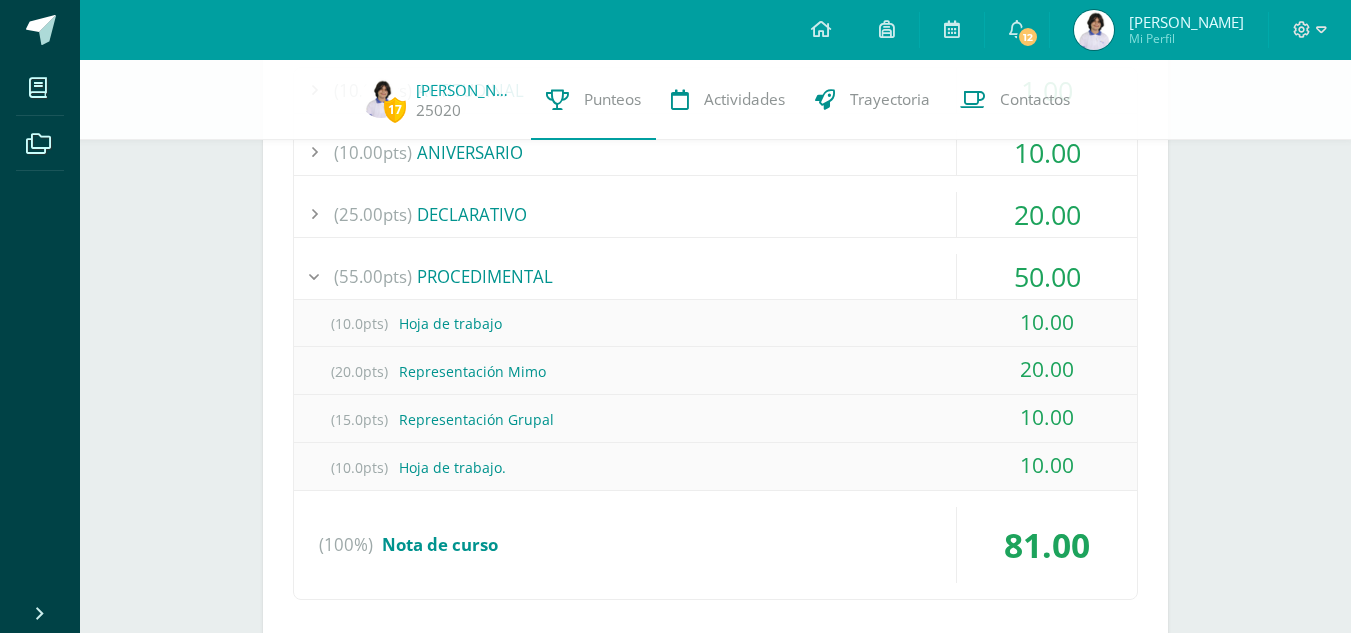 click at bounding box center (314, 276) 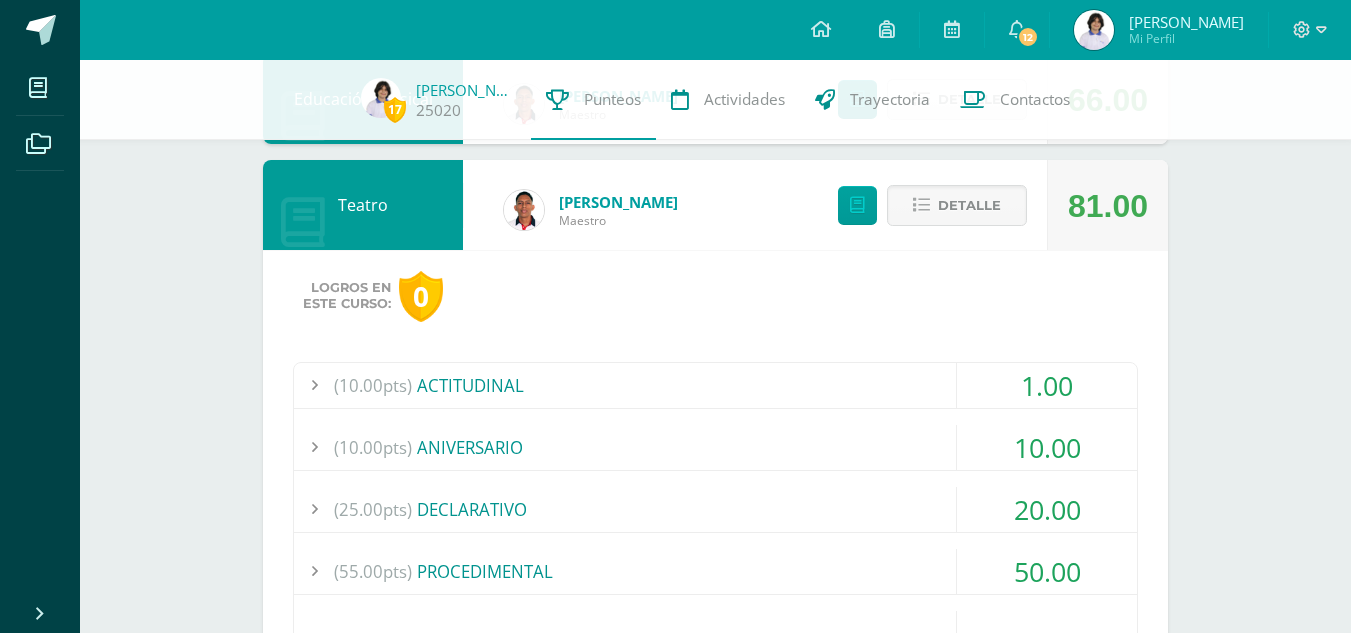 scroll, scrollTop: 893, scrollLeft: 0, axis: vertical 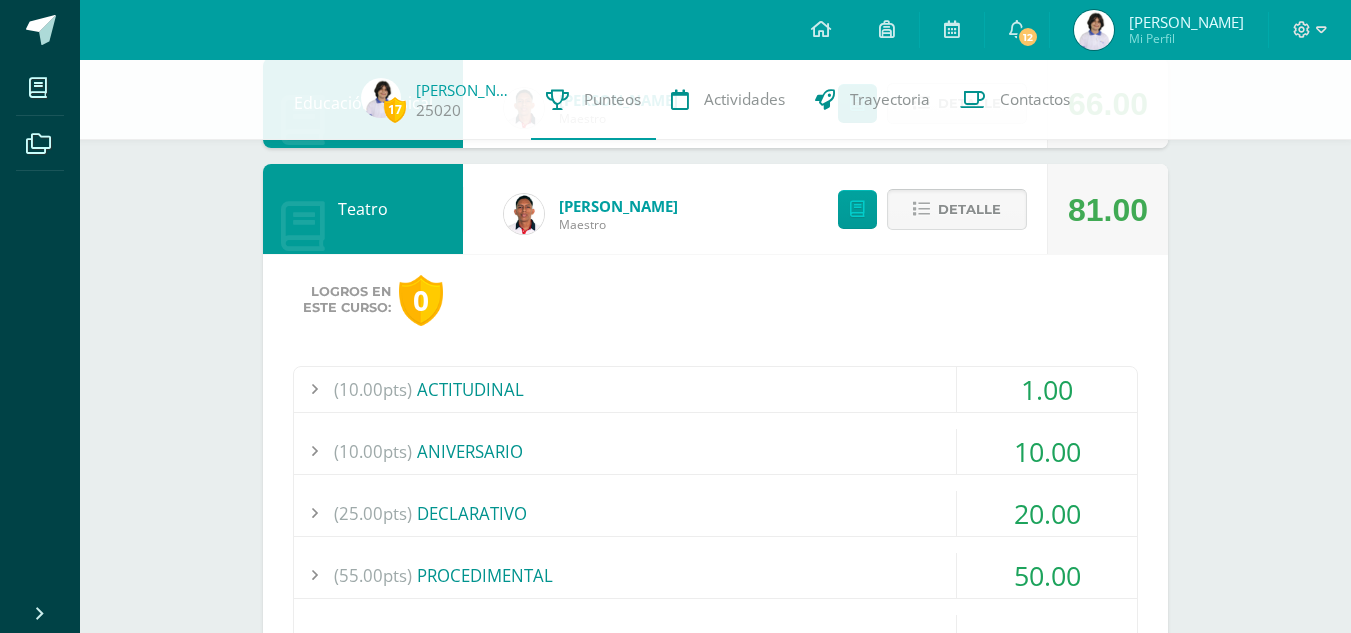 click on "Detalle" at bounding box center (969, 209) 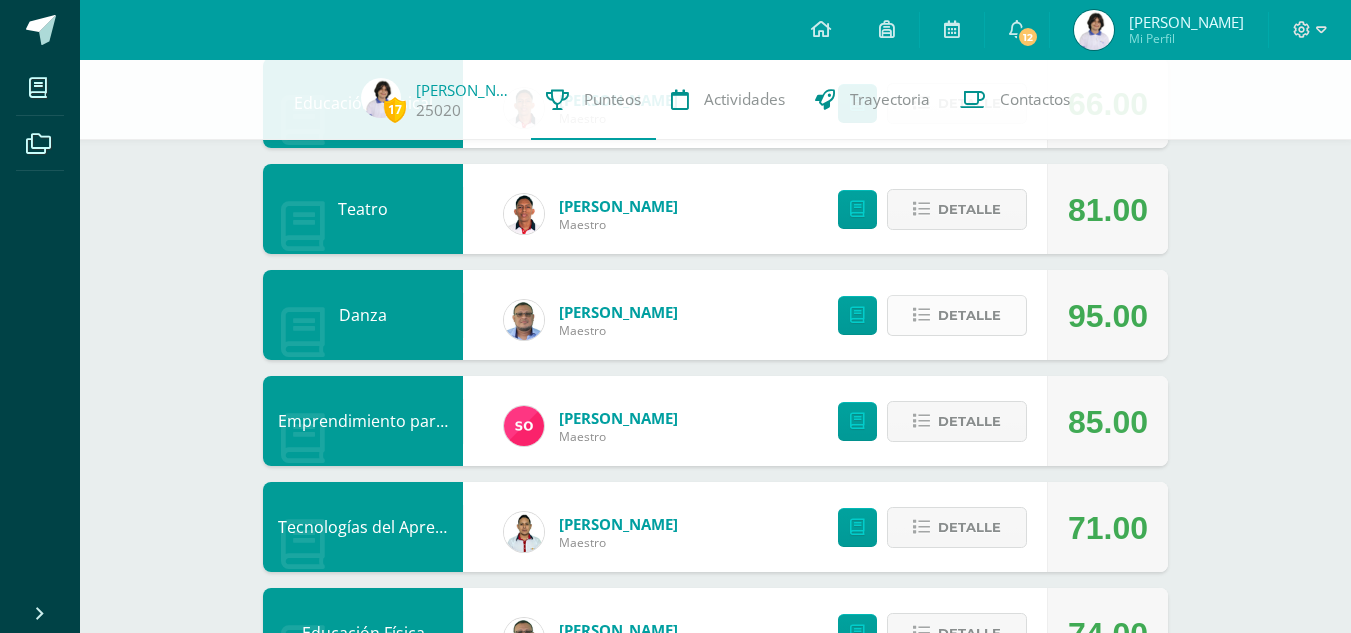 click on "Detalle" at bounding box center [969, 315] 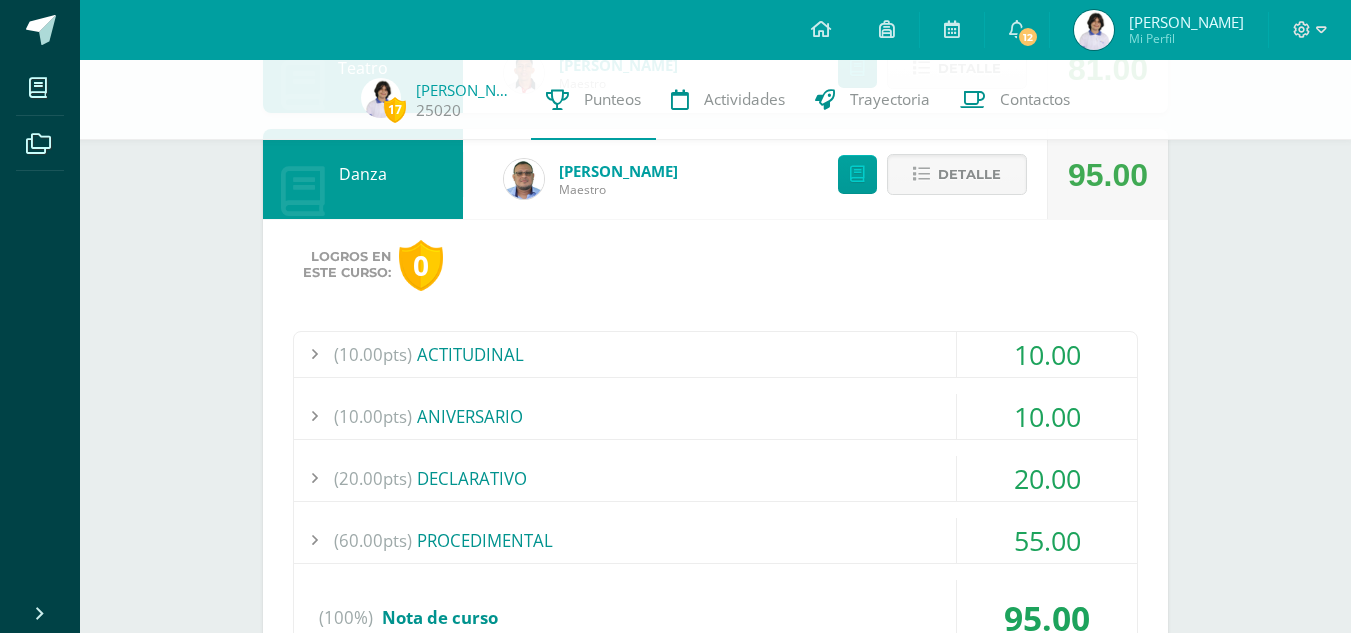scroll, scrollTop: 1038, scrollLeft: 0, axis: vertical 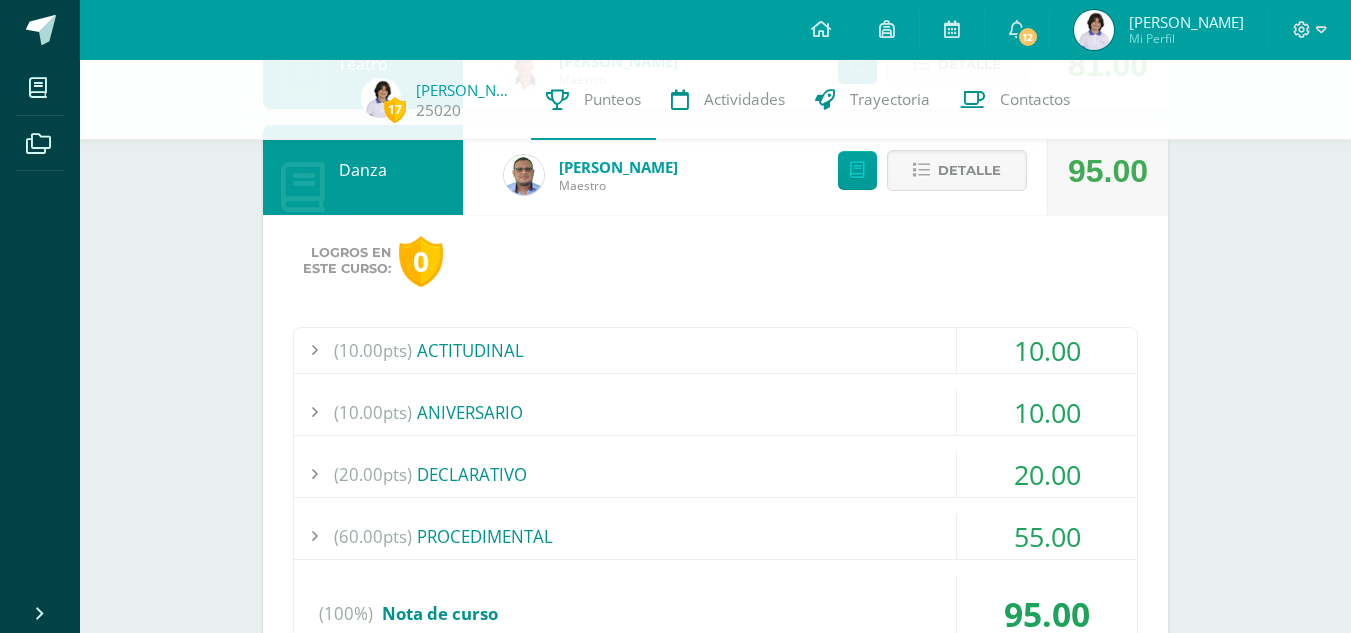 type 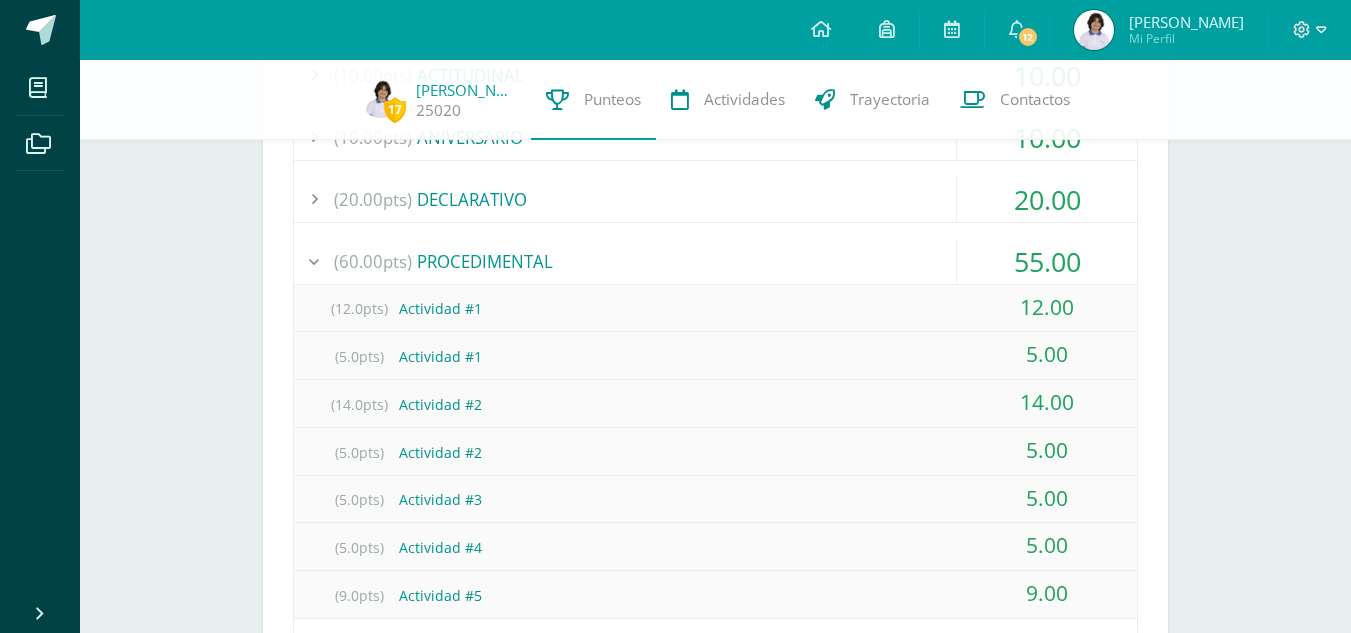 scroll, scrollTop: 1380, scrollLeft: 0, axis: vertical 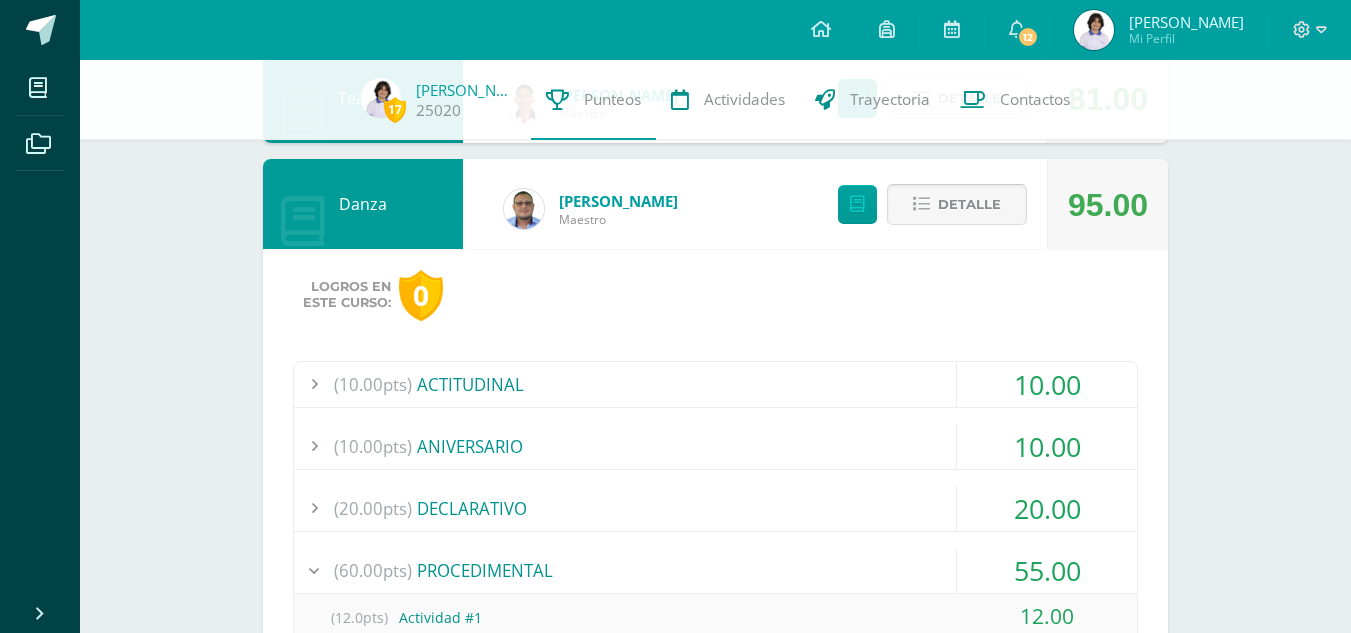click on "Detalle" at bounding box center (969, 204) 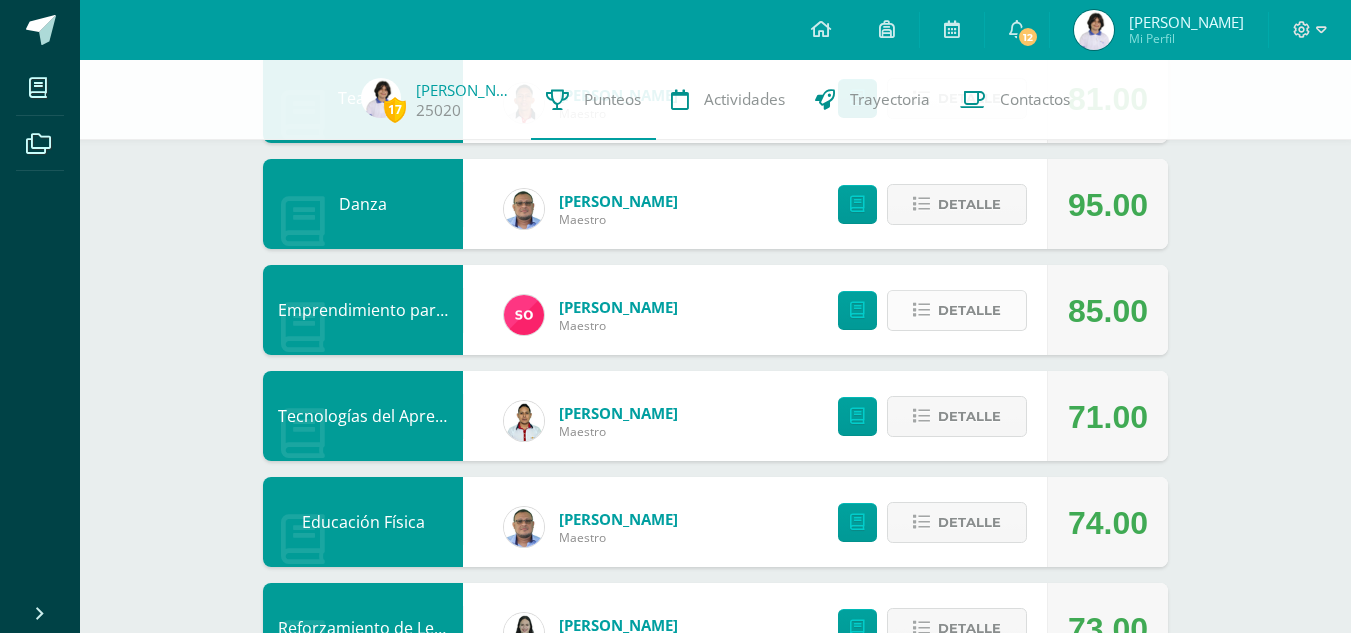 click on "Detalle" at bounding box center (969, 310) 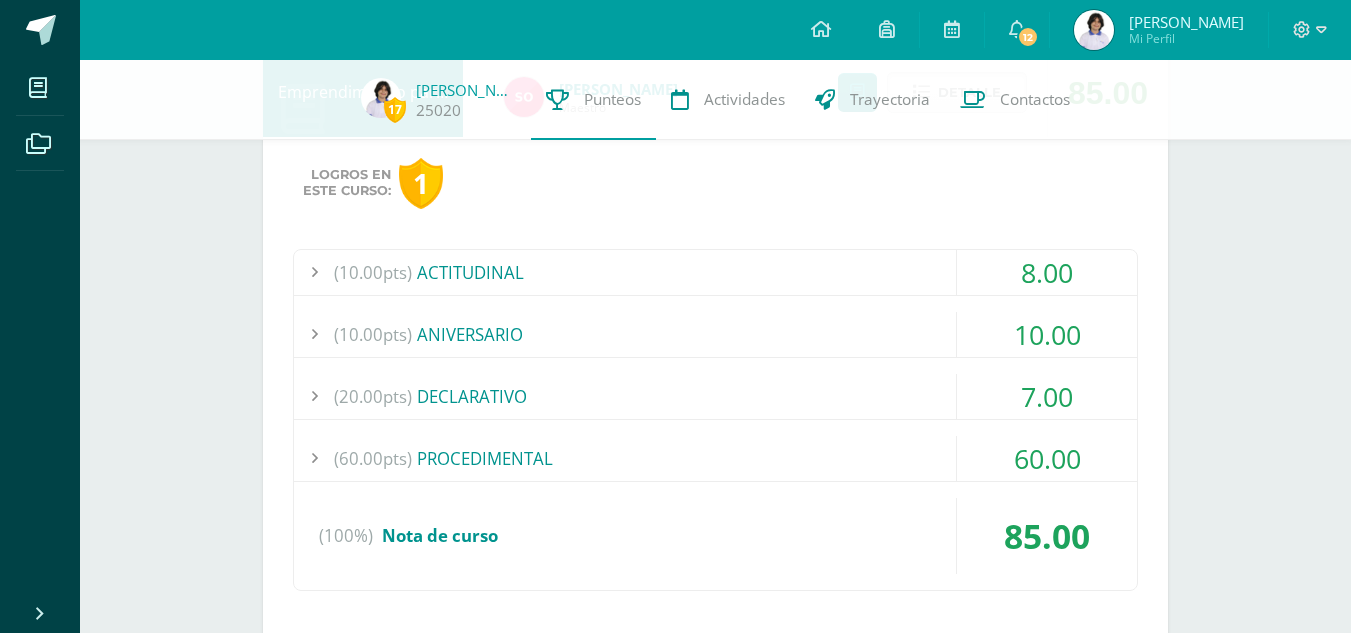 scroll, scrollTop: 1218, scrollLeft: 0, axis: vertical 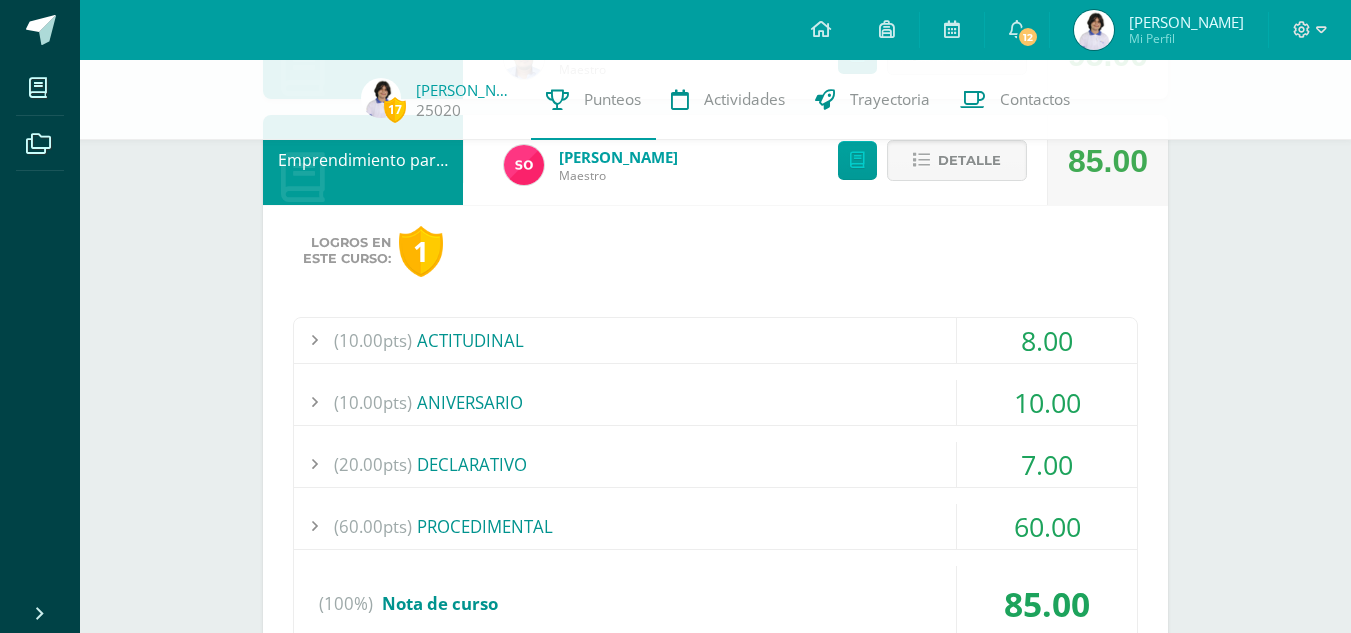 type 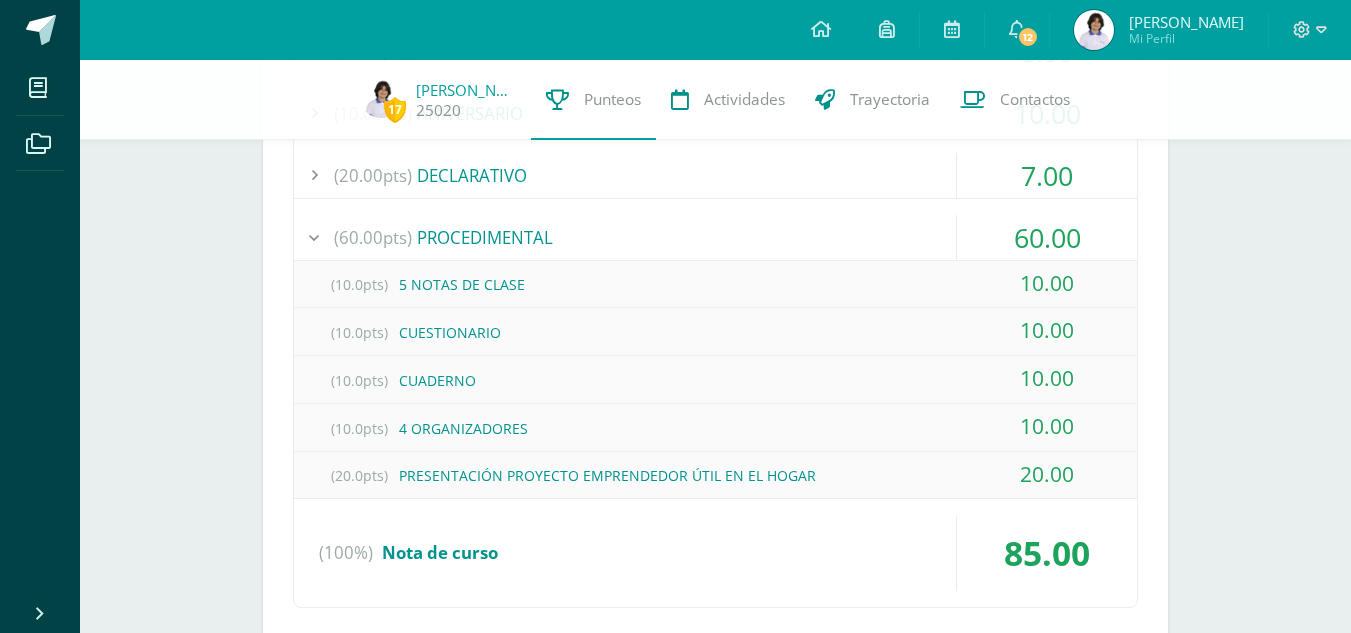 scroll, scrollTop: 1447, scrollLeft: 0, axis: vertical 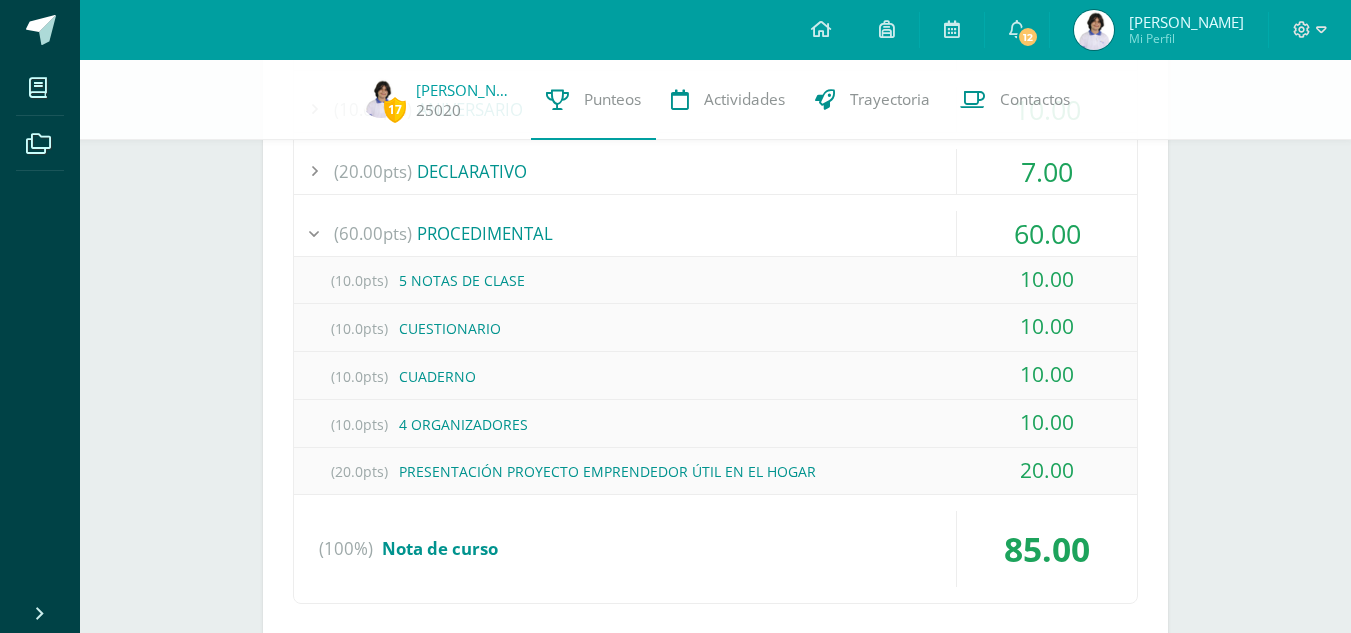 click at bounding box center [314, 233] 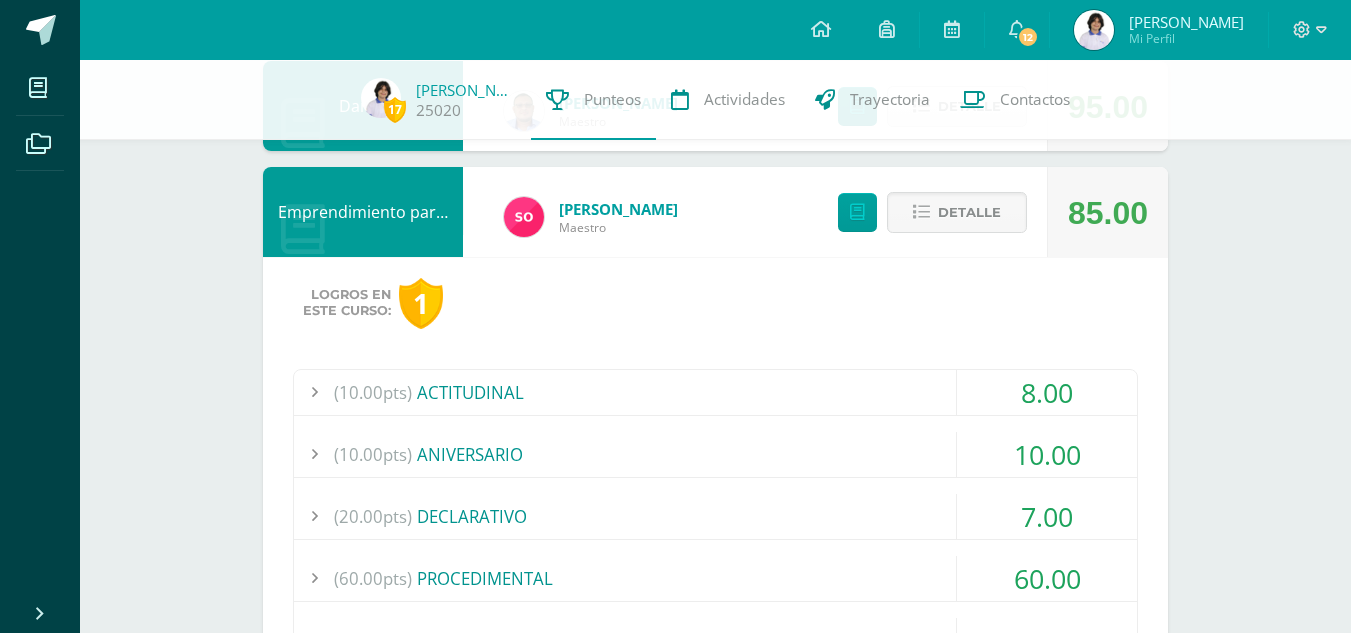 scroll, scrollTop: 1089, scrollLeft: 0, axis: vertical 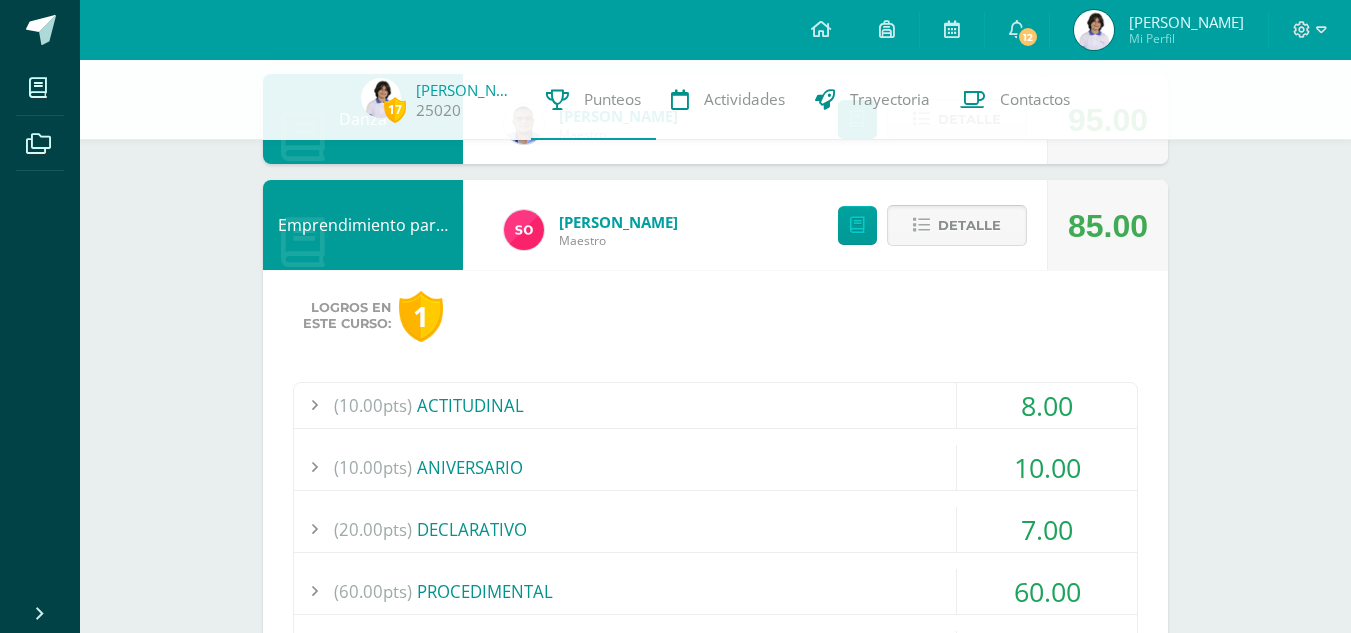 click on "Detalle" at bounding box center (969, 225) 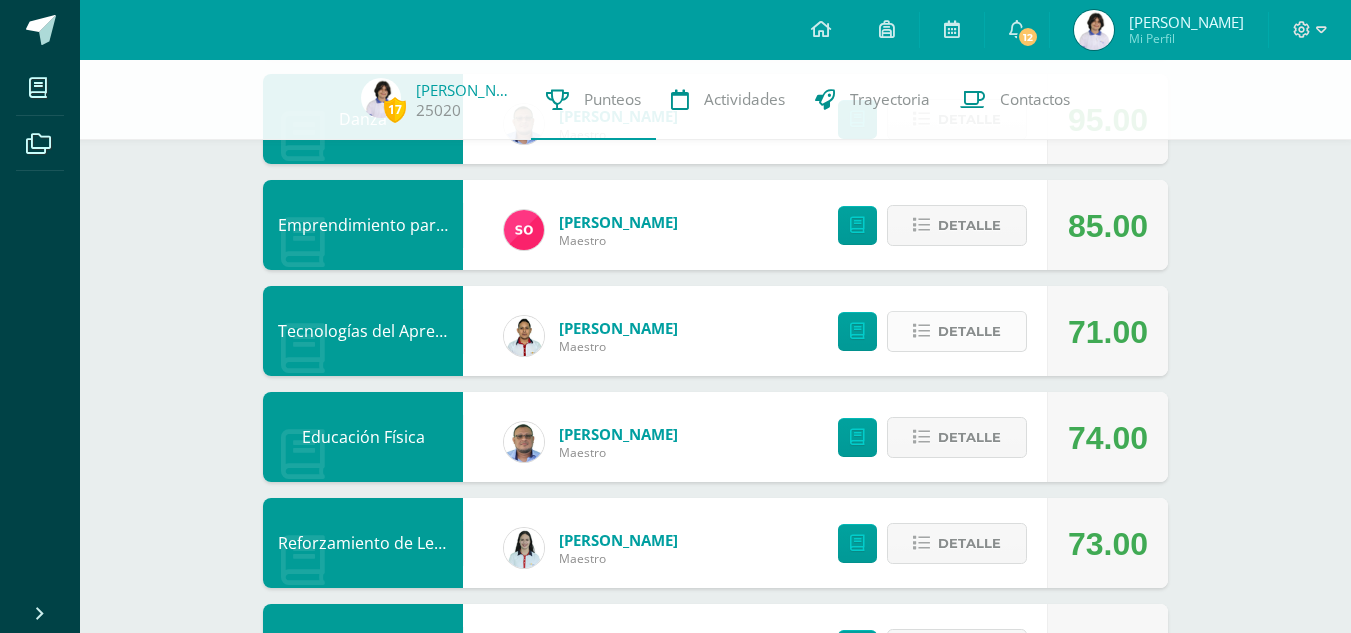 click on "Detalle" at bounding box center [969, 331] 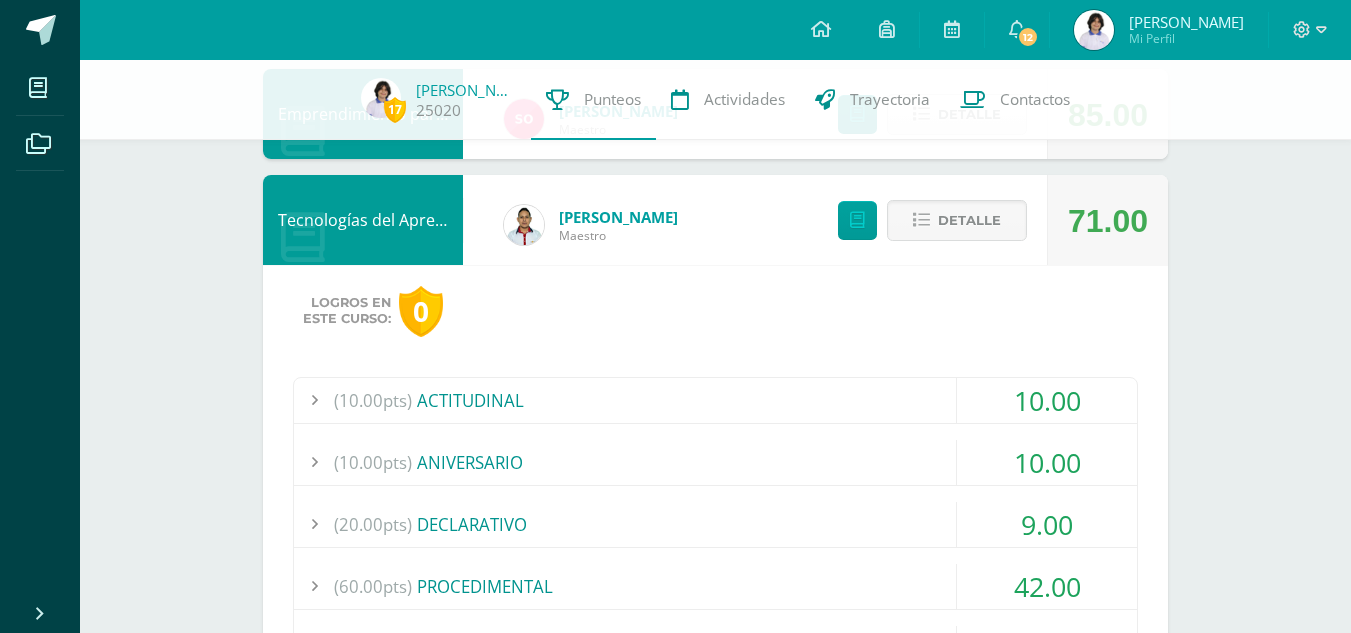 scroll, scrollTop: 1204, scrollLeft: 0, axis: vertical 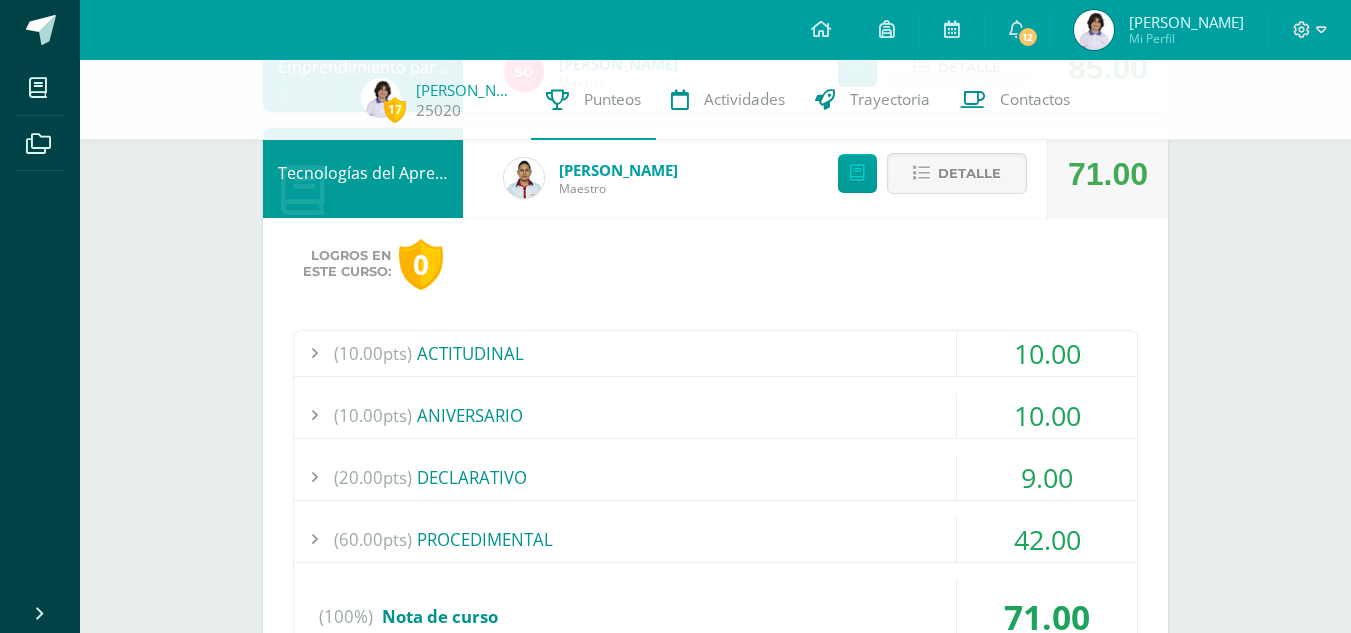 type 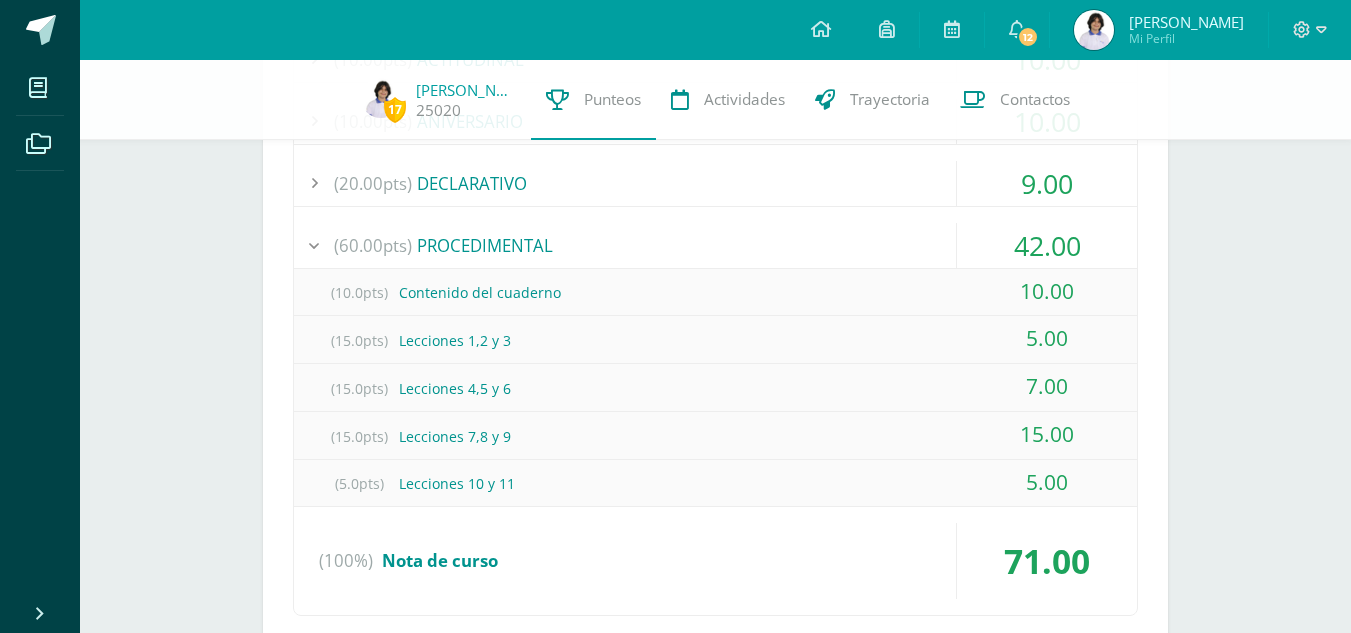 scroll, scrollTop: 1606, scrollLeft: 0, axis: vertical 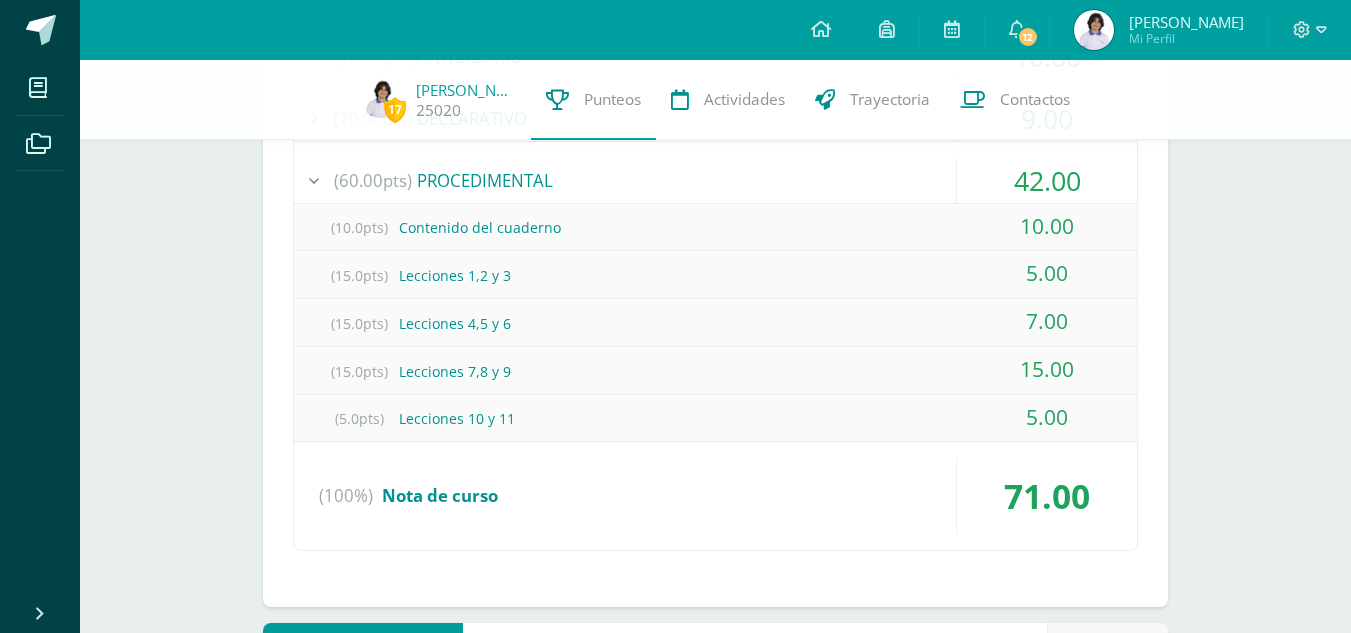 click at bounding box center (314, 180) 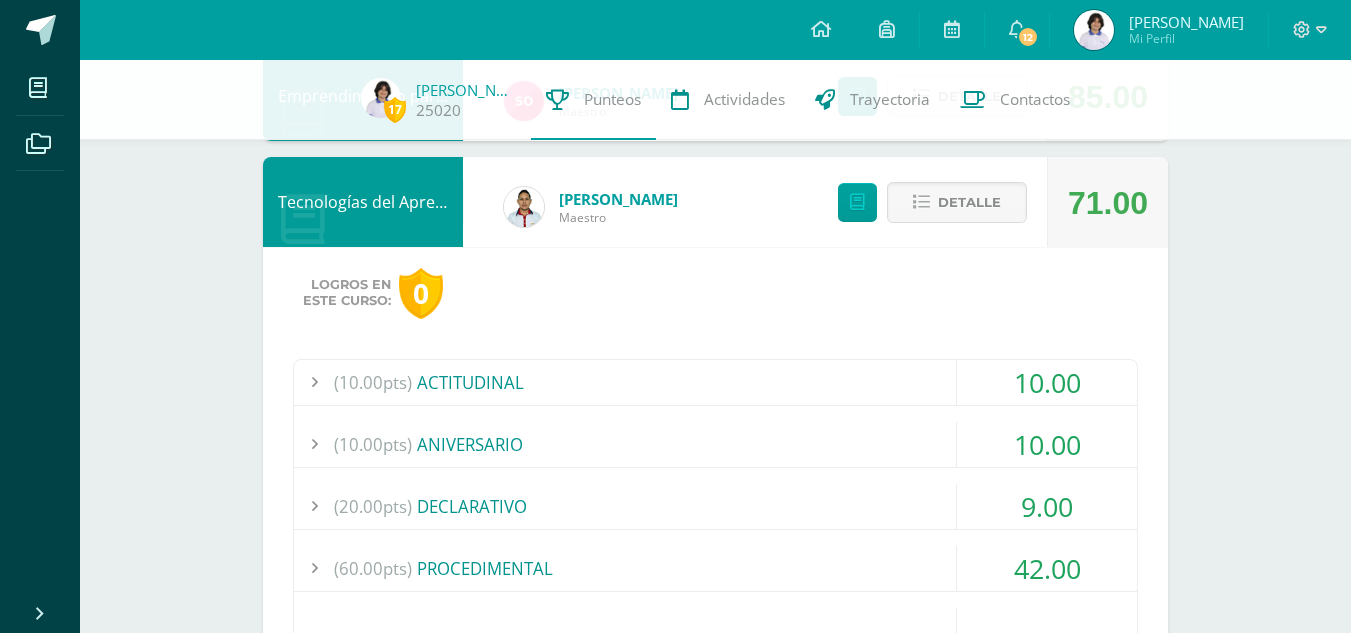 scroll, scrollTop: 1214, scrollLeft: 0, axis: vertical 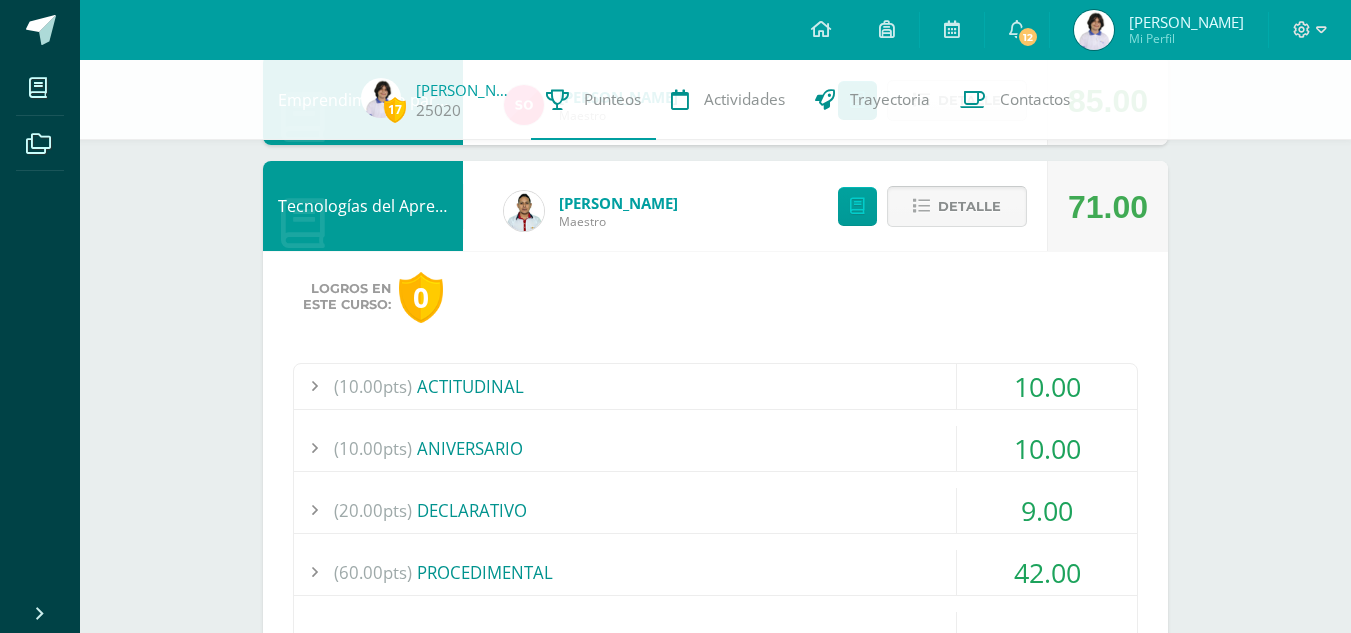 click on "Detalle" at bounding box center (969, 206) 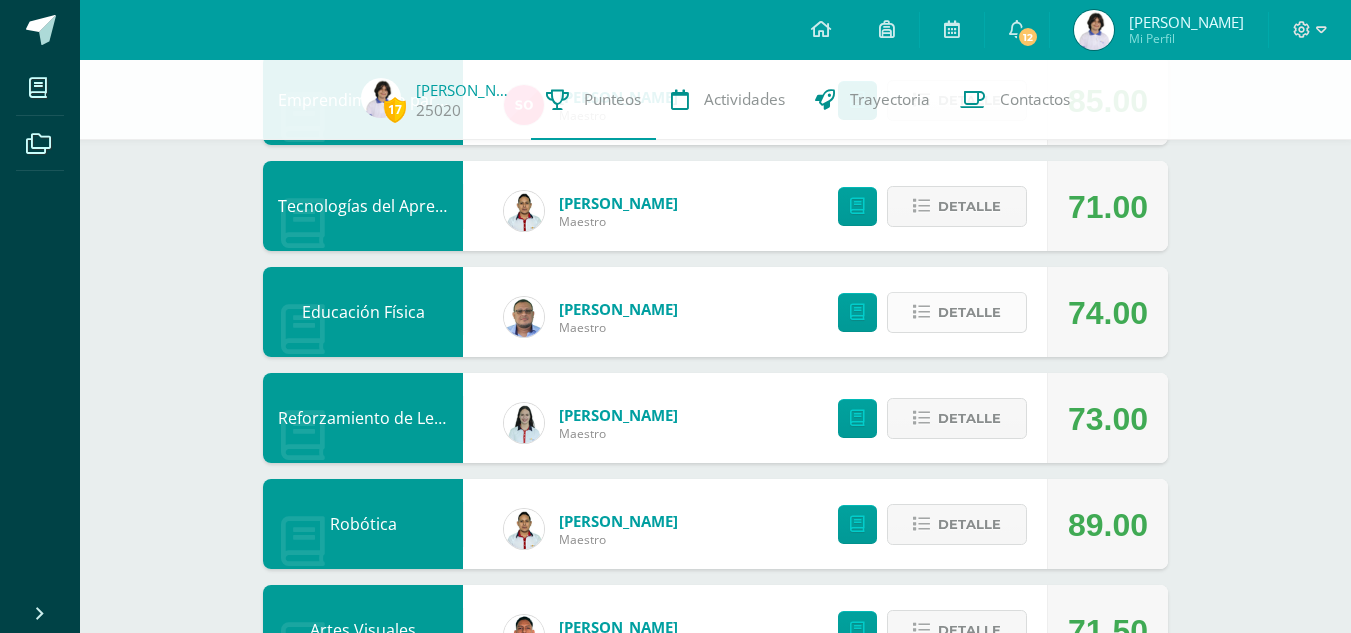 click on "Detalle" at bounding box center (969, 312) 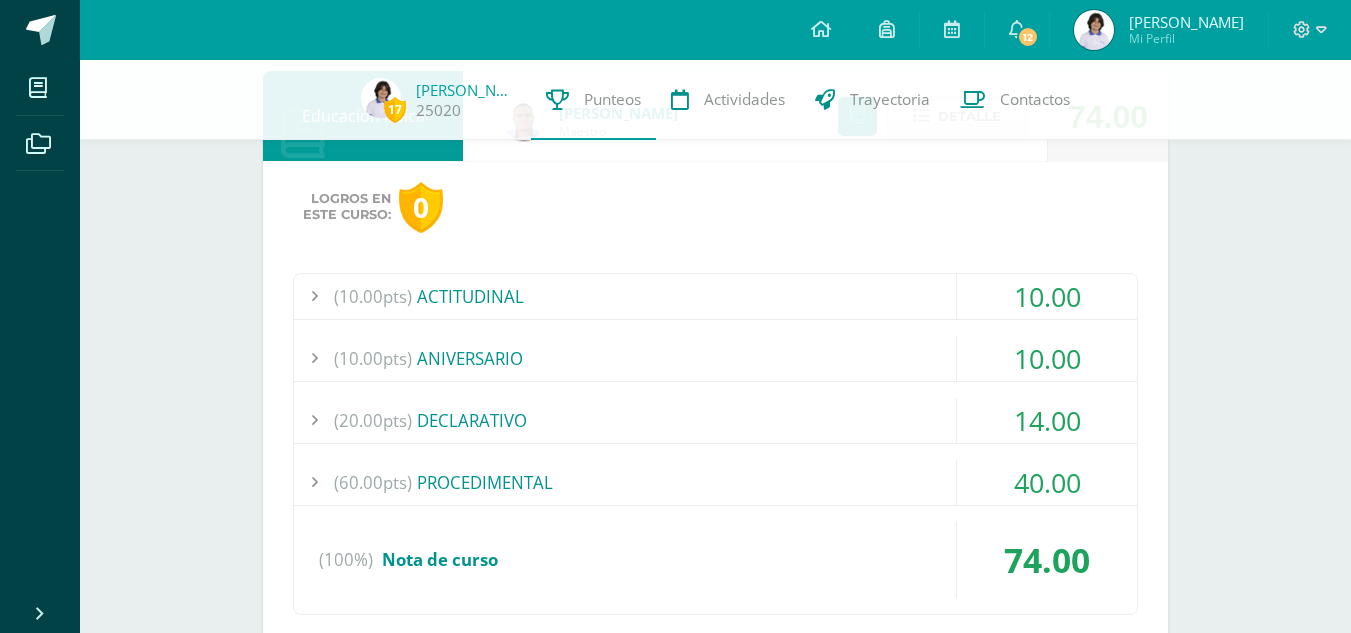 scroll, scrollTop: 1423, scrollLeft: 0, axis: vertical 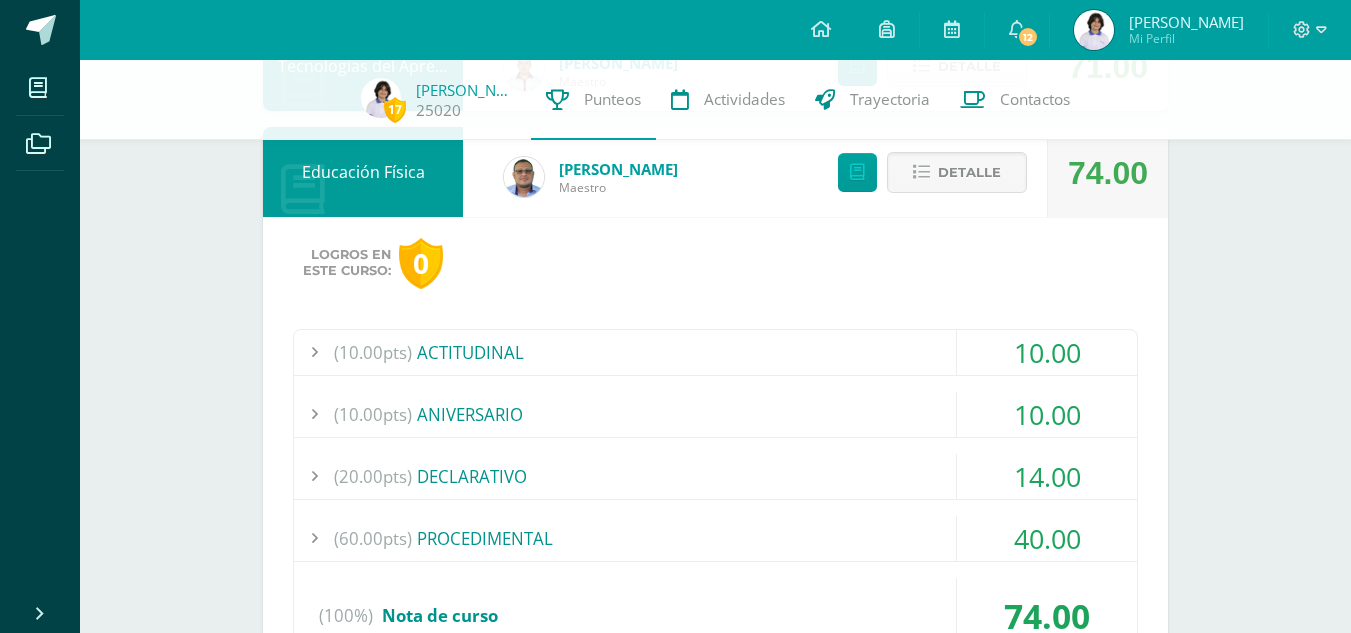 type 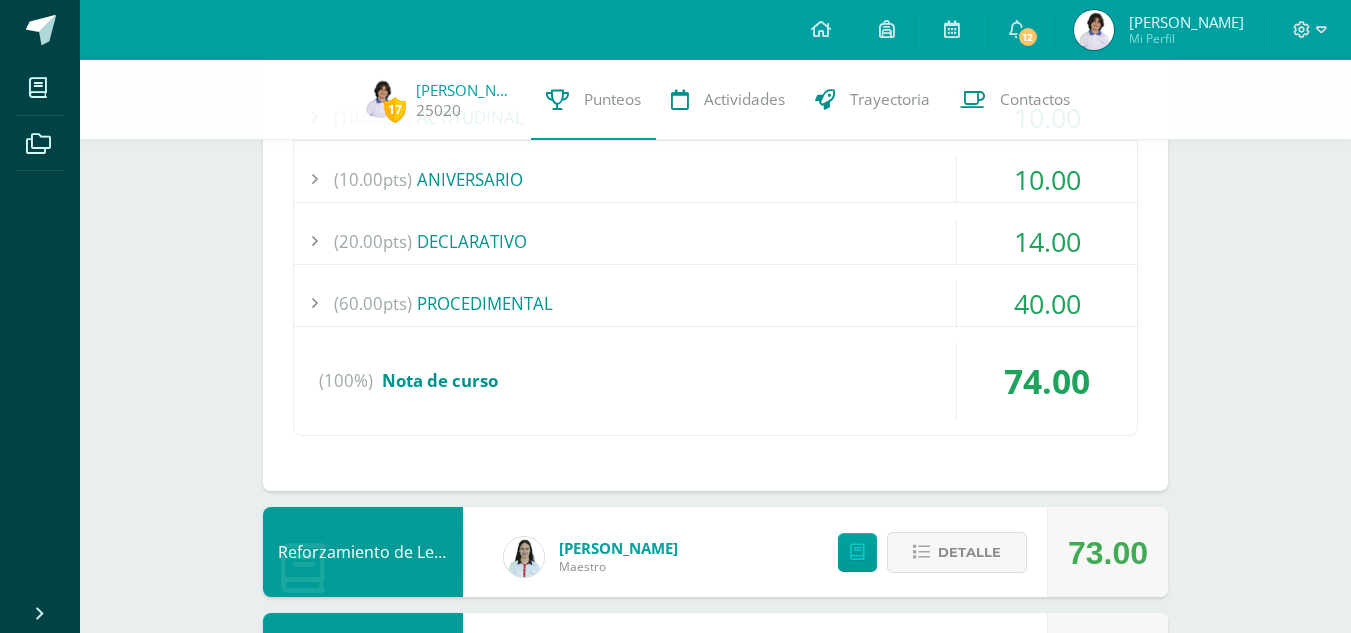 scroll, scrollTop: 1623, scrollLeft: 0, axis: vertical 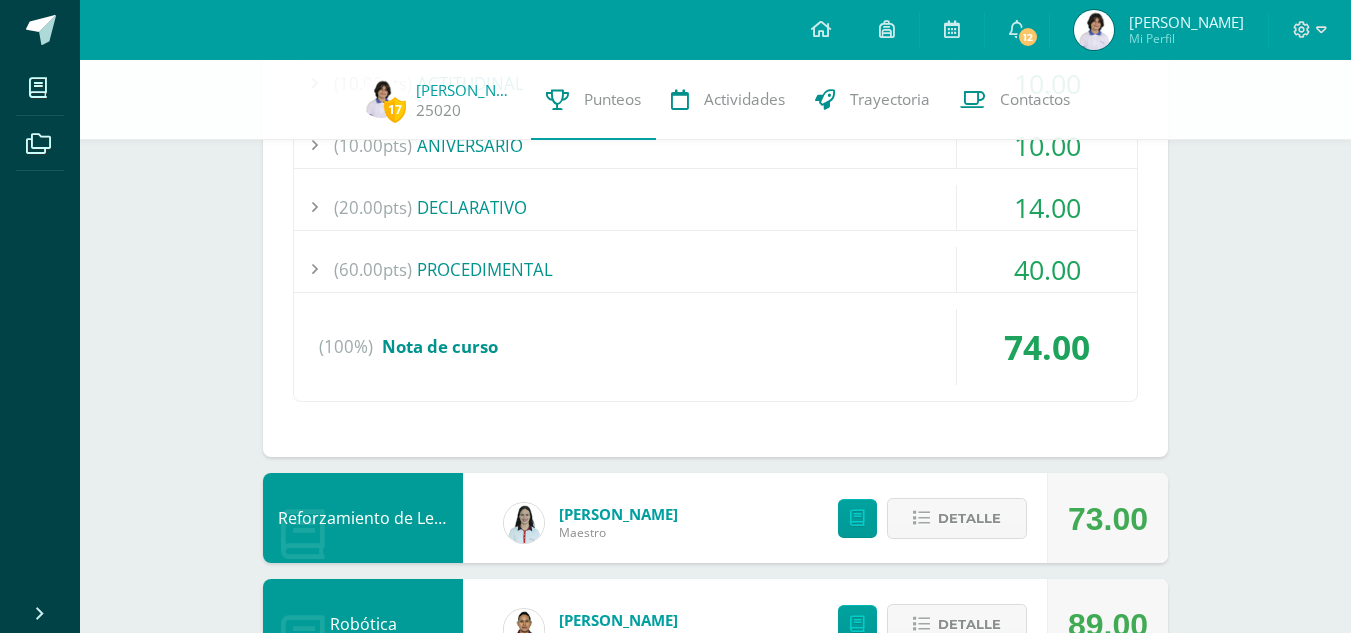 click at bounding box center (314, 269) 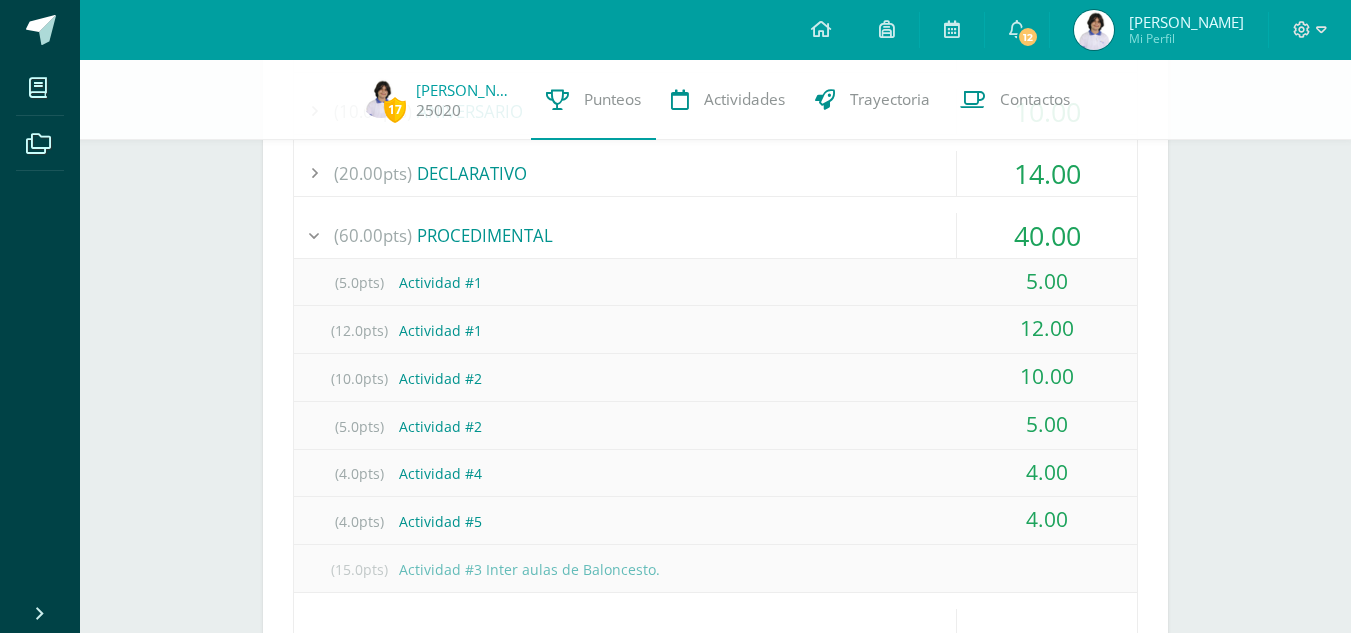 scroll, scrollTop: 1686, scrollLeft: 0, axis: vertical 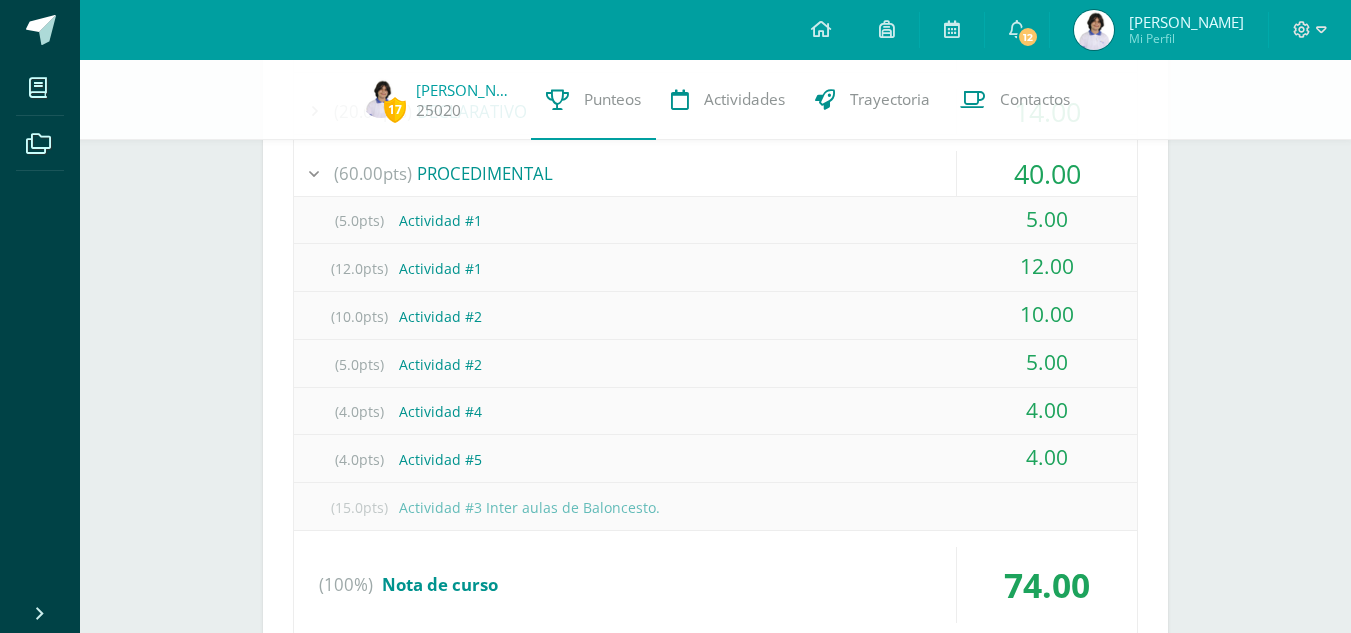 click at bounding box center [314, 173] 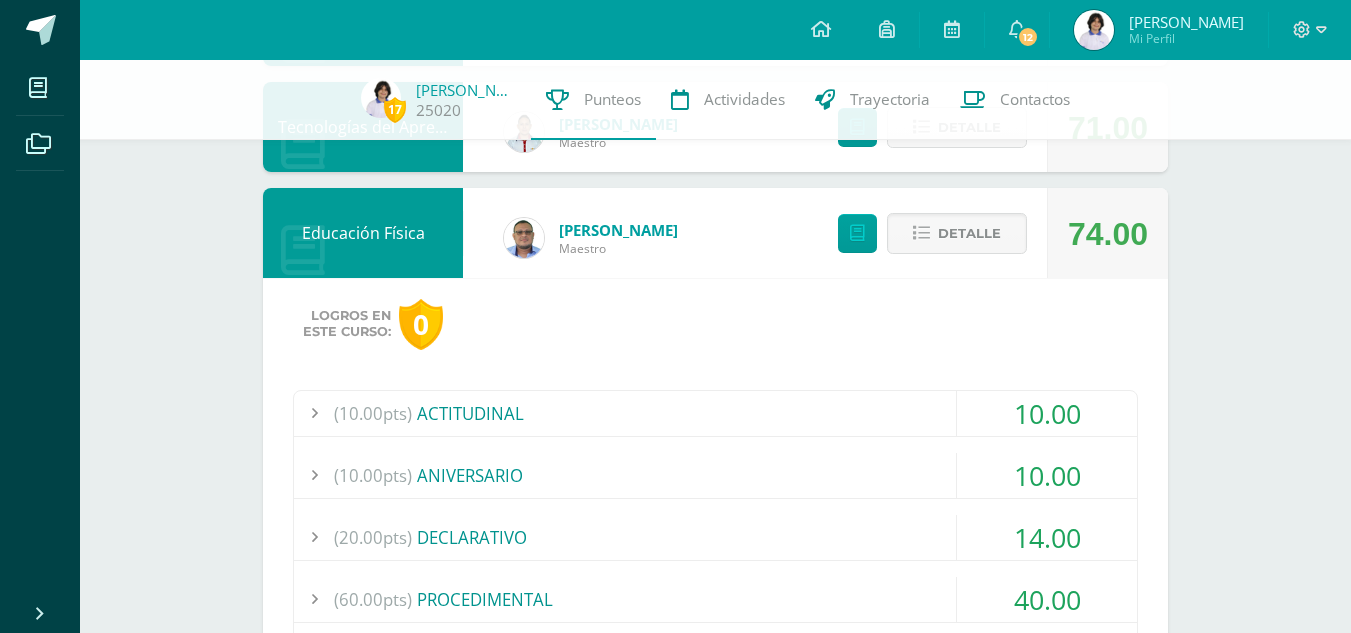 scroll, scrollTop: 1289, scrollLeft: 0, axis: vertical 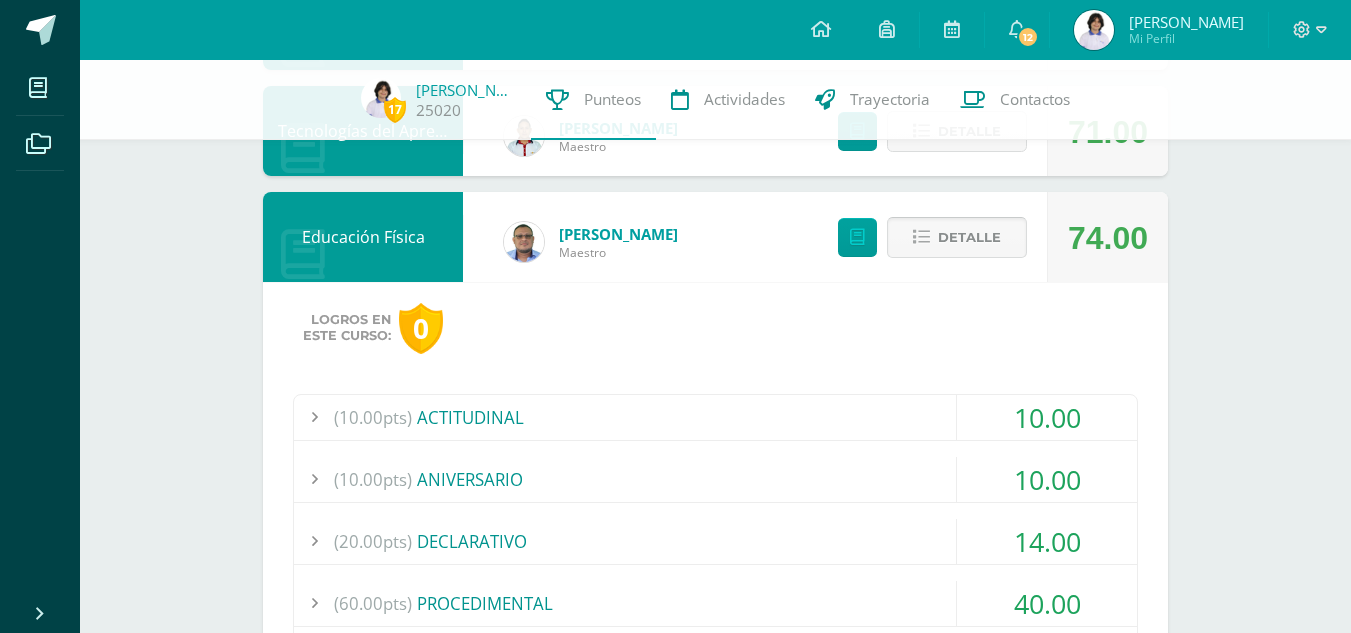 click on "Detalle" at bounding box center [969, 237] 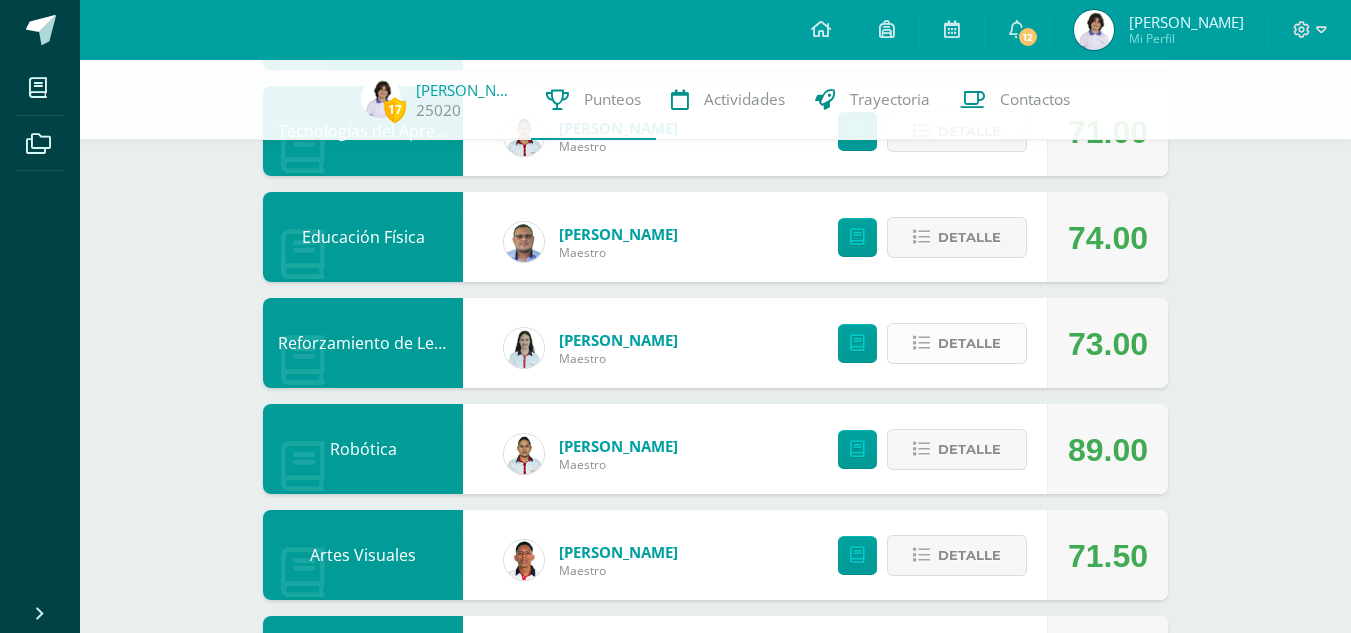 click on "Detalle" at bounding box center [969, 343] 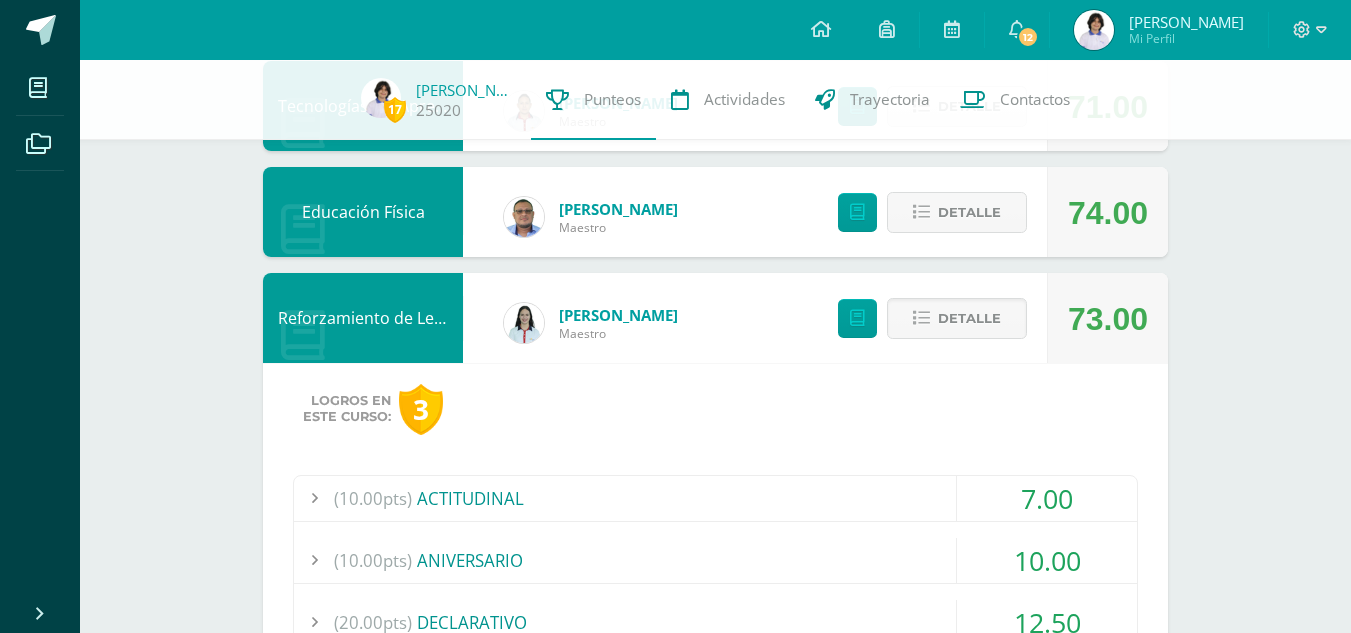 scroll, scrollTop: 1340, scrollLeft: 0, axis: vertical 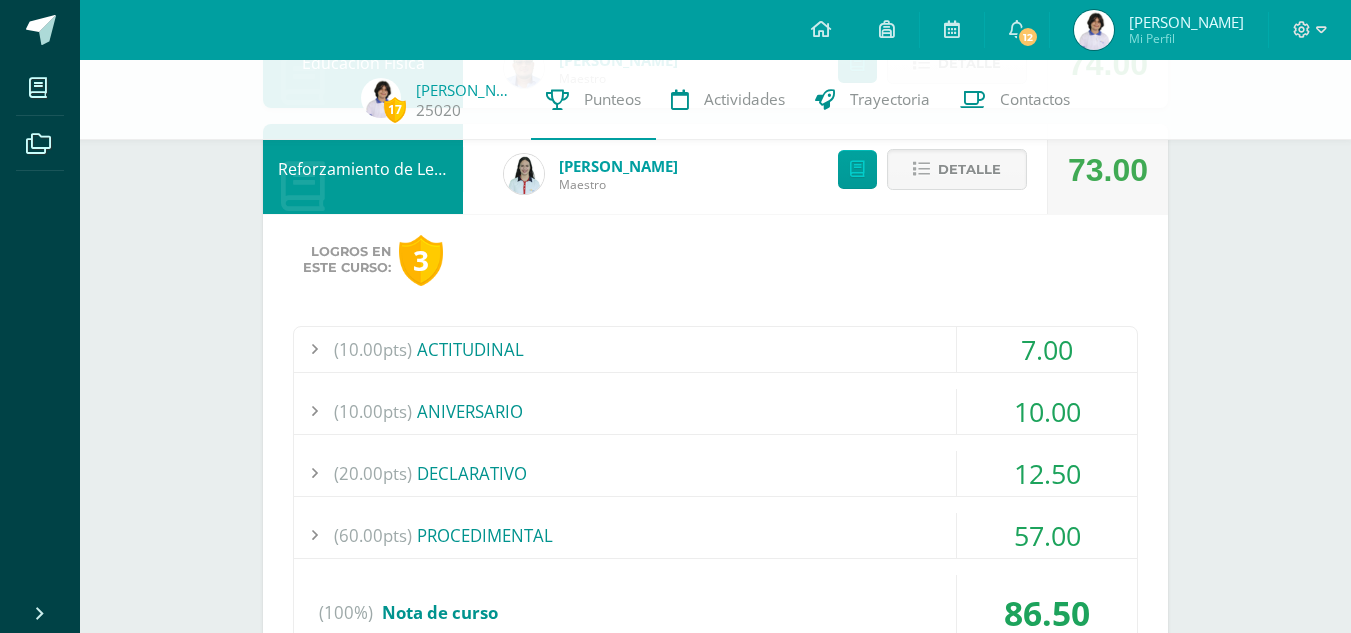 type 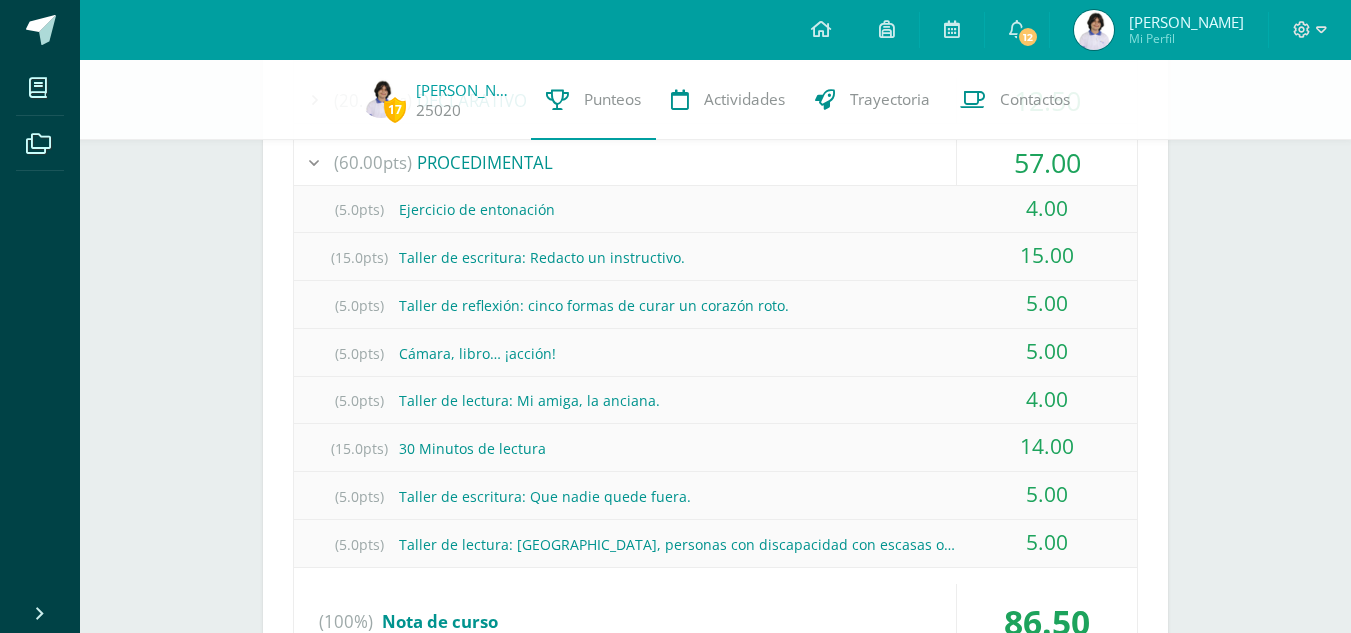 scroll, scrollTop: 1841, scrollLeft: 0, axis: vertical 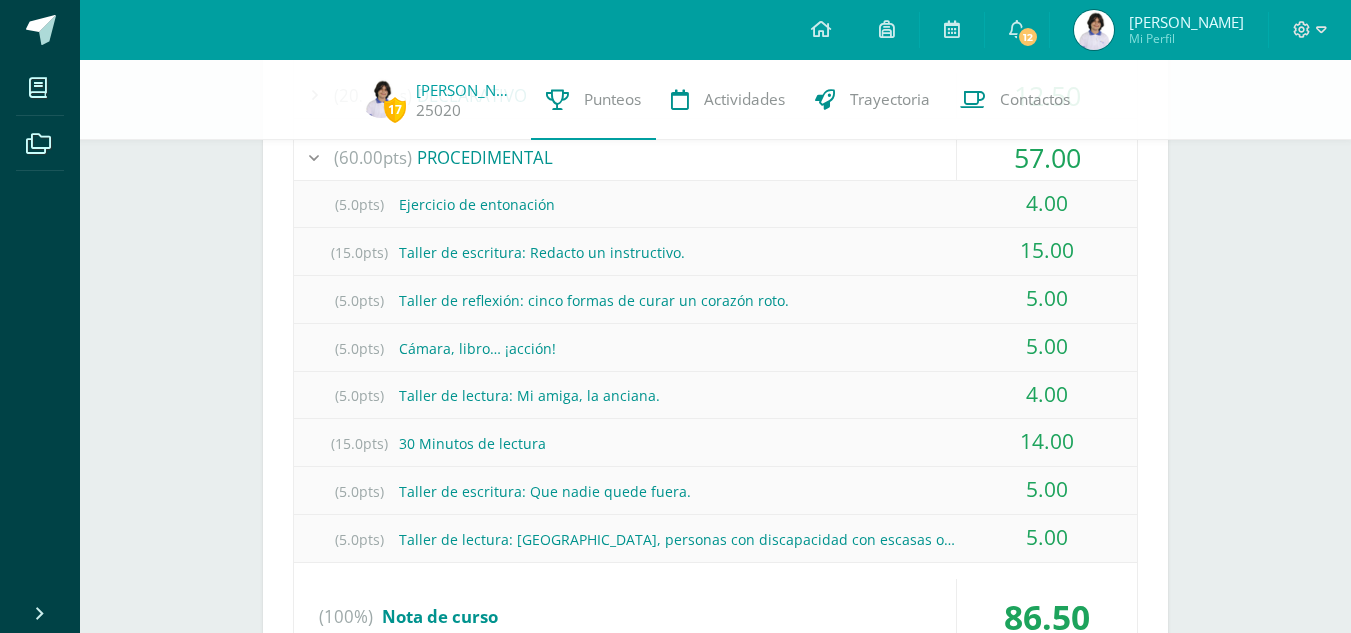 click at bounding box center [314, 157] 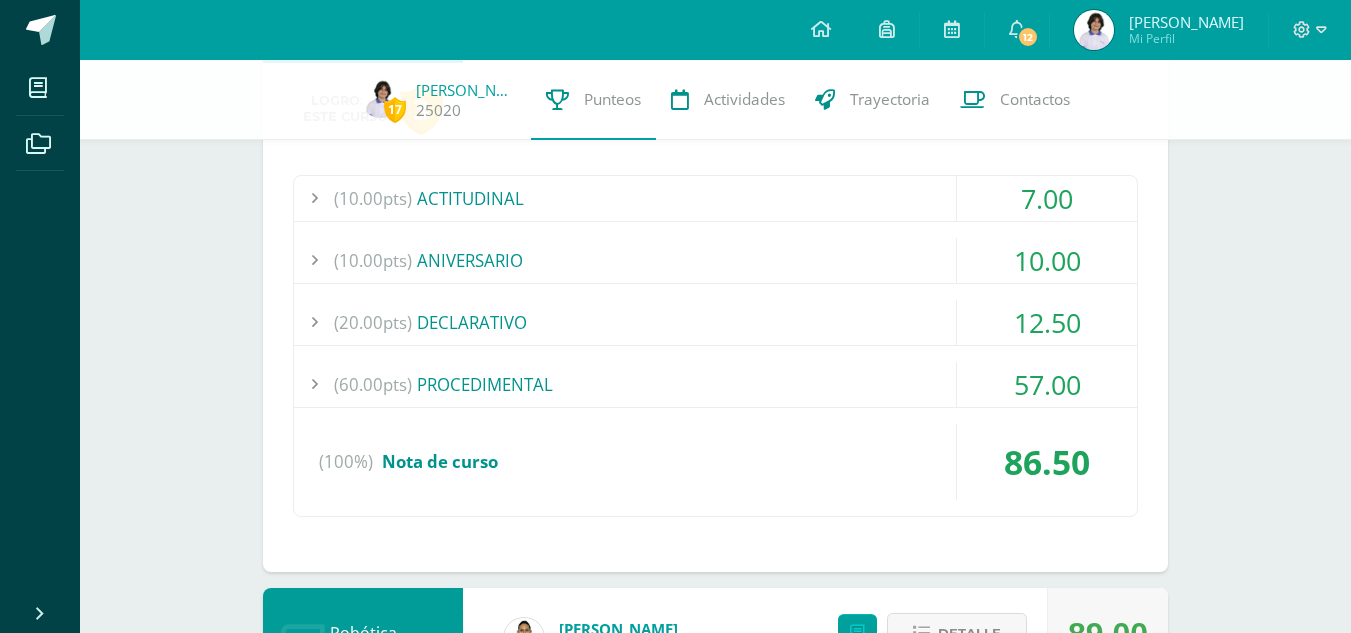 scroll, scrollTop: 1574, scrollLeft: 0, axis: vertical 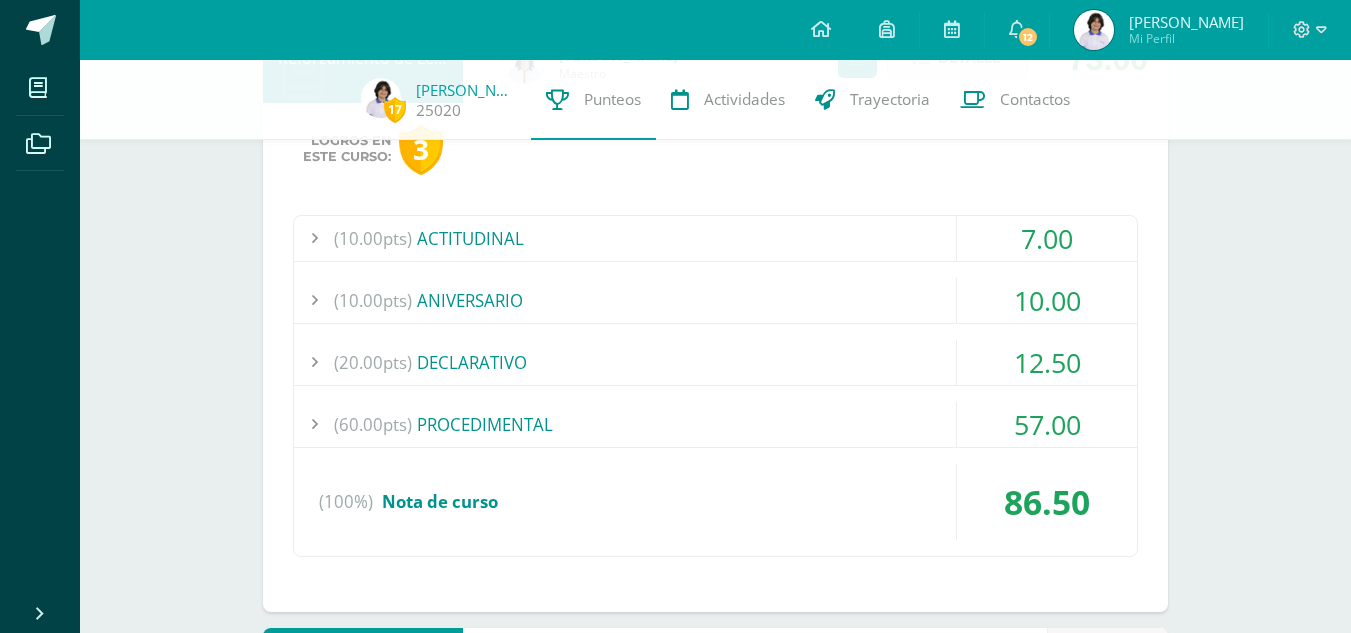 click at bounding box center (314, 238) 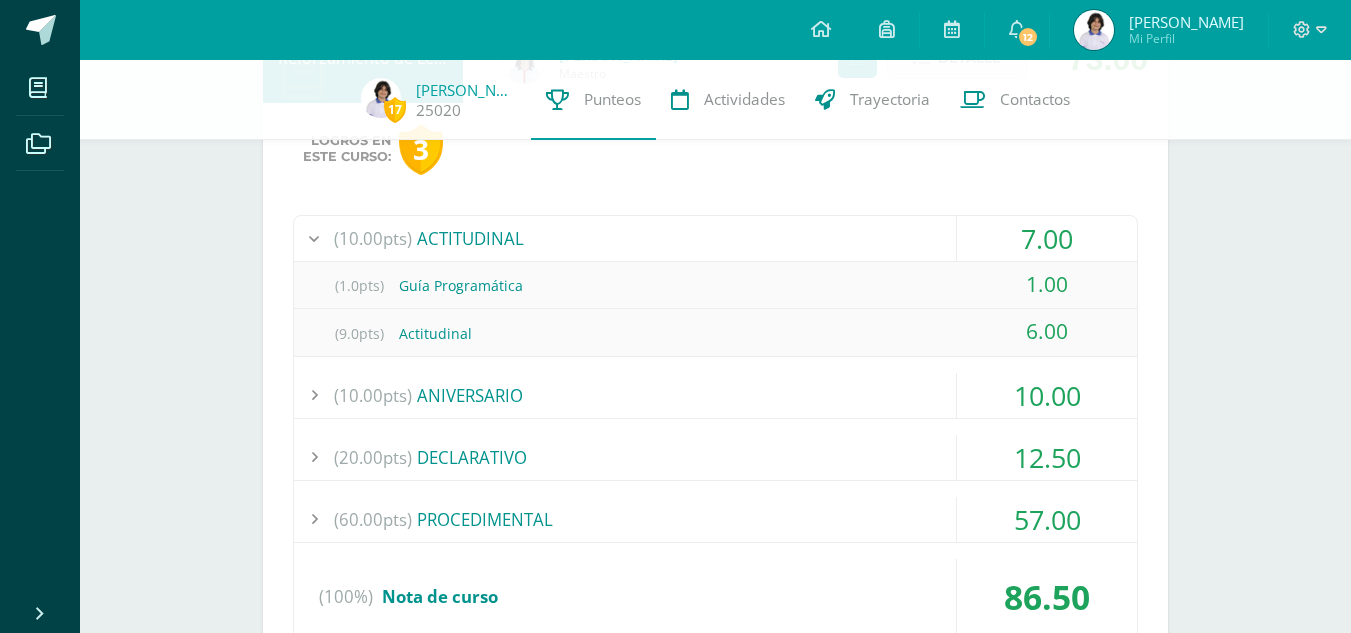click at bounding box center [314, 238] 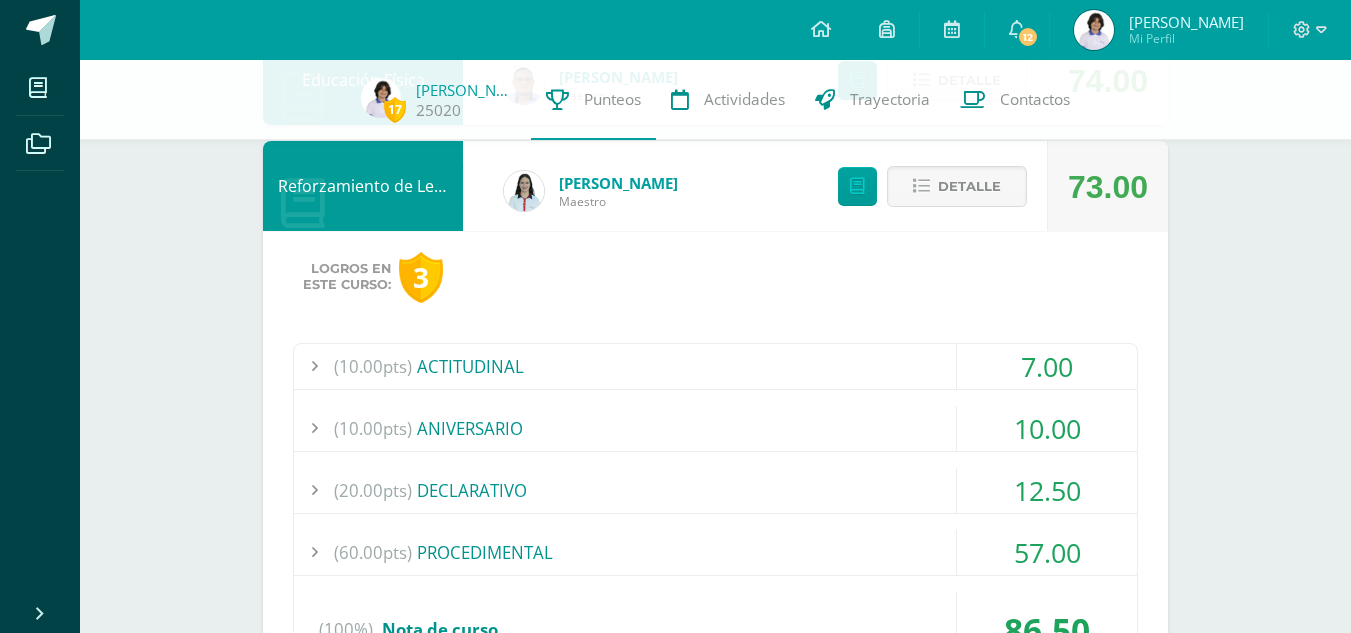 scroll, scrollTop: 1442, scrollLeft: 0, axis: vertical 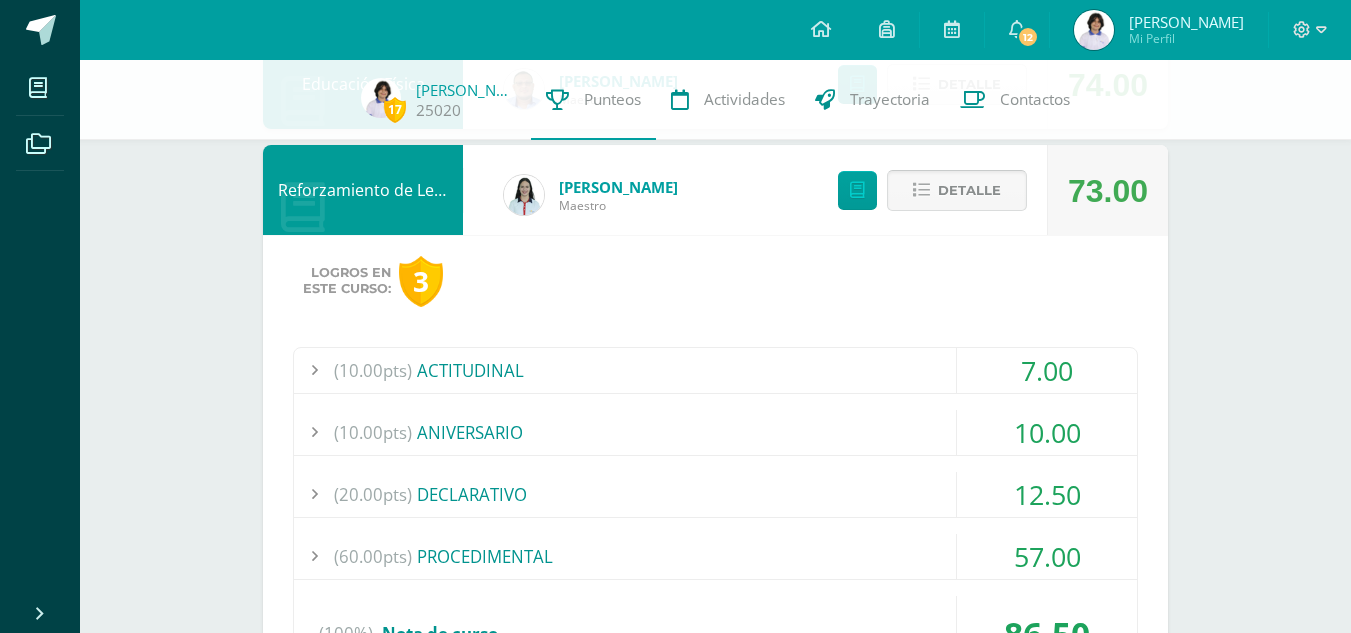 click on "Detalle" at bounding box center [969, 190] 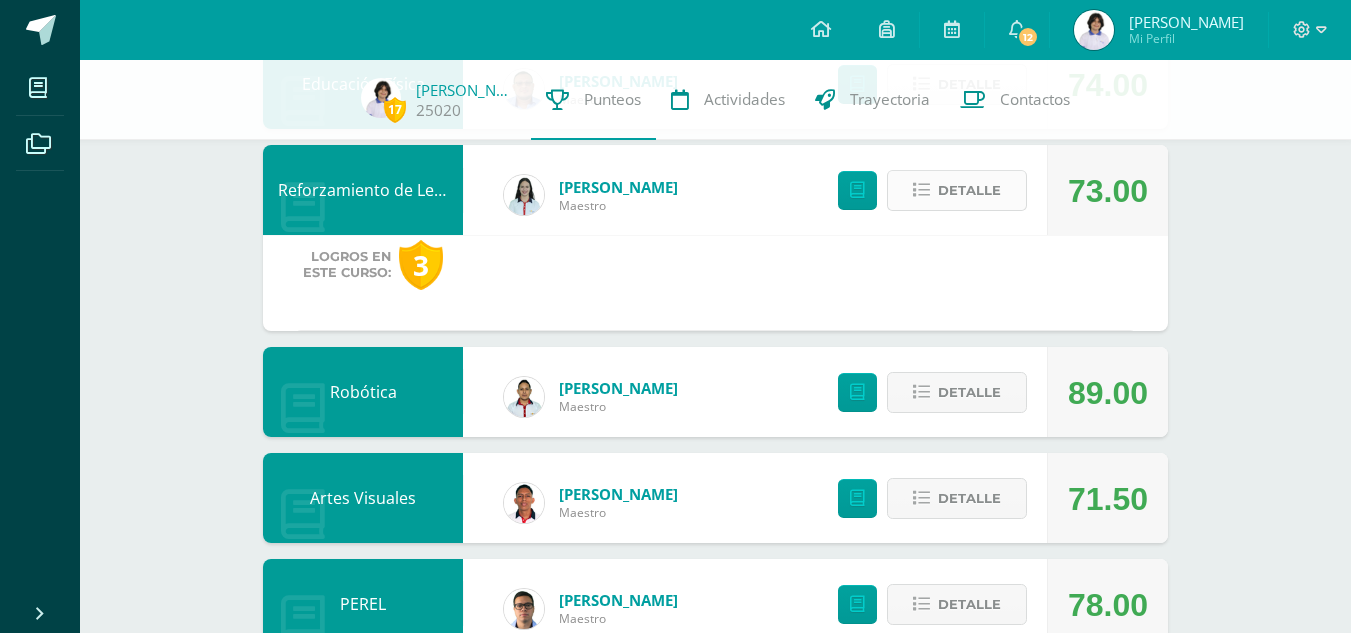 scroll, scrollTop: 1402, scrollLeft: 0, axis: vertical 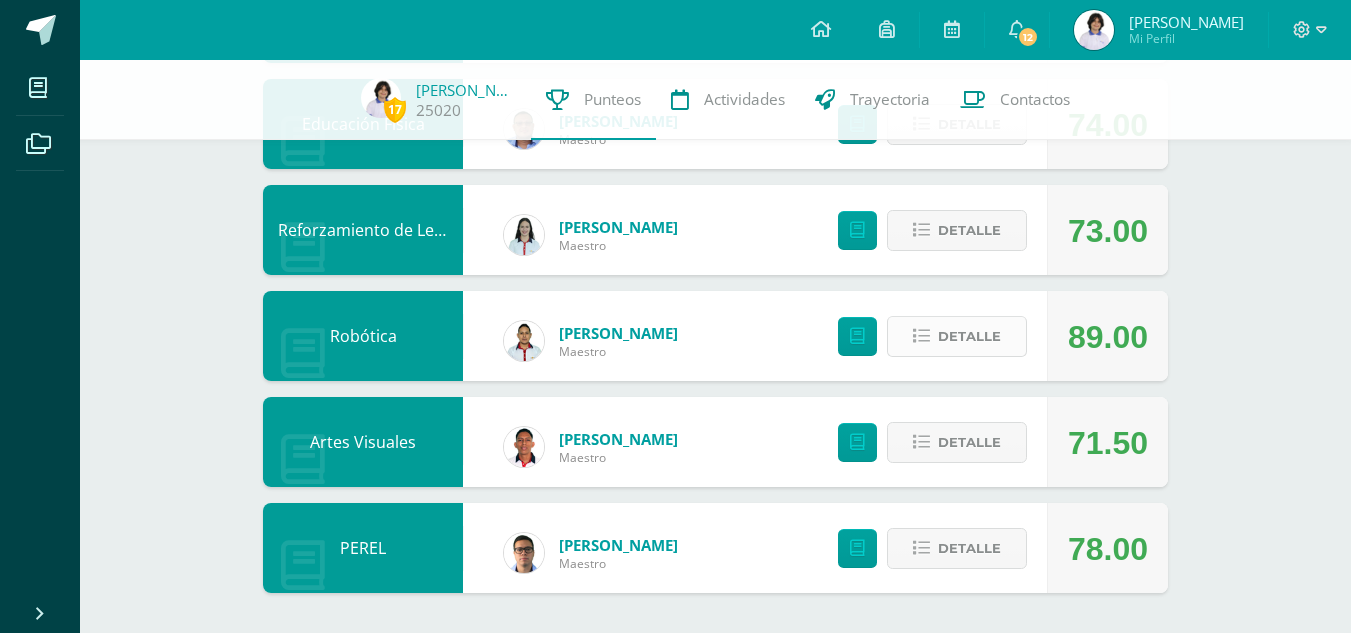 click on "Detalle" at bounding box center (969, 336) 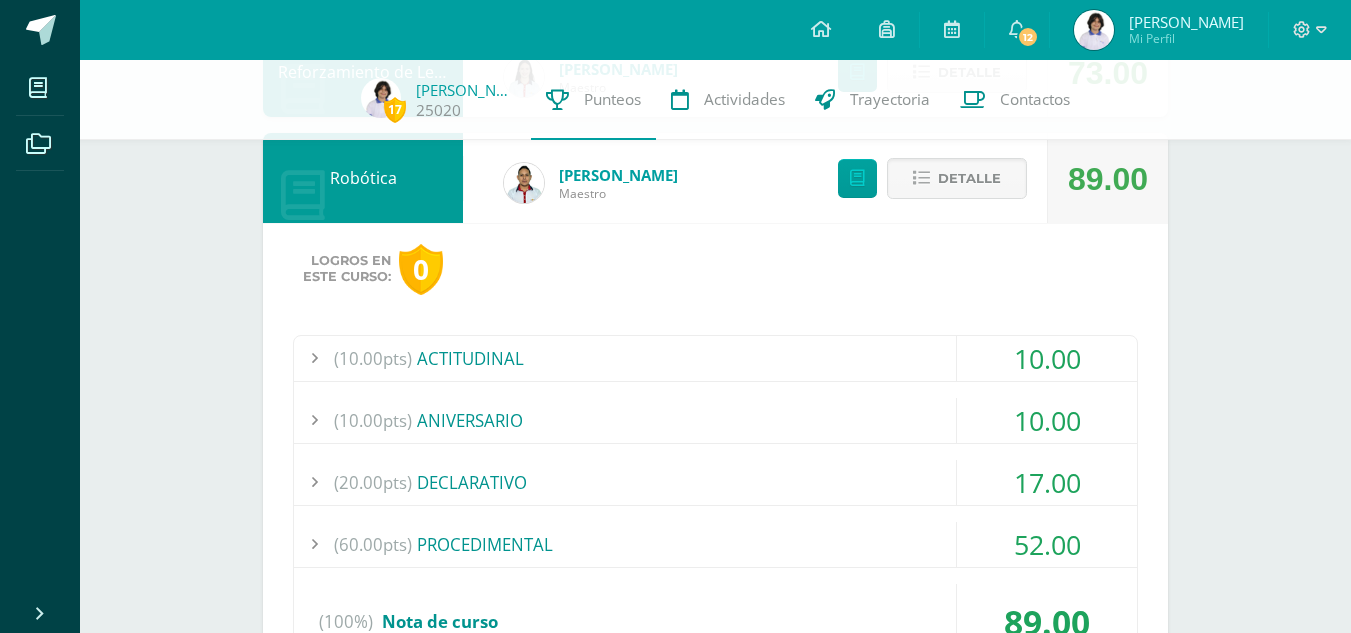 scroll, scrollTop: 1573, scrollLeft: 0, axis: vertical 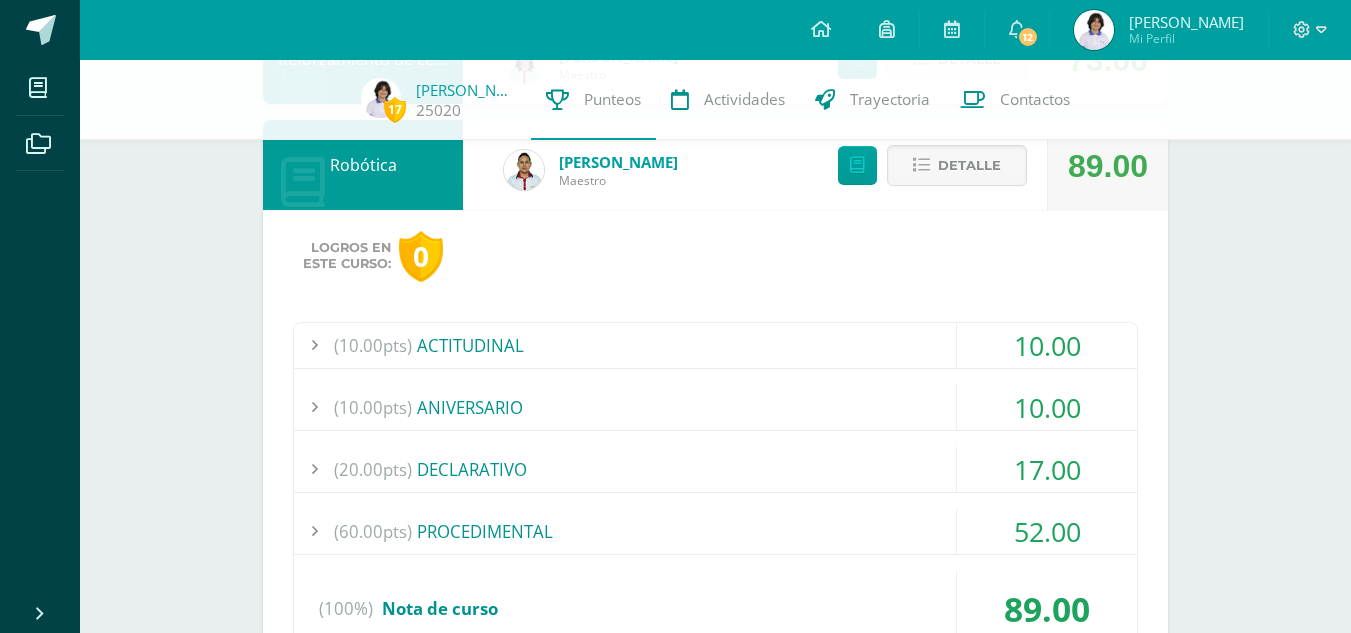 type 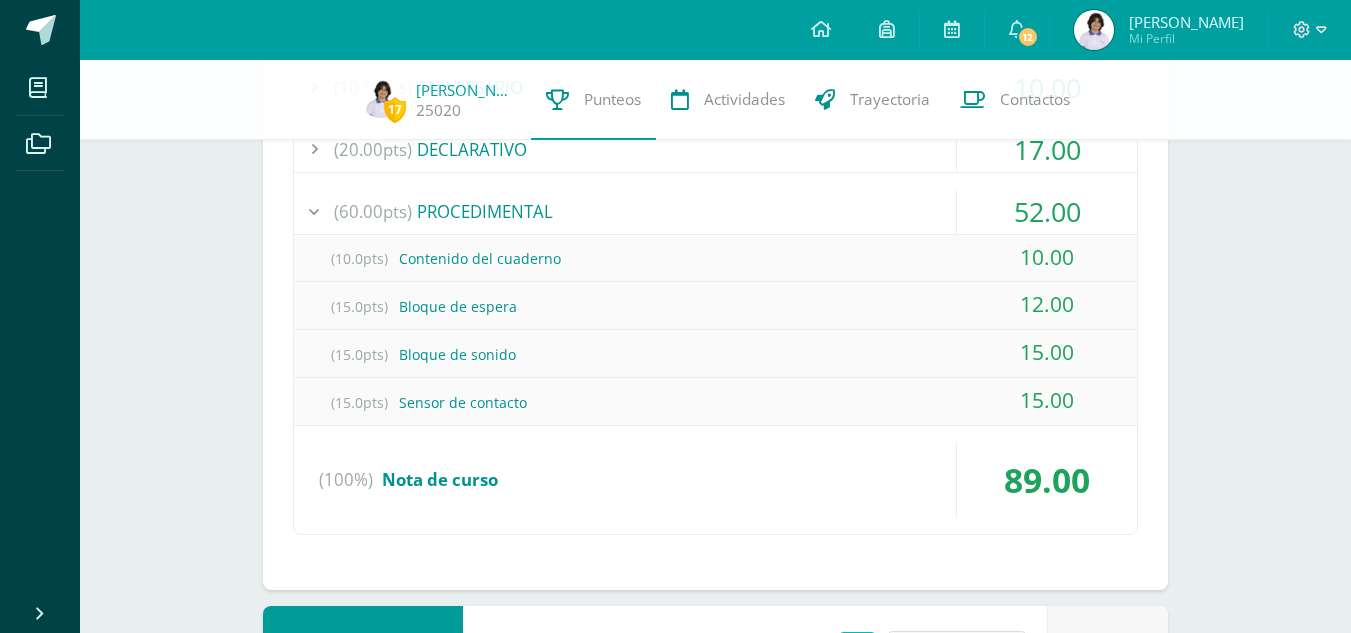 scroll, scrollTop: 1907, scrollLeft: 0, axis: vertical 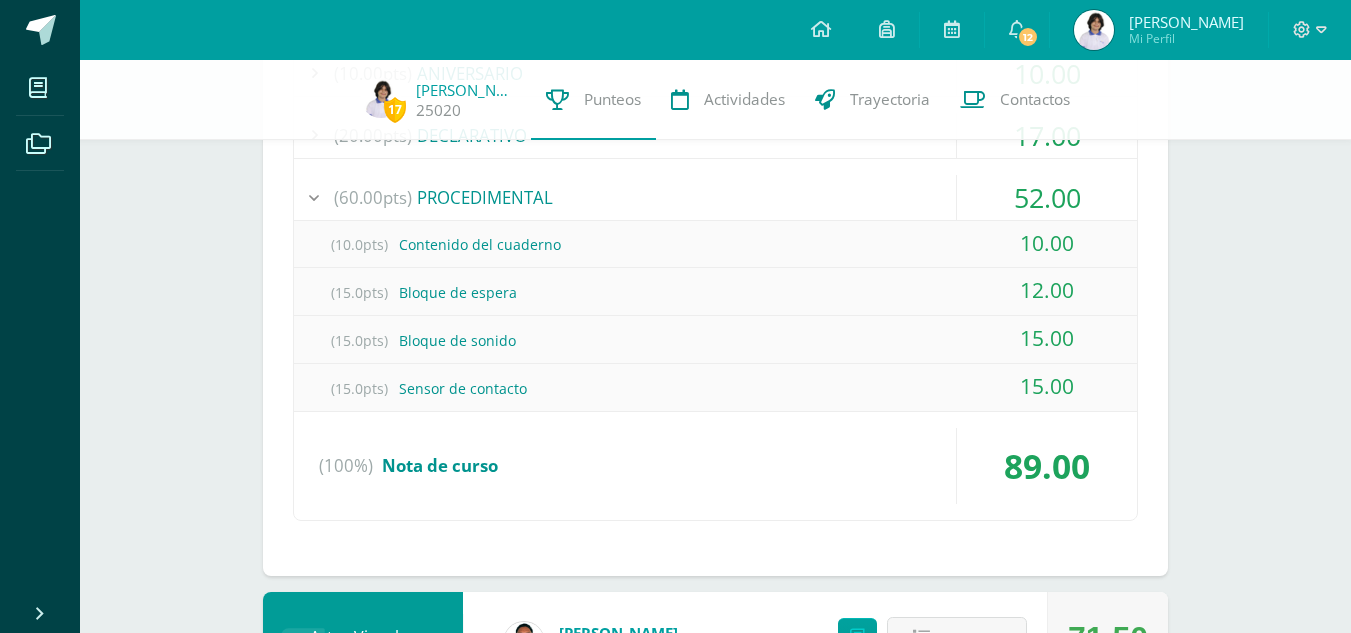 click at bounding box center [314, 197] 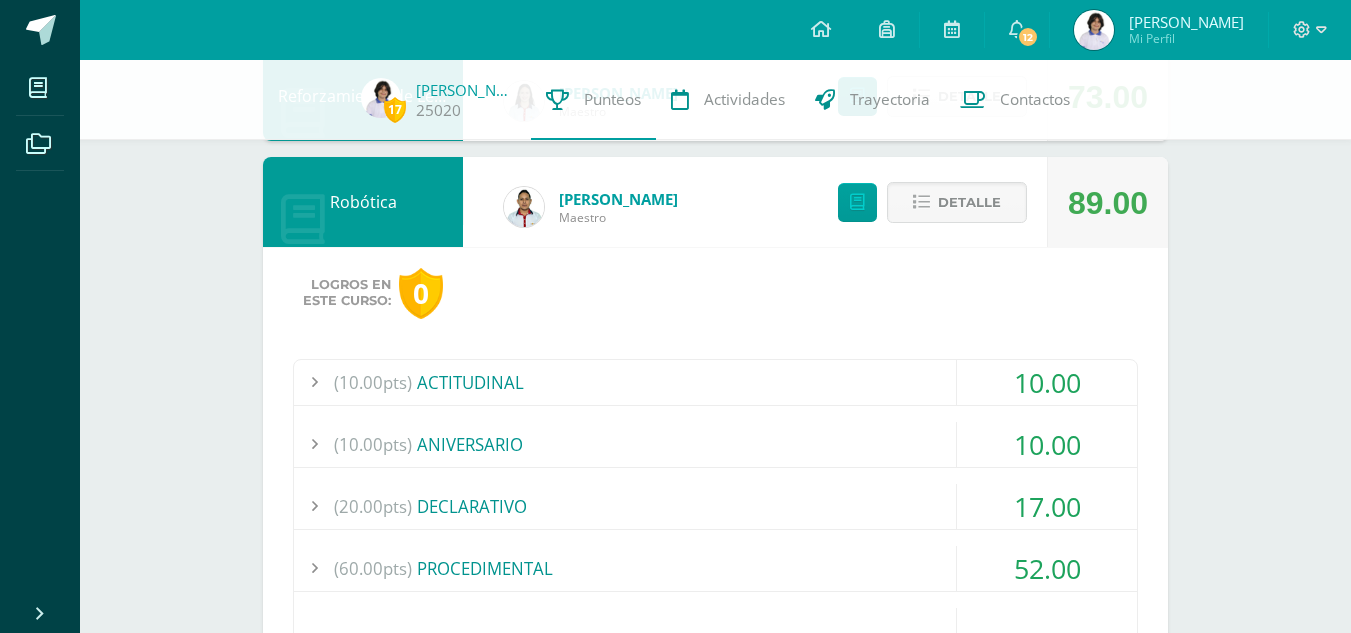 scroll, scrollTop: 1523, scrollLeft: 0, axis: vertical 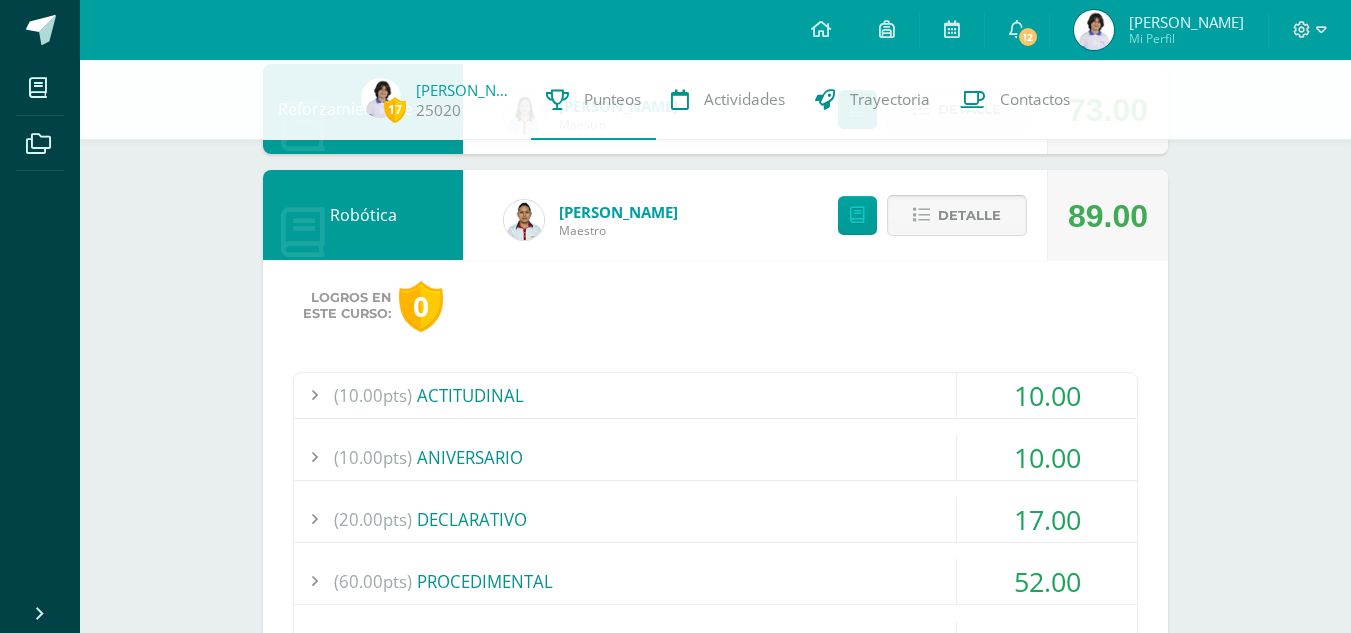 click on "Detalle" at bounding box center [969, 215] 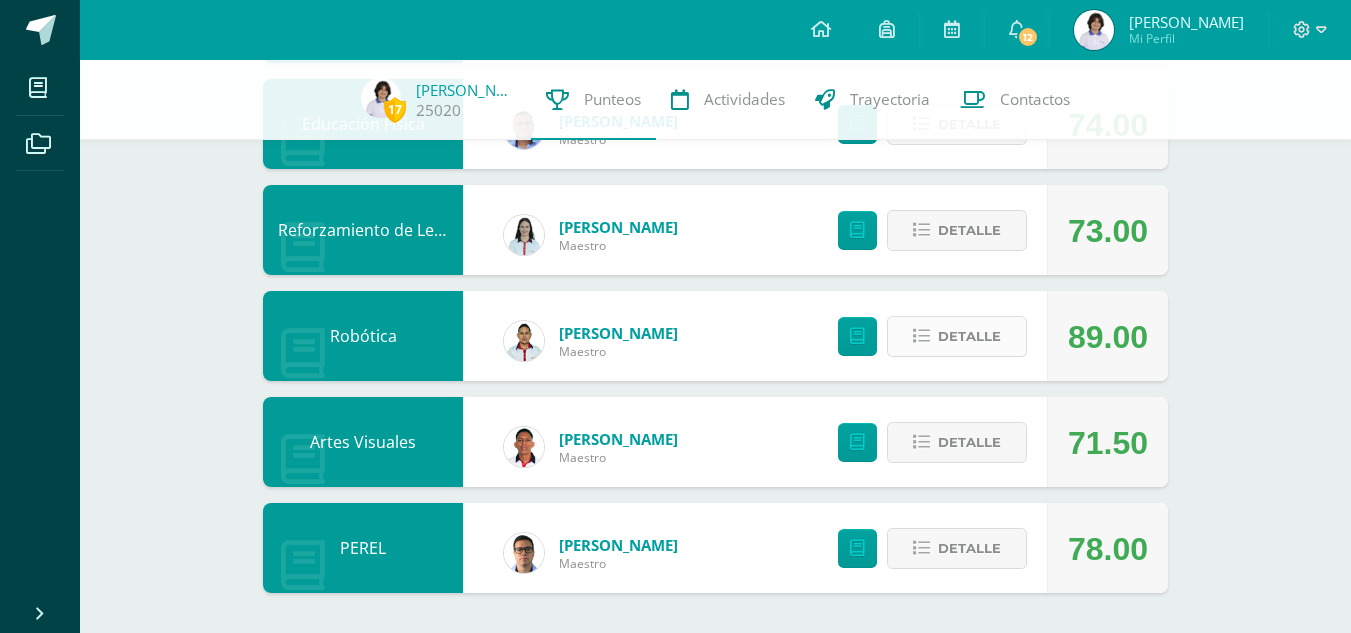 scroll, scrollTop: 1402, scrollLeft: 0, axis: vertical 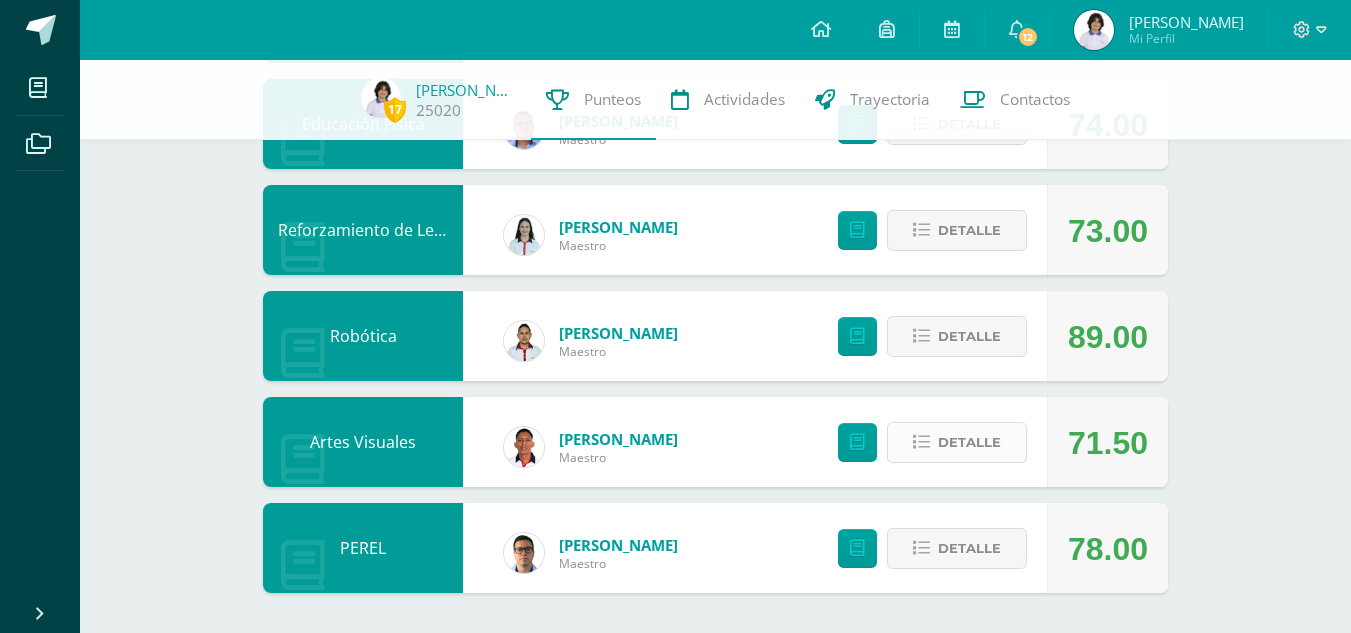 click on "Detalle" at bounding box center [969, 442] 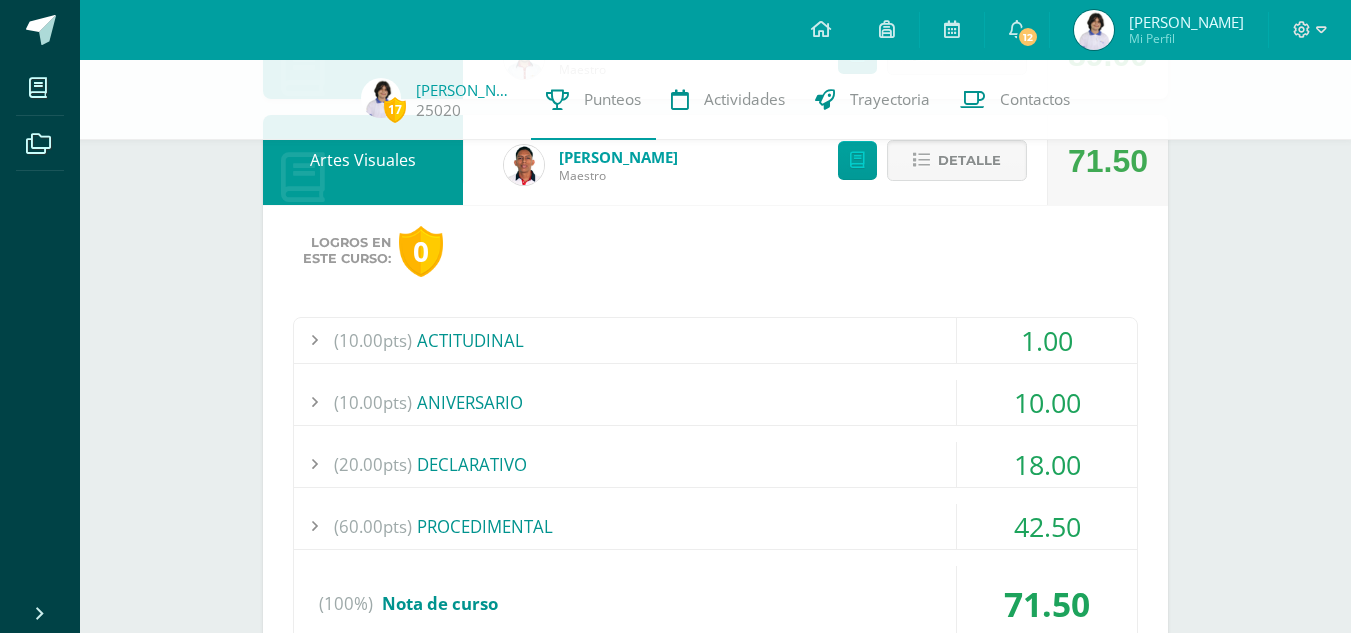 scroll, scrollTop: 1688, scrollLeft: 0, axis: vertical 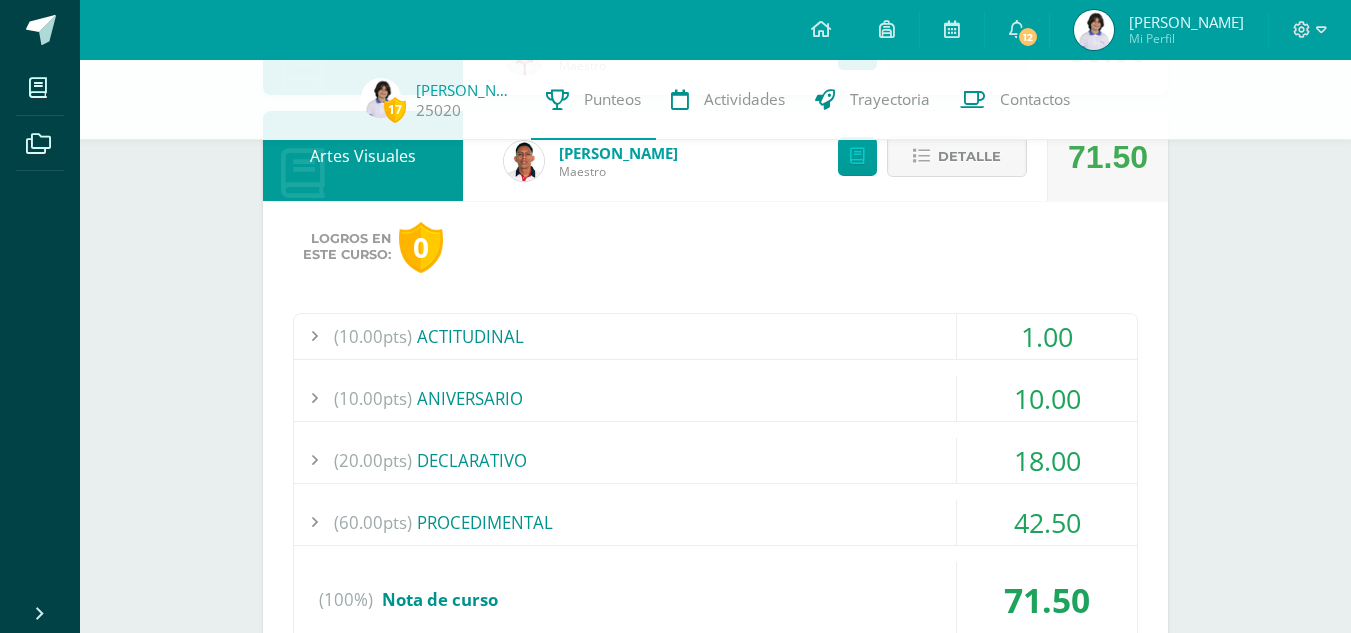 type 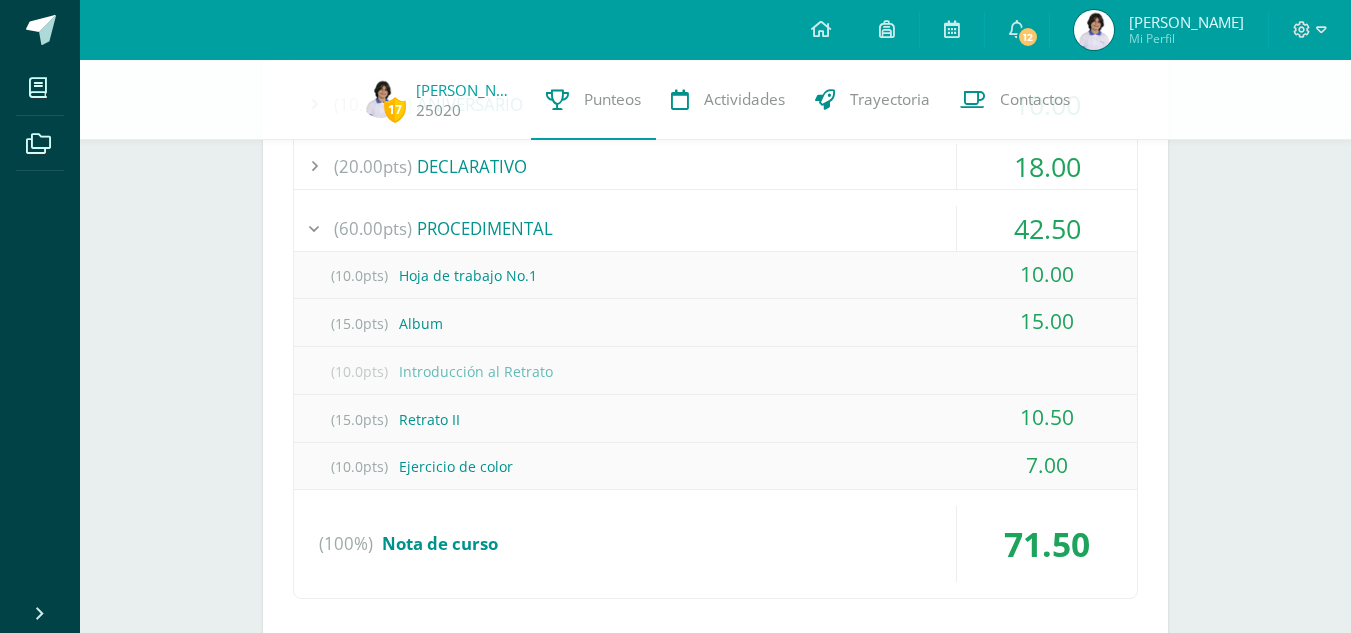 scroll, scrollTop: 1986, scrollLeft: 0, axis: vertical 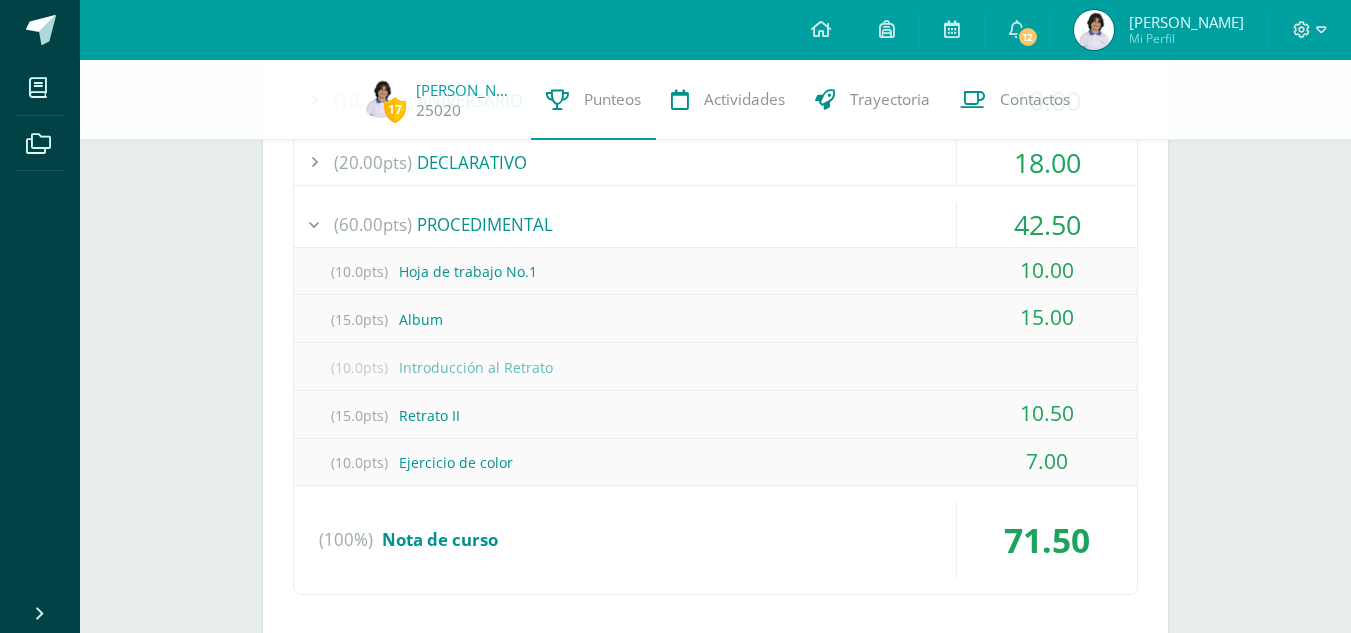 click at bounding box center [314, 224] 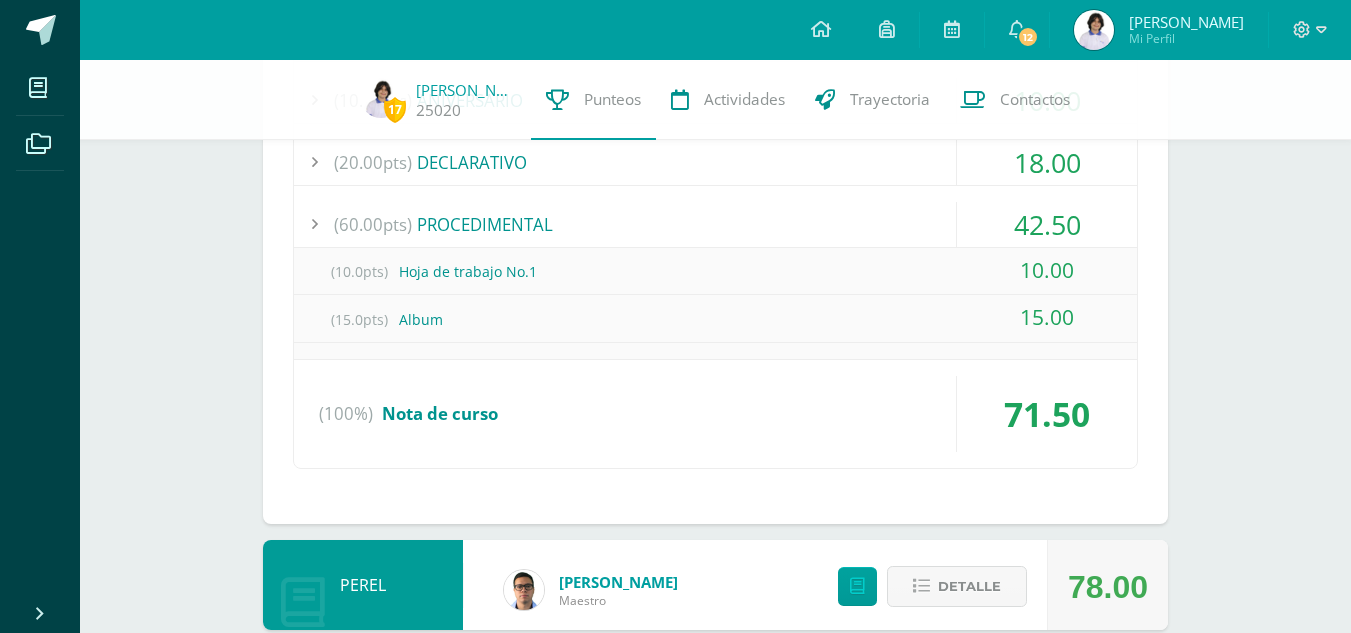 scroll, scrollTop: 1911, scrollLeft: 0, axis: vertical 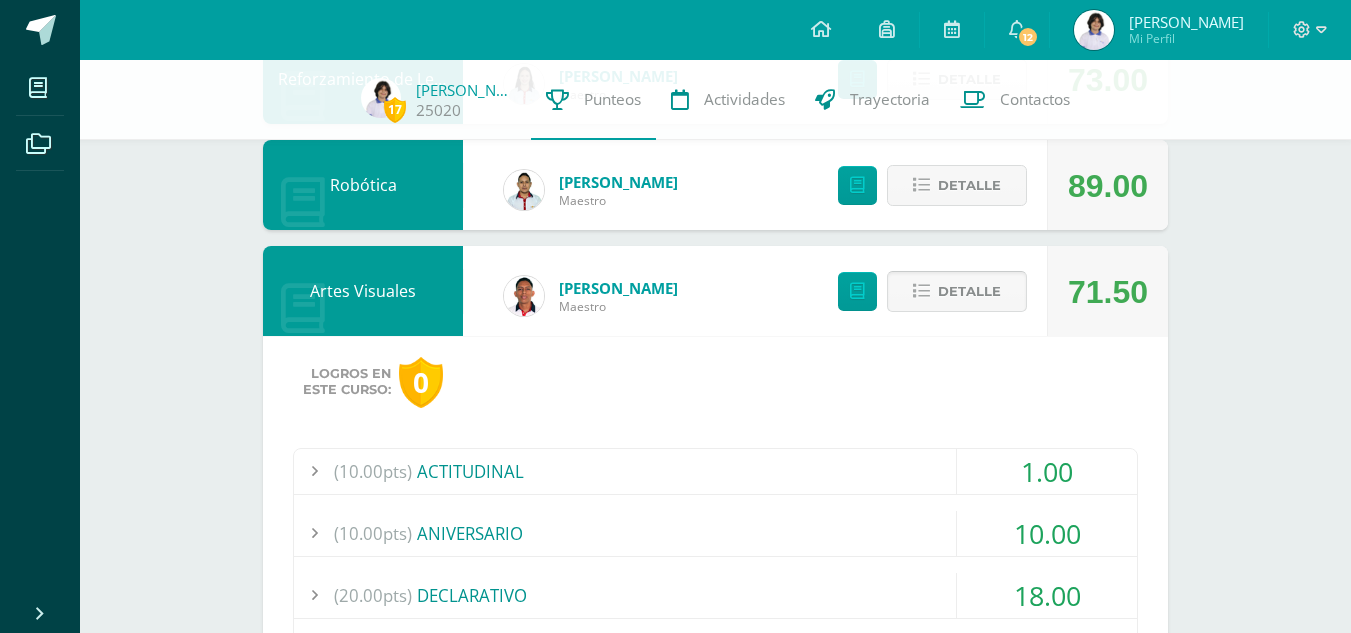 click on "Detalle" at bounding box center (969, 291) 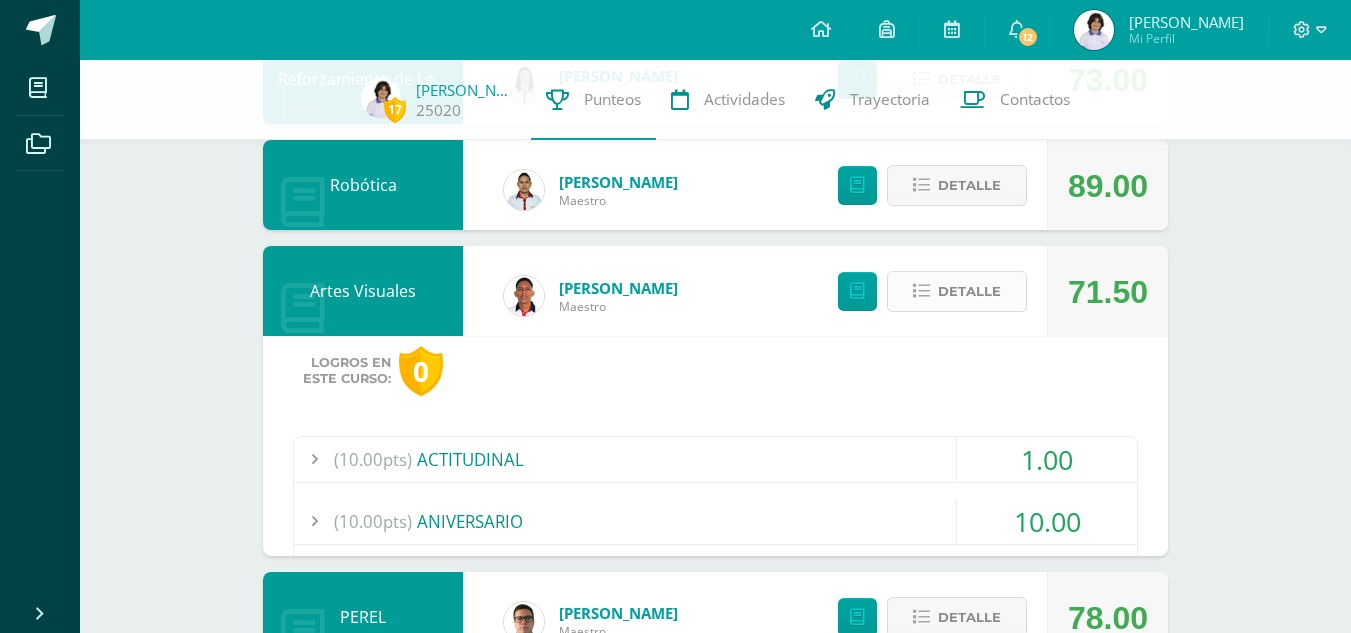 scroll, scrollTop: 1402, scrollLeft: 0, axis: vertical 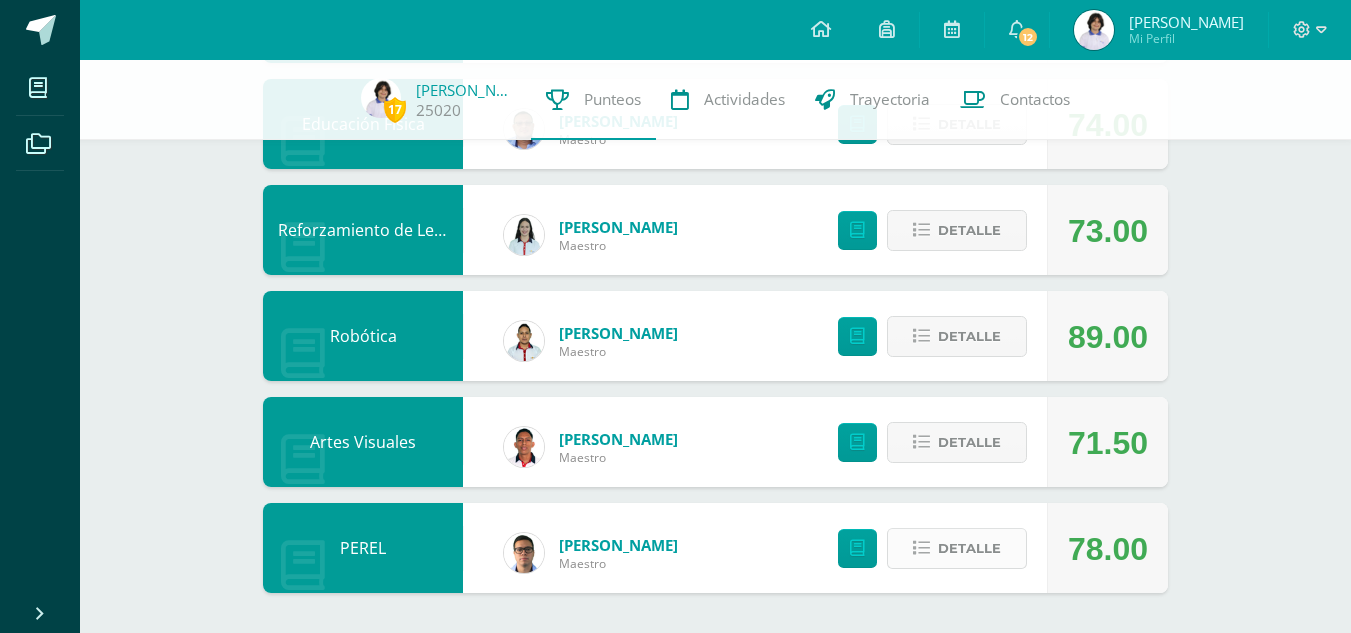 click on "Detalle" at bounding box center [969, 548] 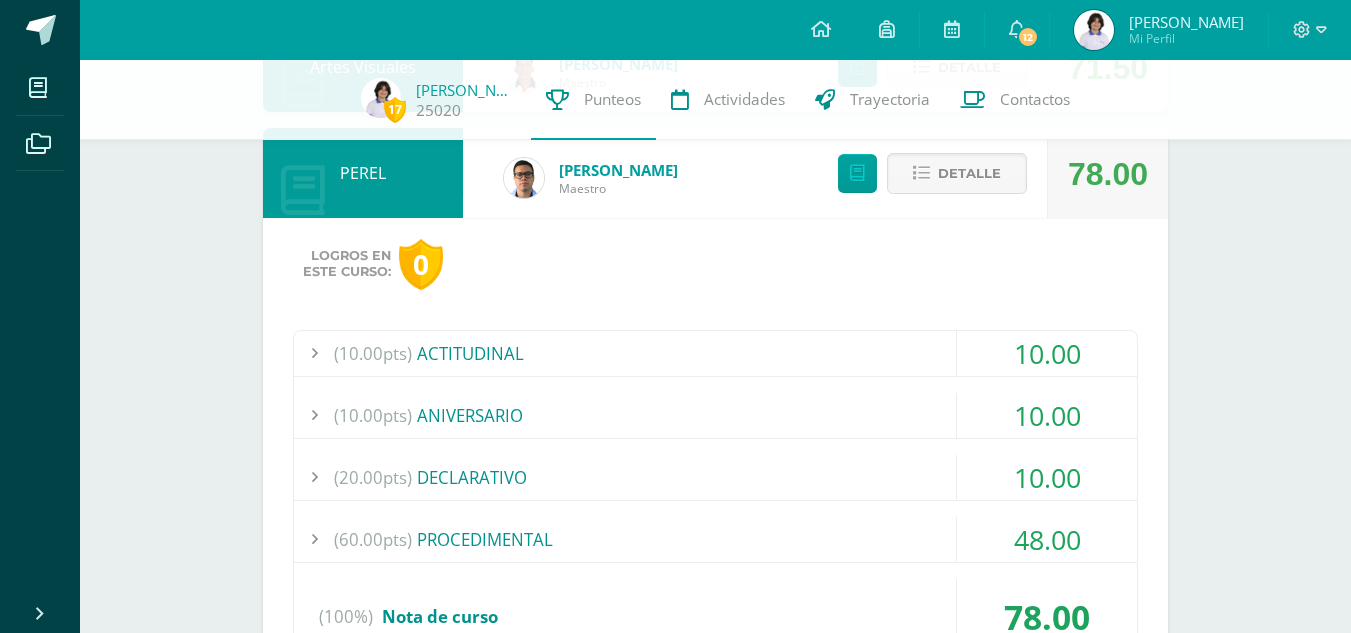 scroll, scrollTop: 1781, scrollLeft: 0, axis: vertical 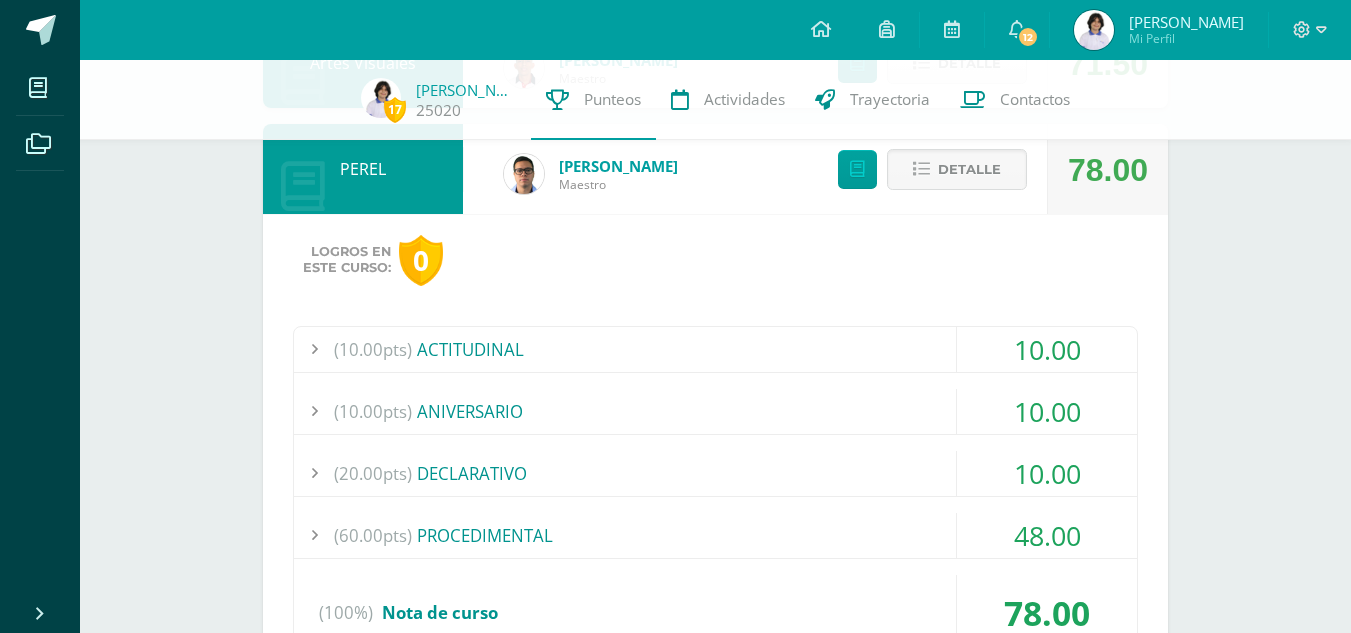 type 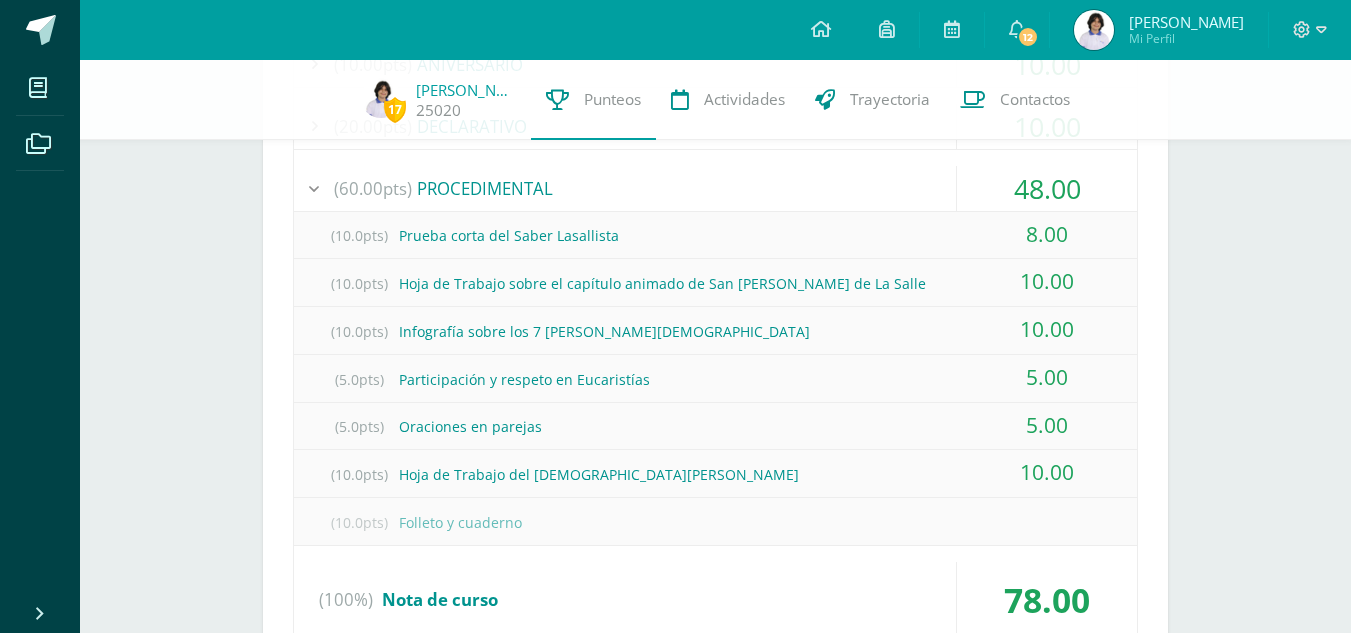 scroll, scrollTop: 2133, scrollLeft: 0, axis: vertical 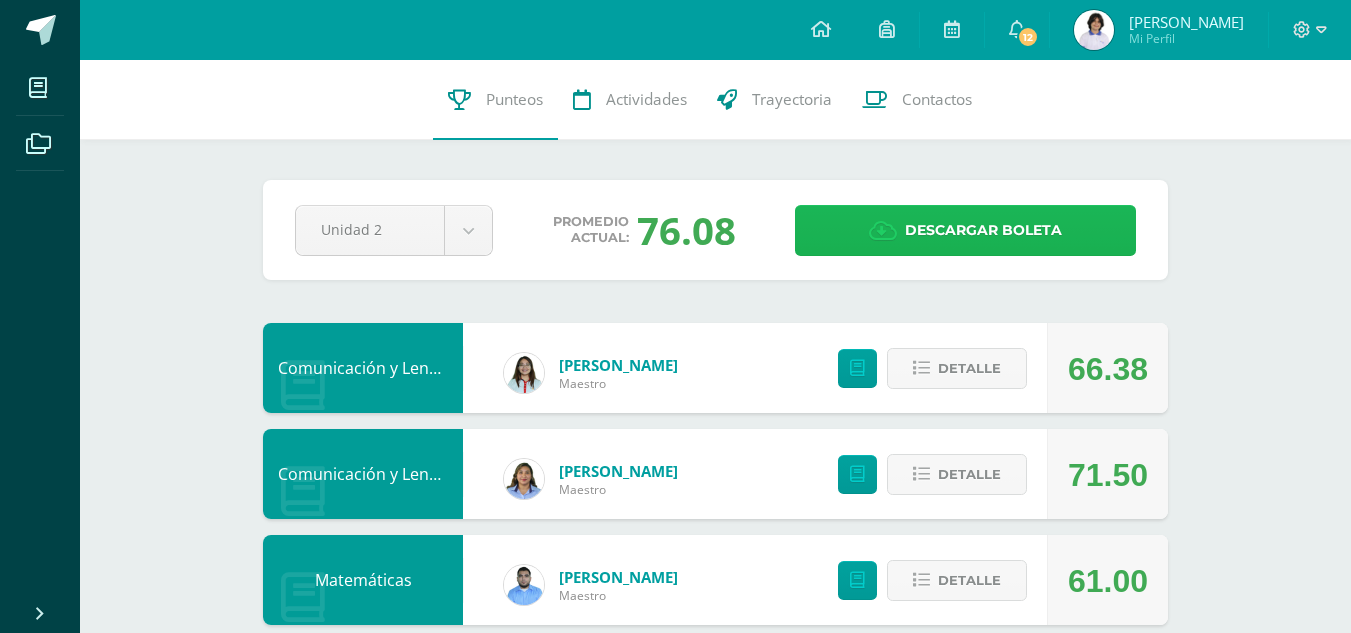 click on "Descargar boleta" at bounding box center (983, 230) 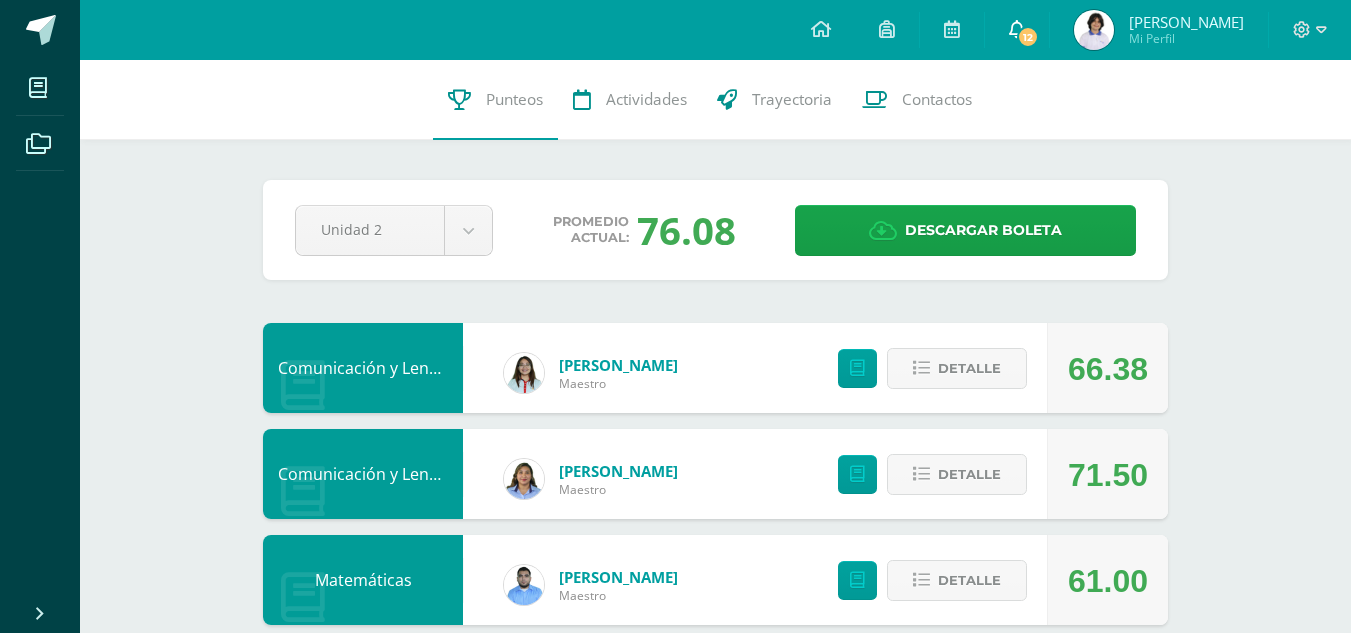 click on "12" at bounding box center (1028, 37) 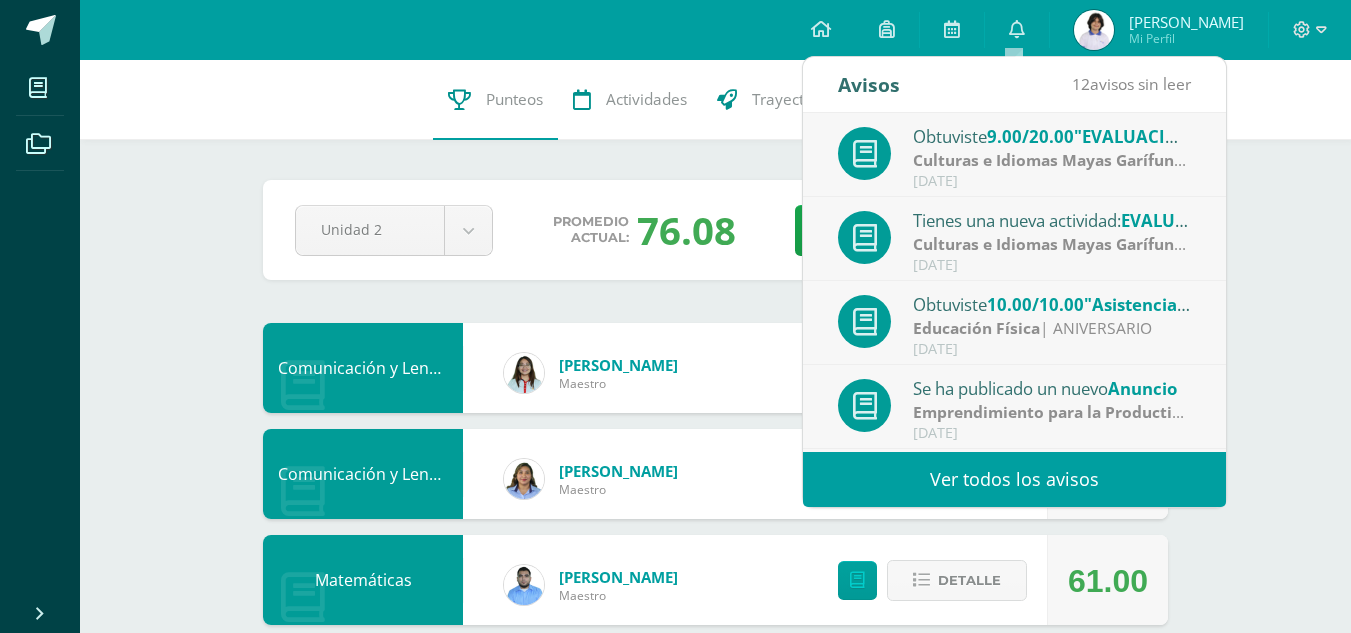 click on "Ver todos los avisos" at bounding box center (1014, 479) 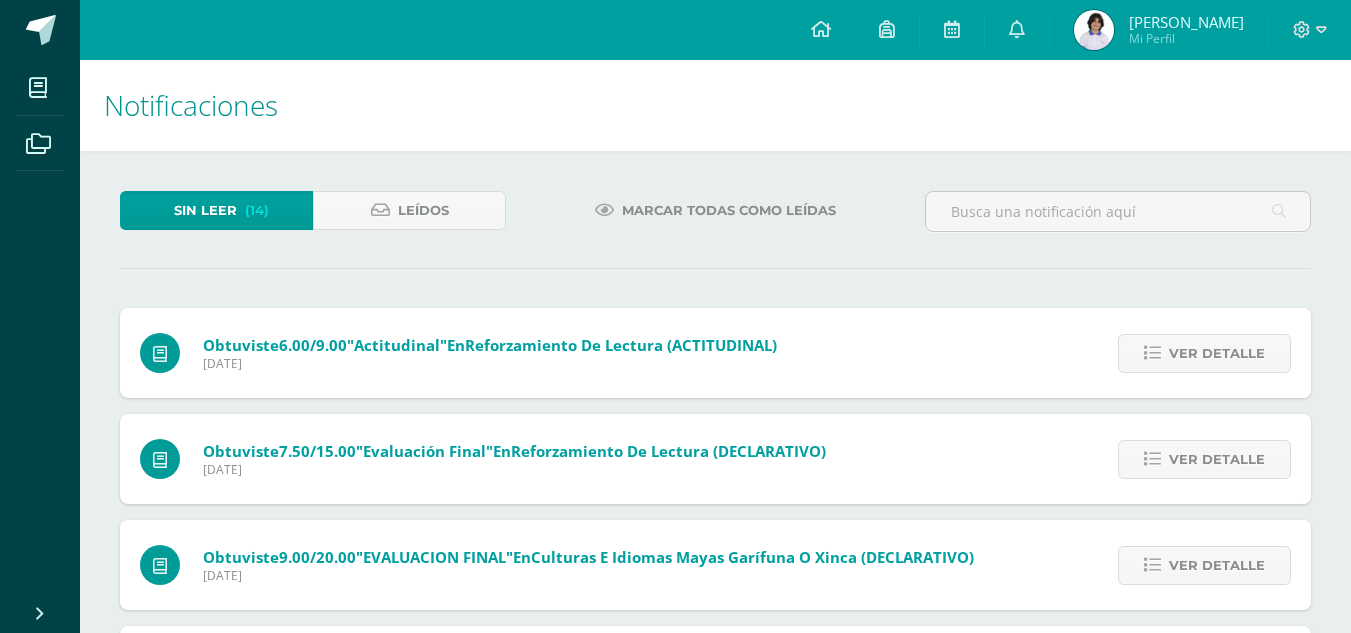 scroll, scrollTop: 0, scrollLeft: 0, axis: both 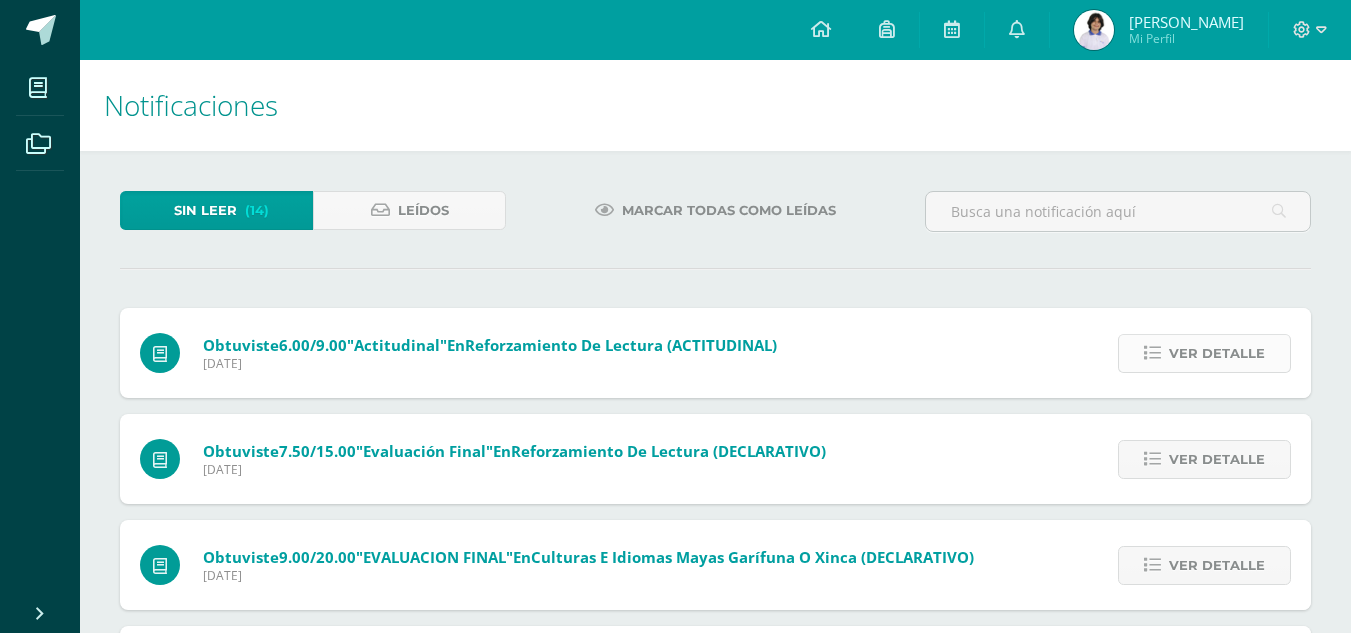 click on "Ver detalle" at bounding box center [1217, 353] 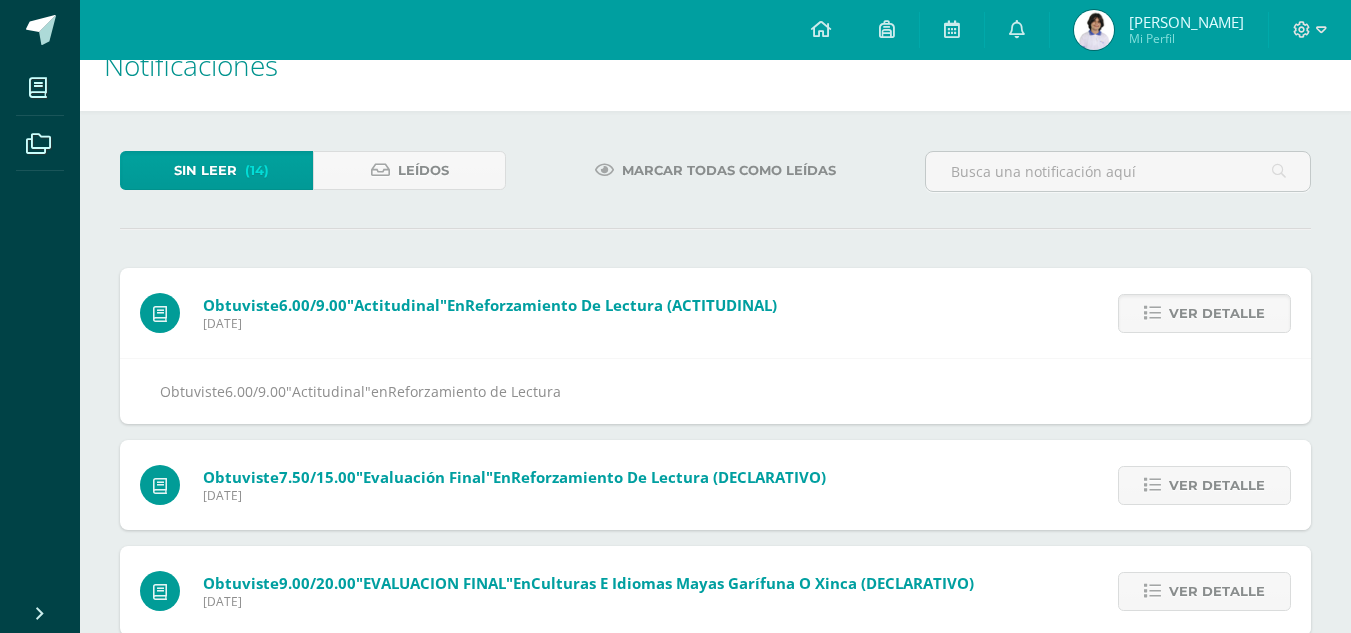 scroll, scrollTop: 200, scrollLeft: 0, axis: vertical 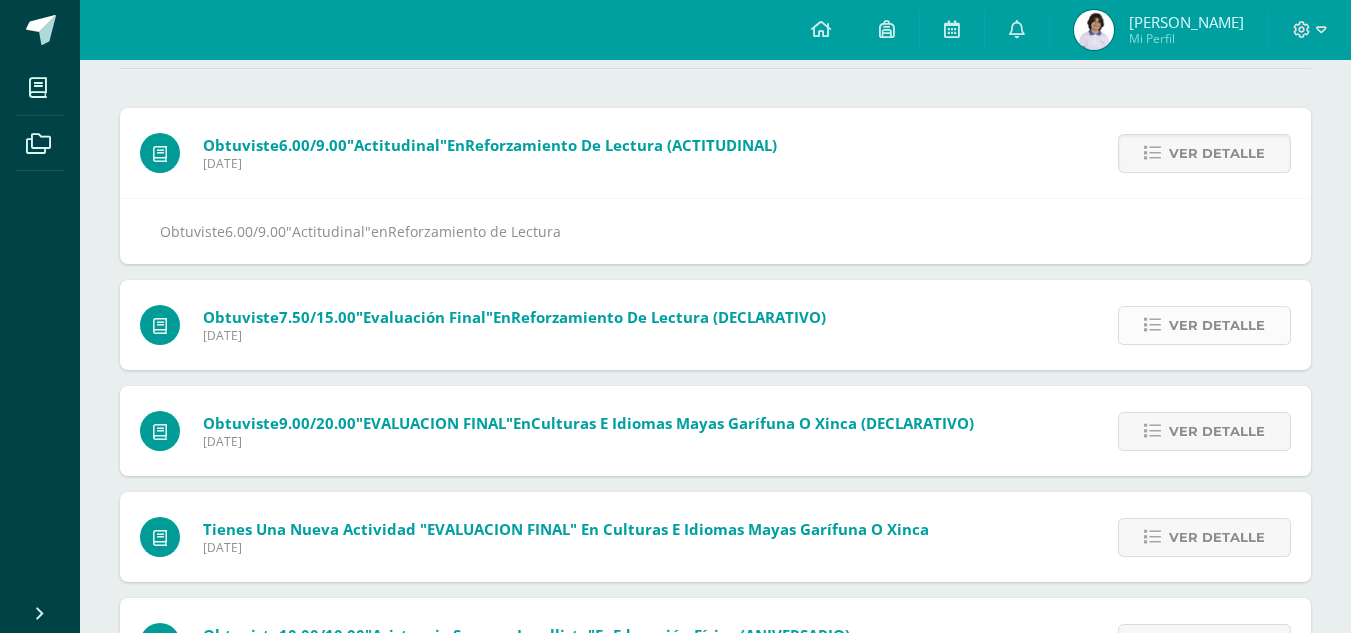 click on "Ver detalle" at bounding box center [1217, 325] 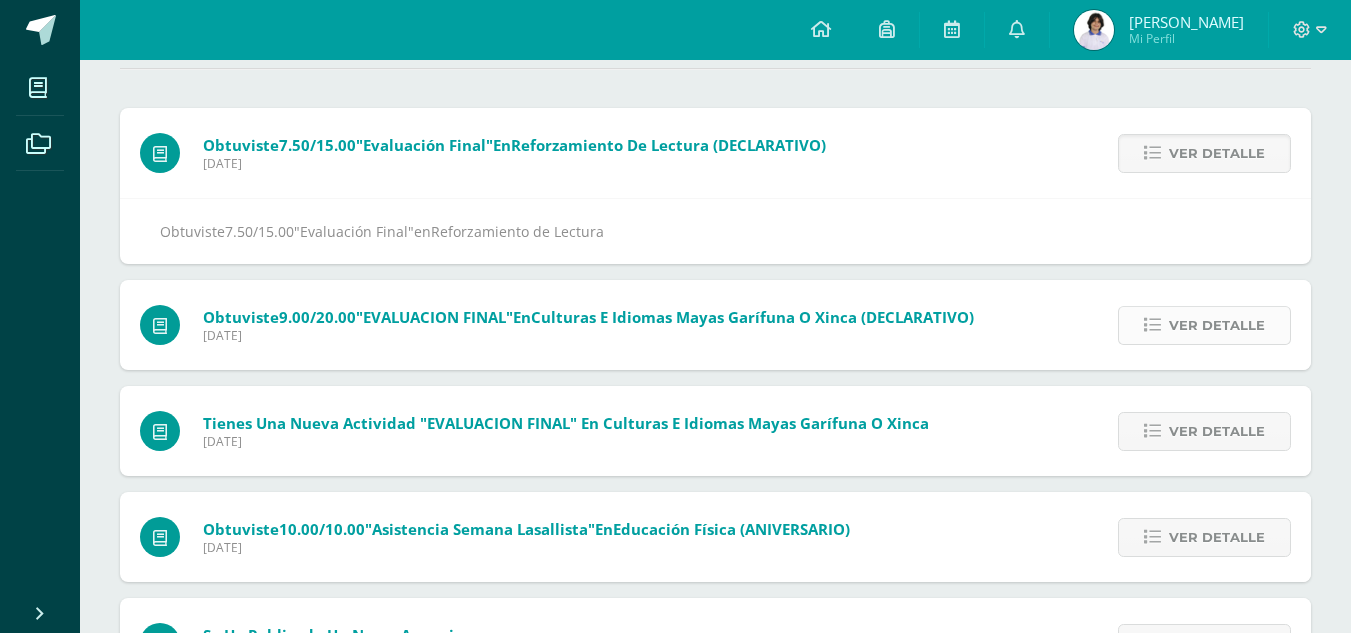 click on "Ver detalle" at bounding box center [1217, 325] 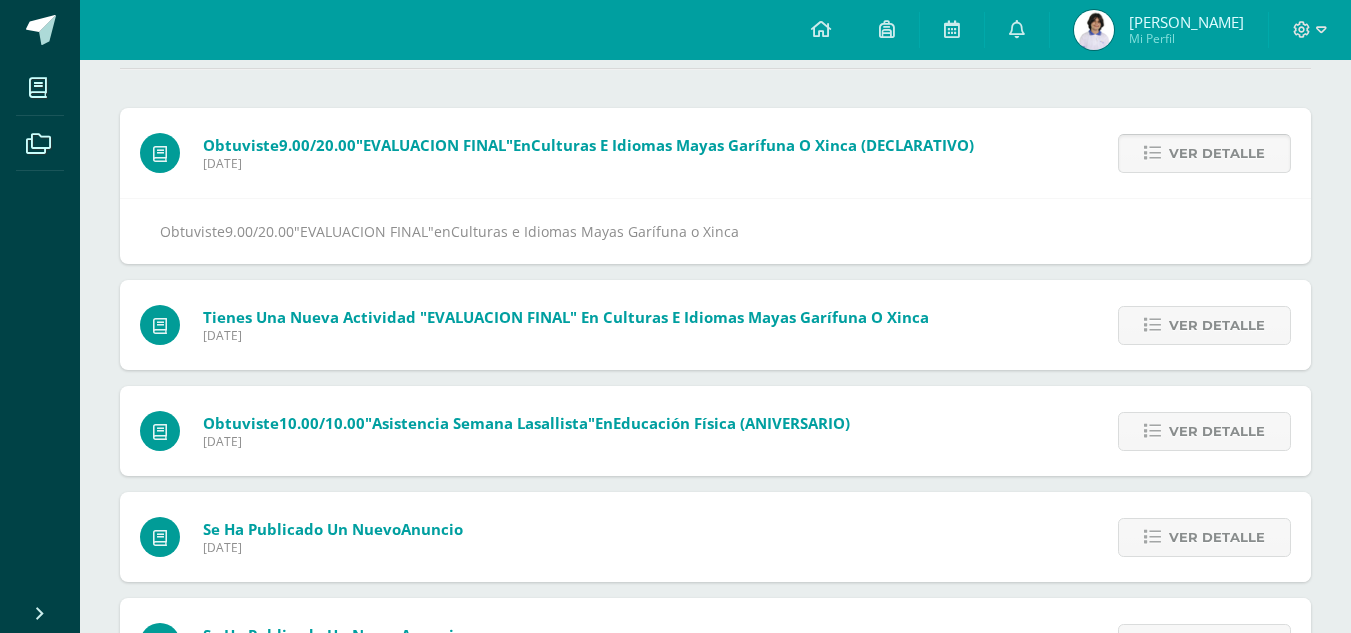 click on "Ver detalle" at bounding box center (1217, 325) 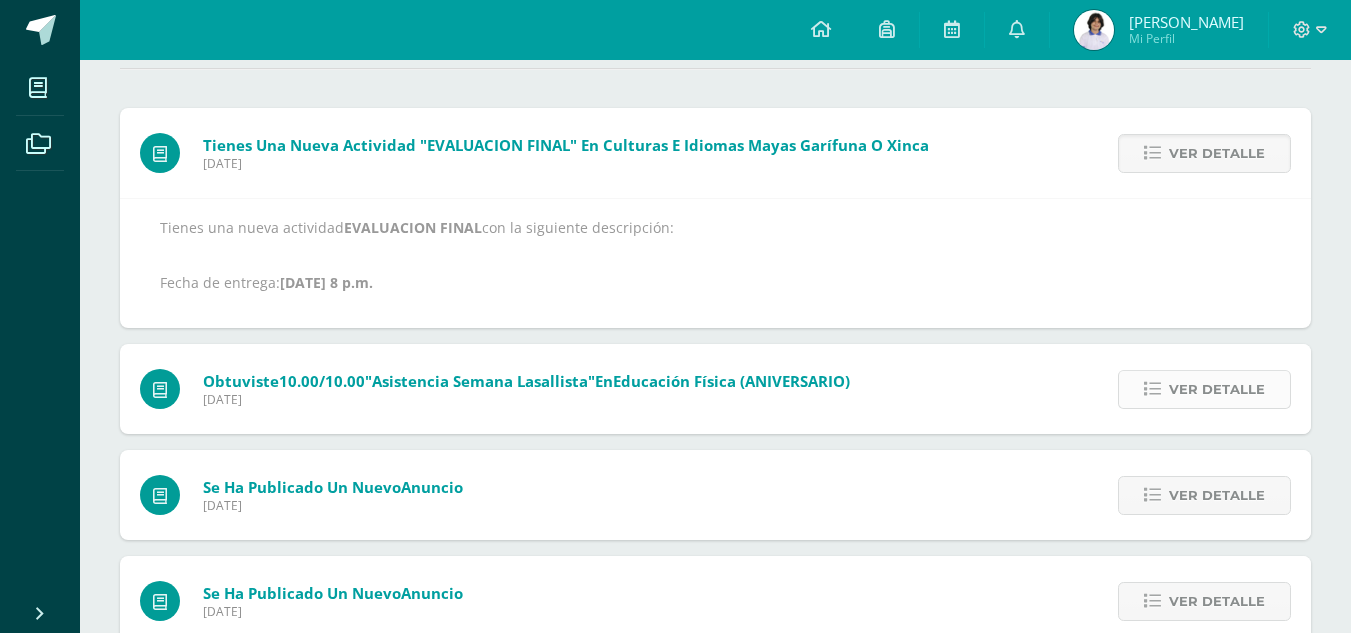click on "Ver detalle" at bounding box center [1217, 389] 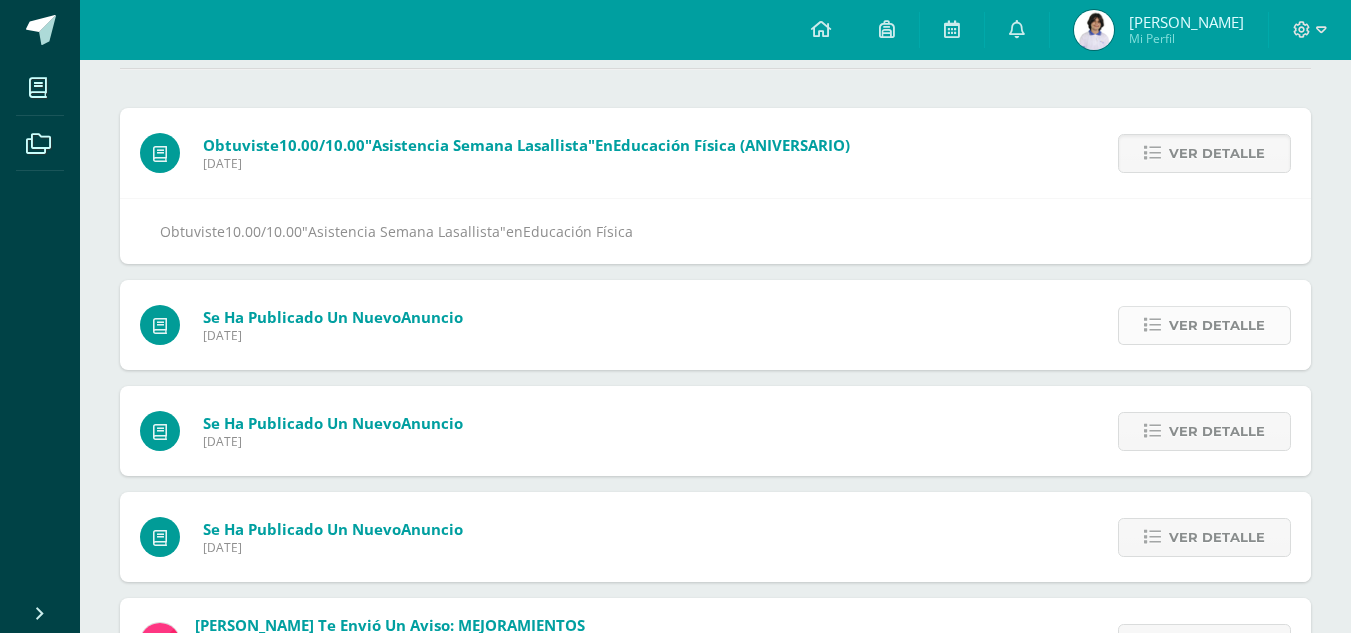 click on "Ver detalle" at bounding box center [1217, 325] 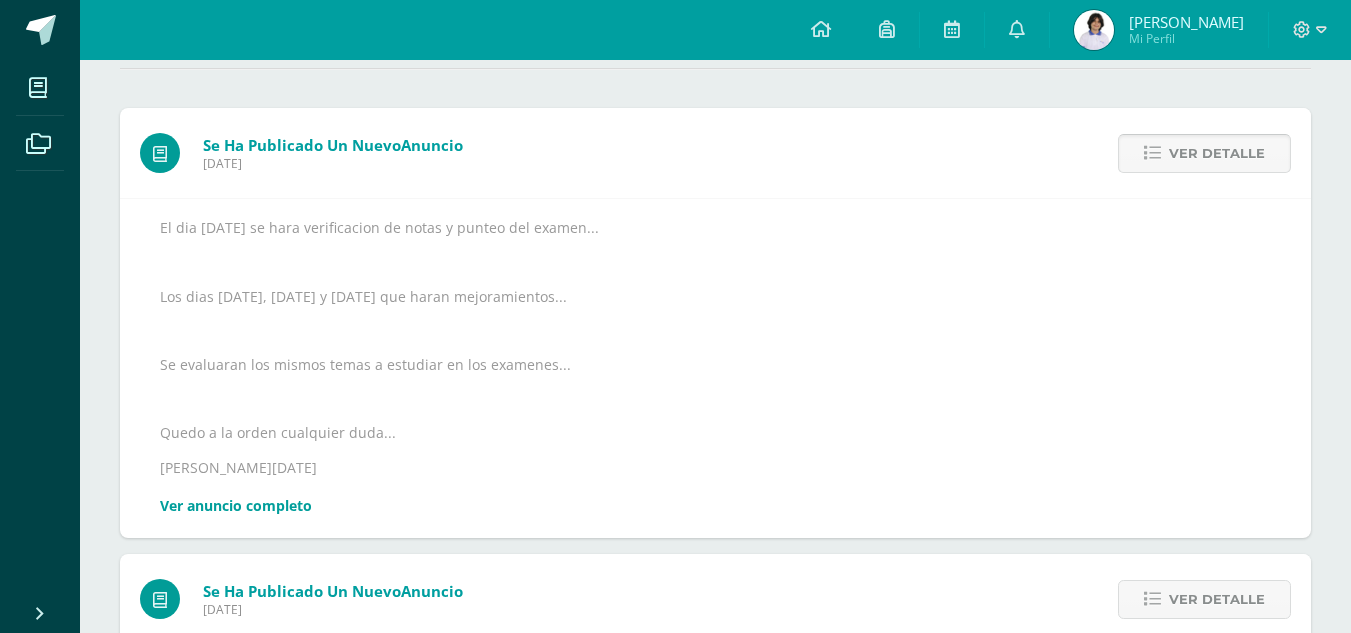 click on "Ver detalle" at bounding box center [1204, 153] 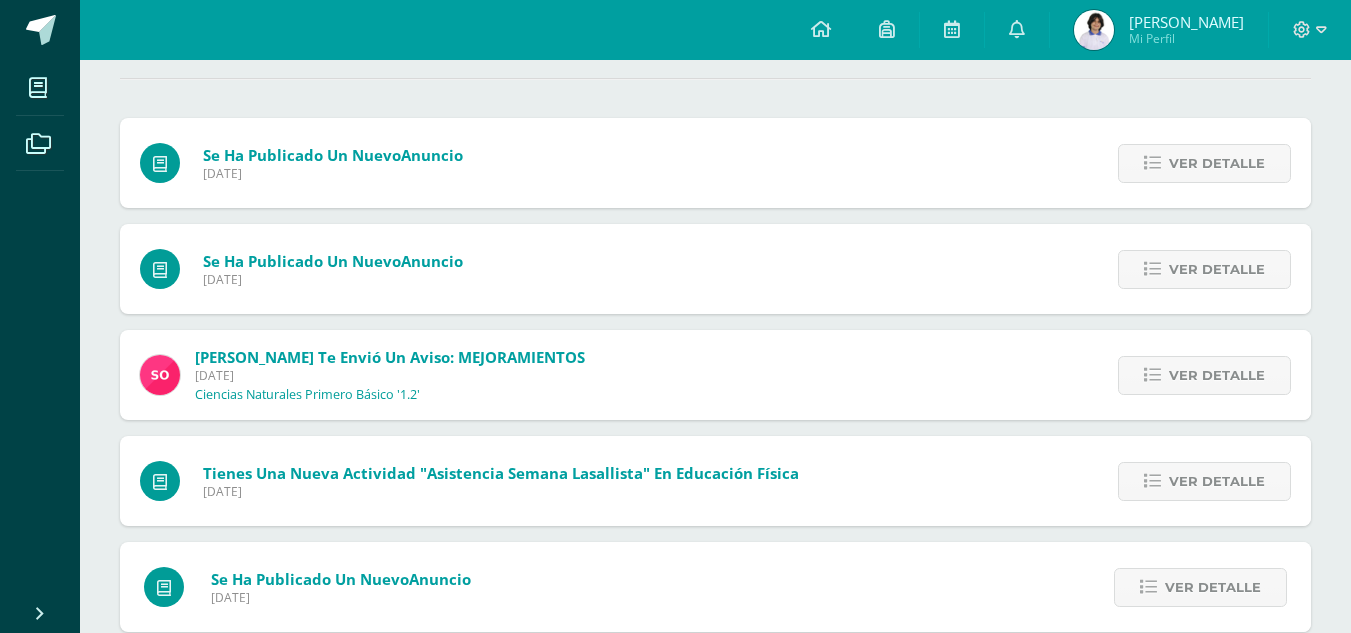 scroll, scrollTop: 200, scrollLeft: 0, axis: vertical 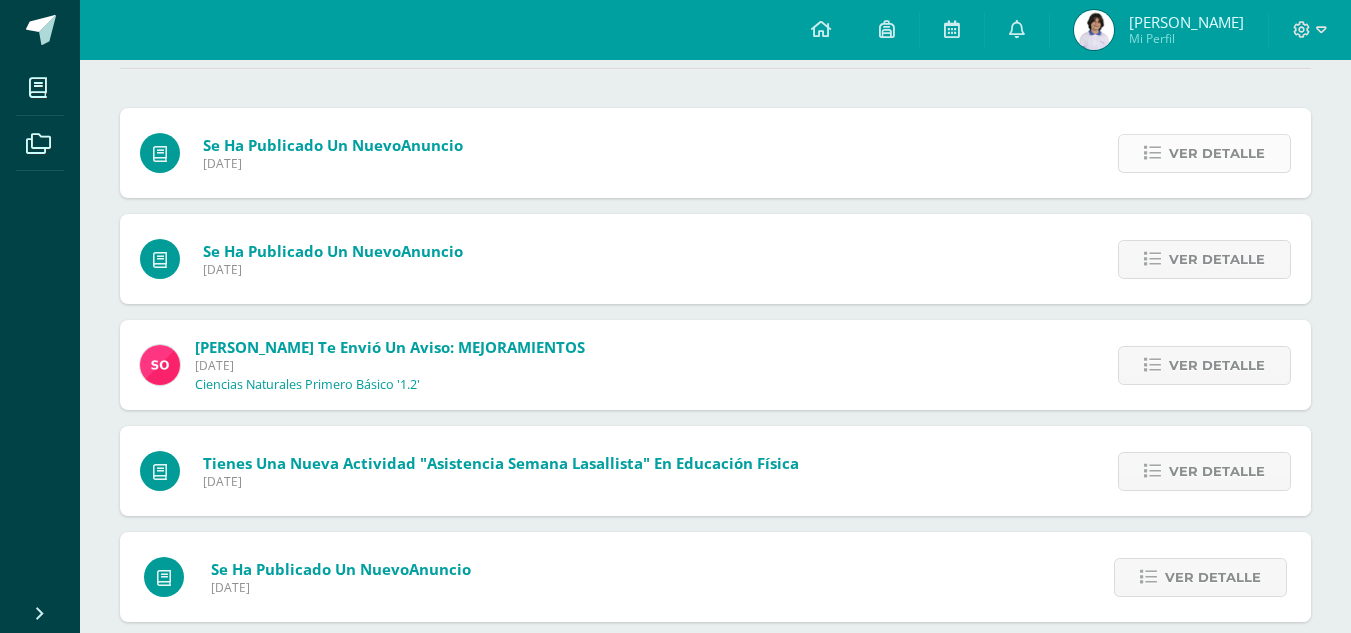 click on "Ver detalle" at bounding box center [1217, 153] 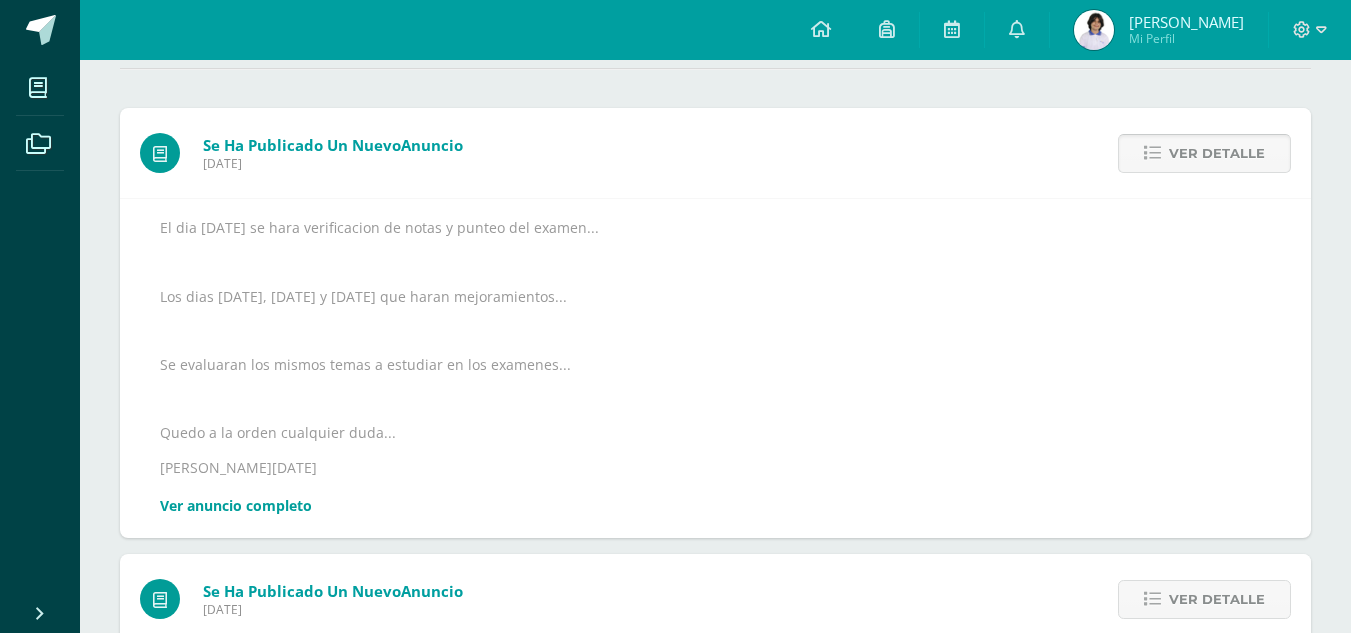 click on "Ver detalle" at bounding box center [1217, 153] 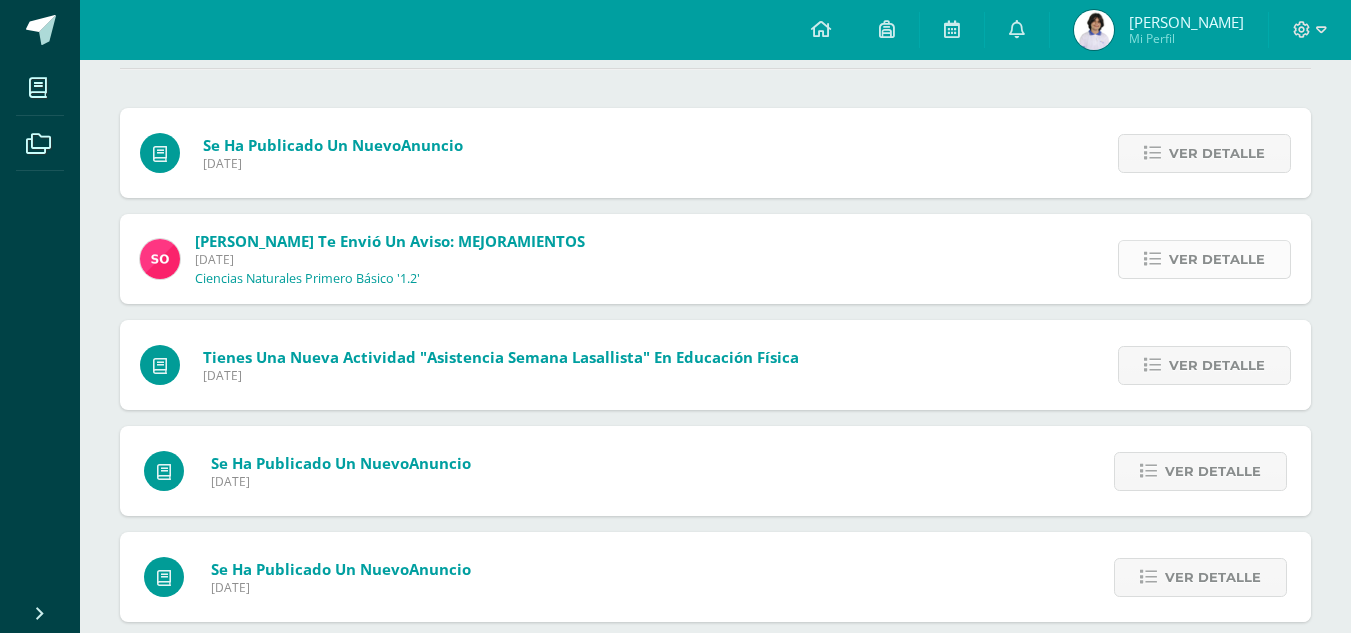 click on "Ver detalle" at bounding box center (1217, 259) 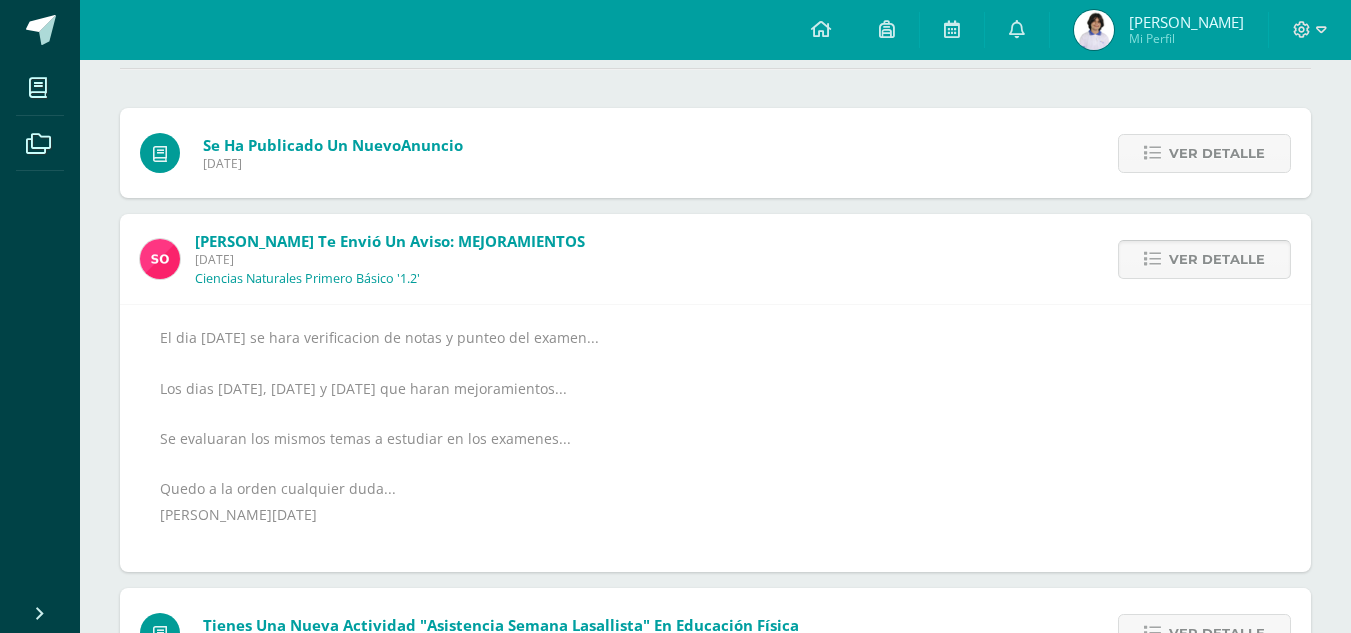 click on "Ver detalle" at bounding box center [1217, 259] 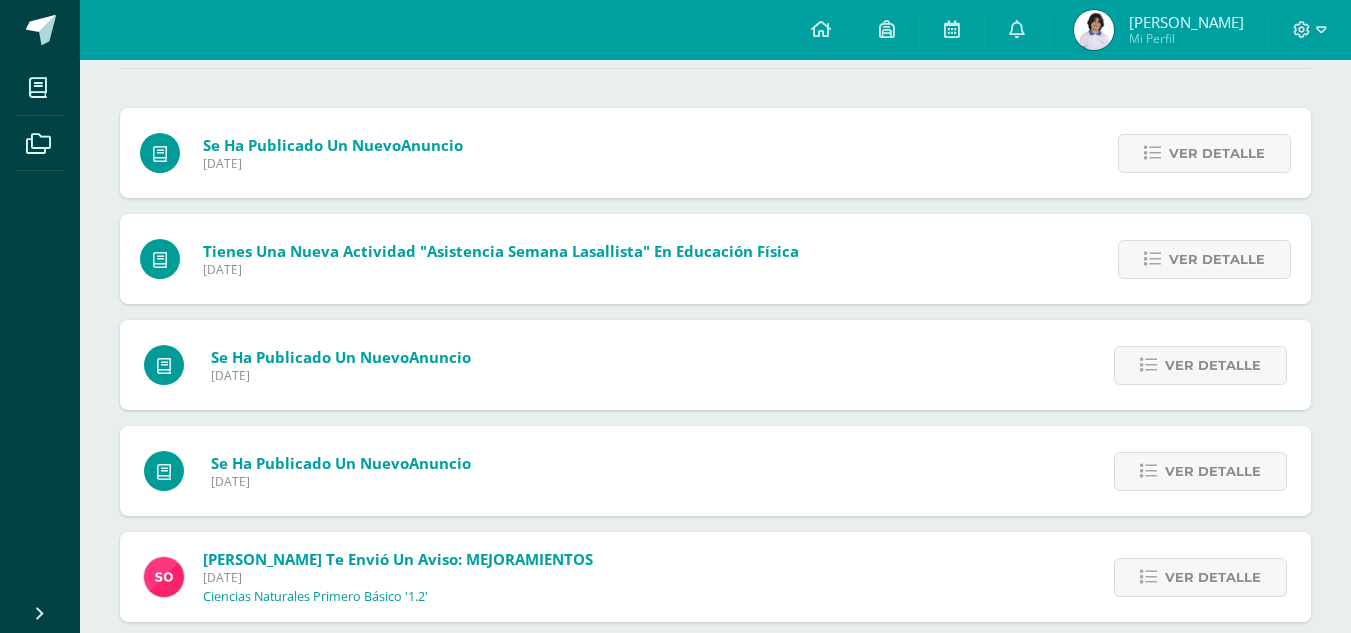 click on "Ver detalle" at bounding box center (1217, 259) 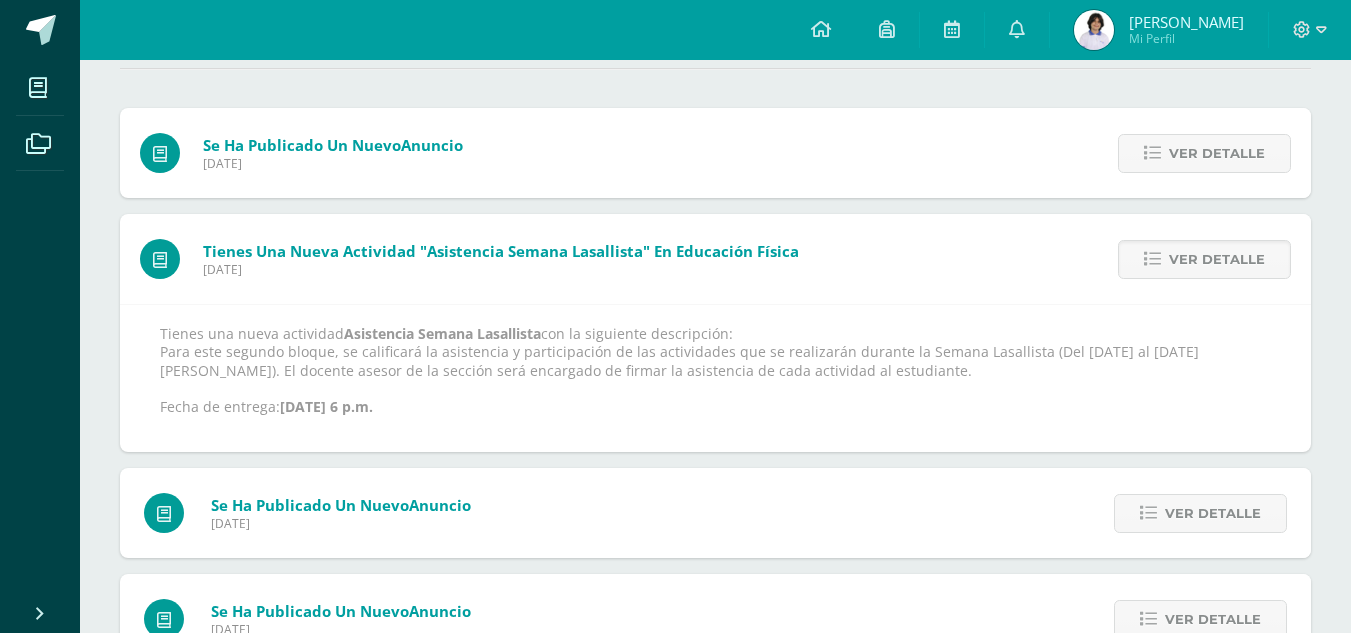 click on "Ver detalle" at bounding box center [1217, 259] 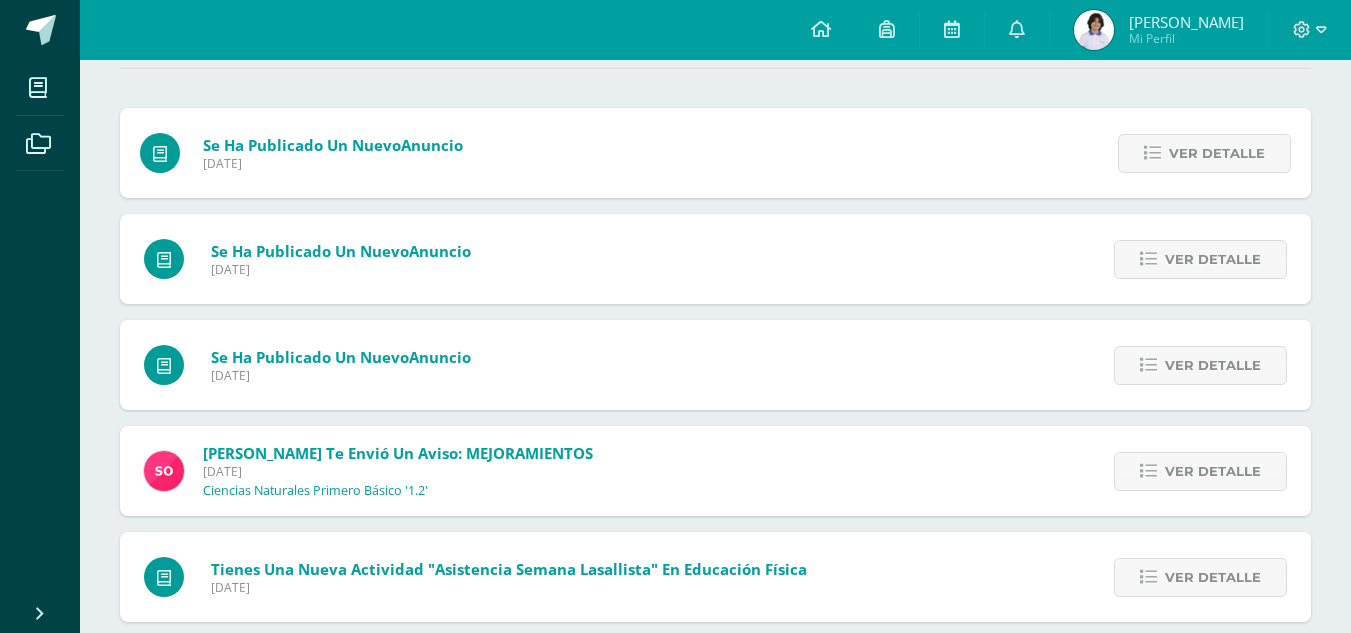 click on "Ver detalle" at bounding box center (1213, 259) 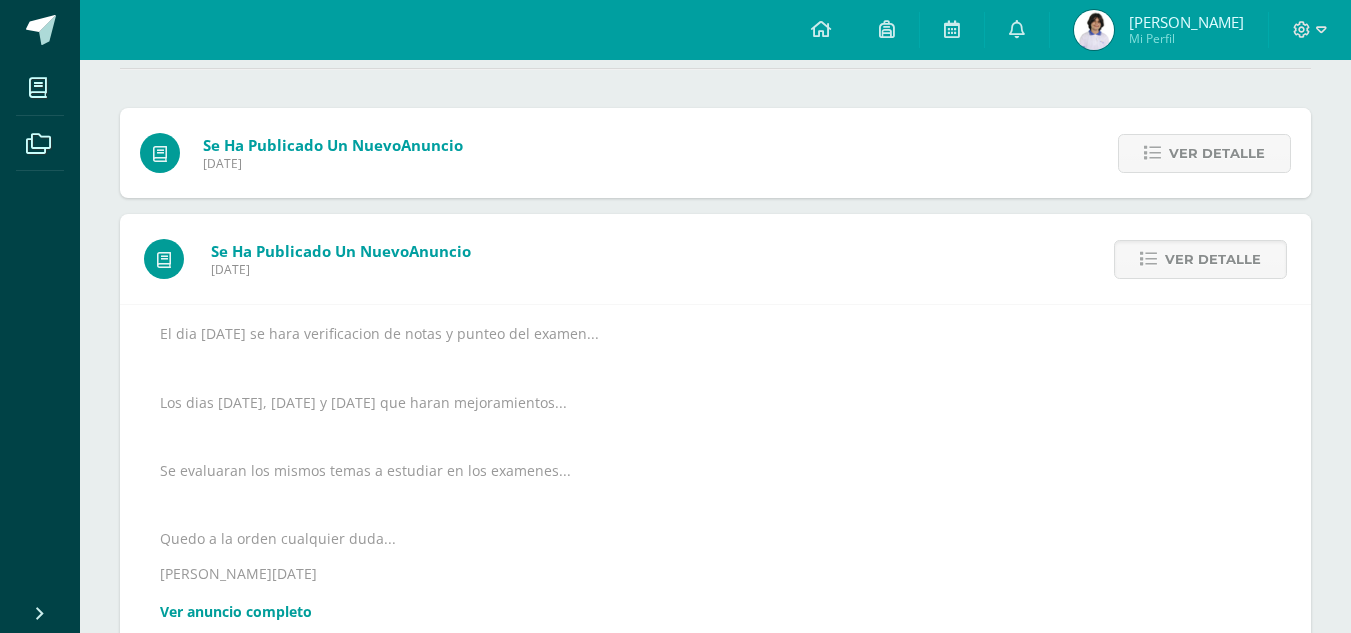 click on "Ver detalle" at bounding box center [1213, 259] 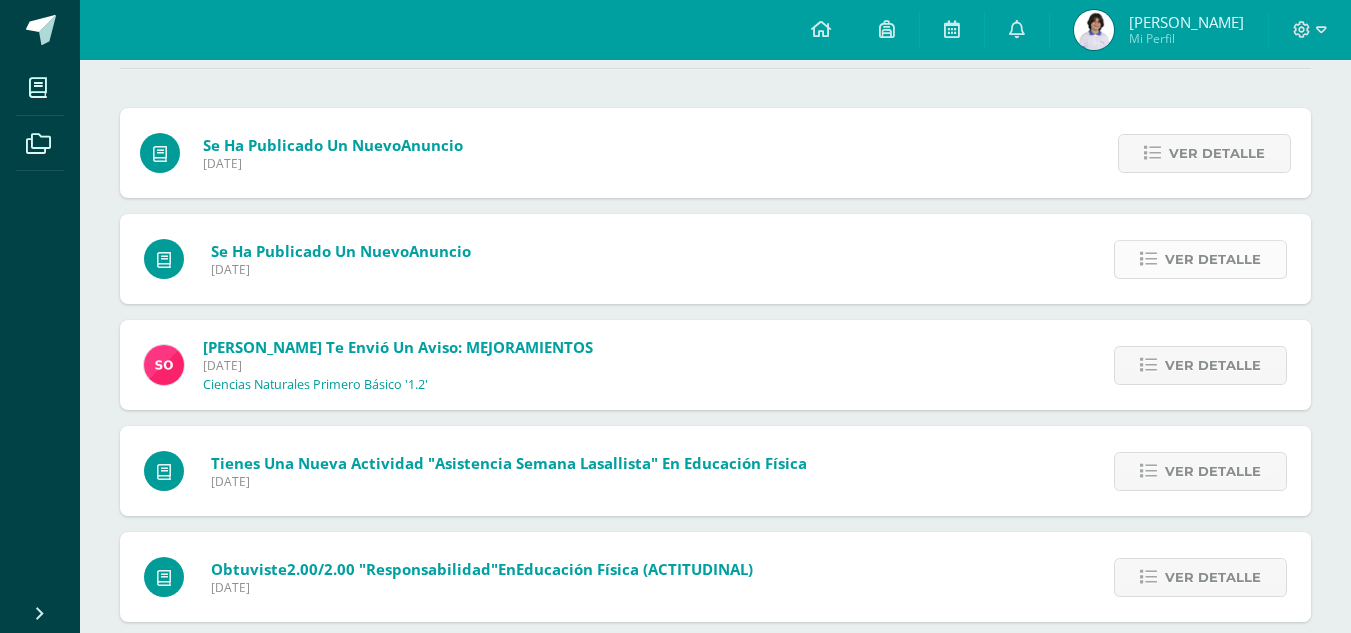 click on "Ver detalle" at bounding box center [1213, 259] 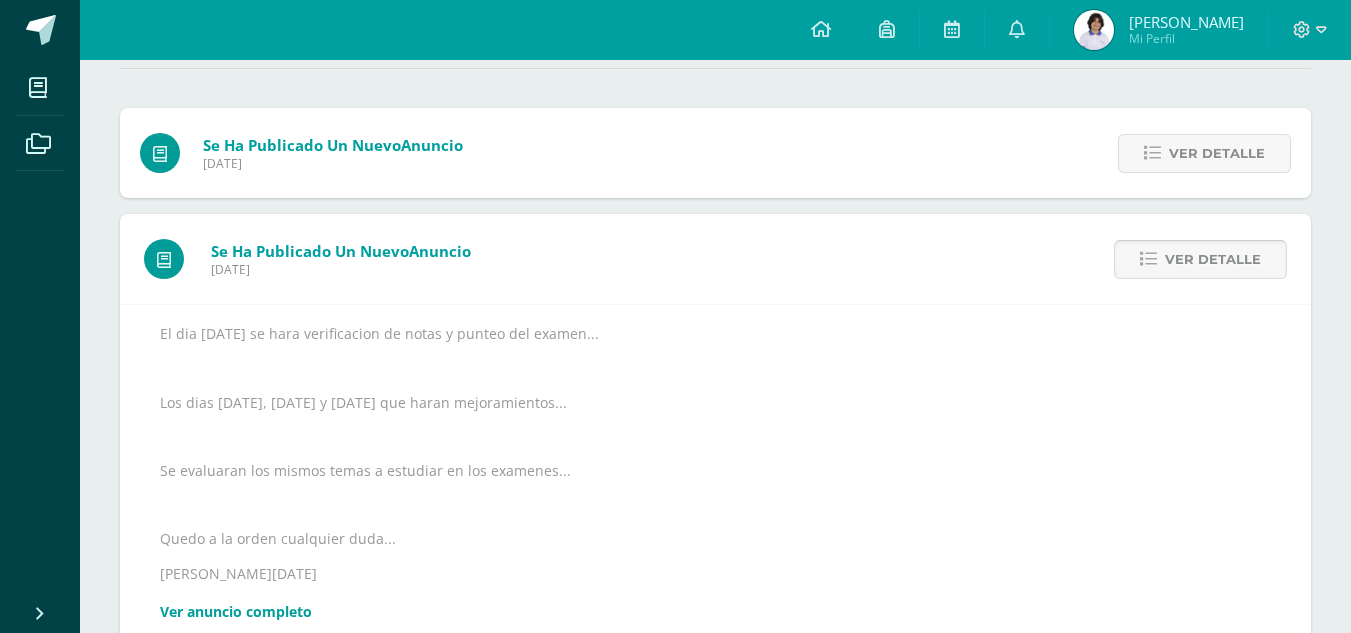 click on "Ver detalle" at bounding box center [1213, 259] 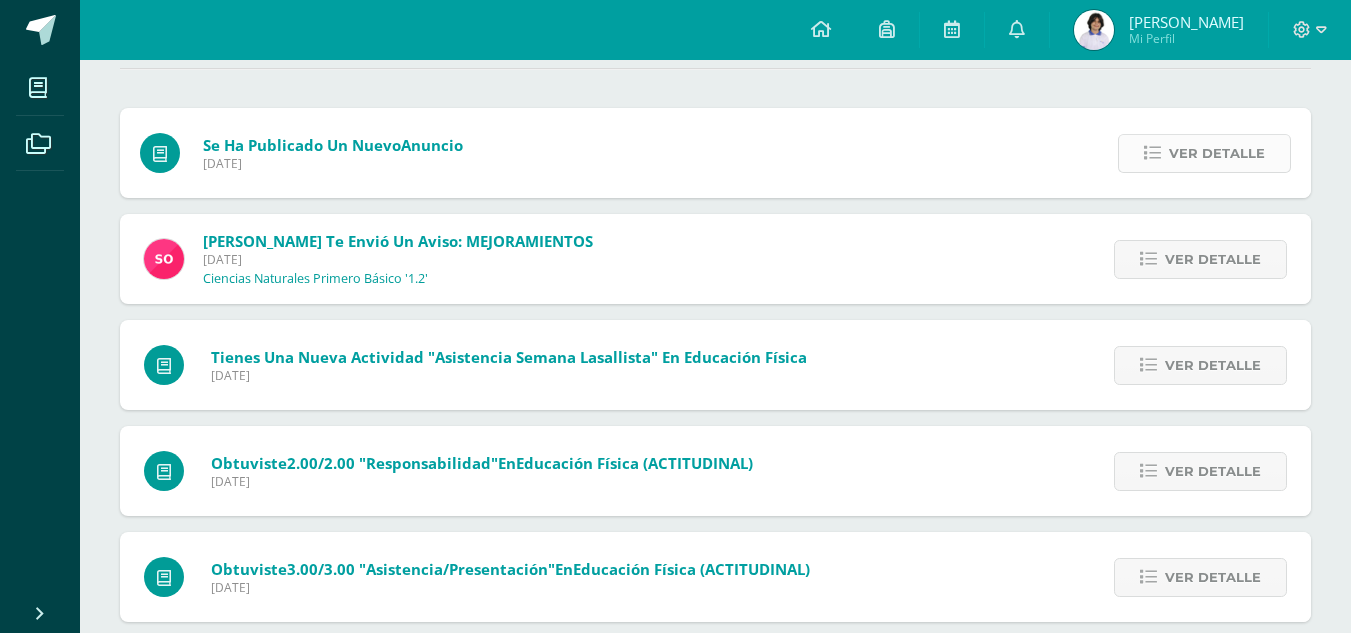click on "Ver detalle" at bounding box center (1217, 153) 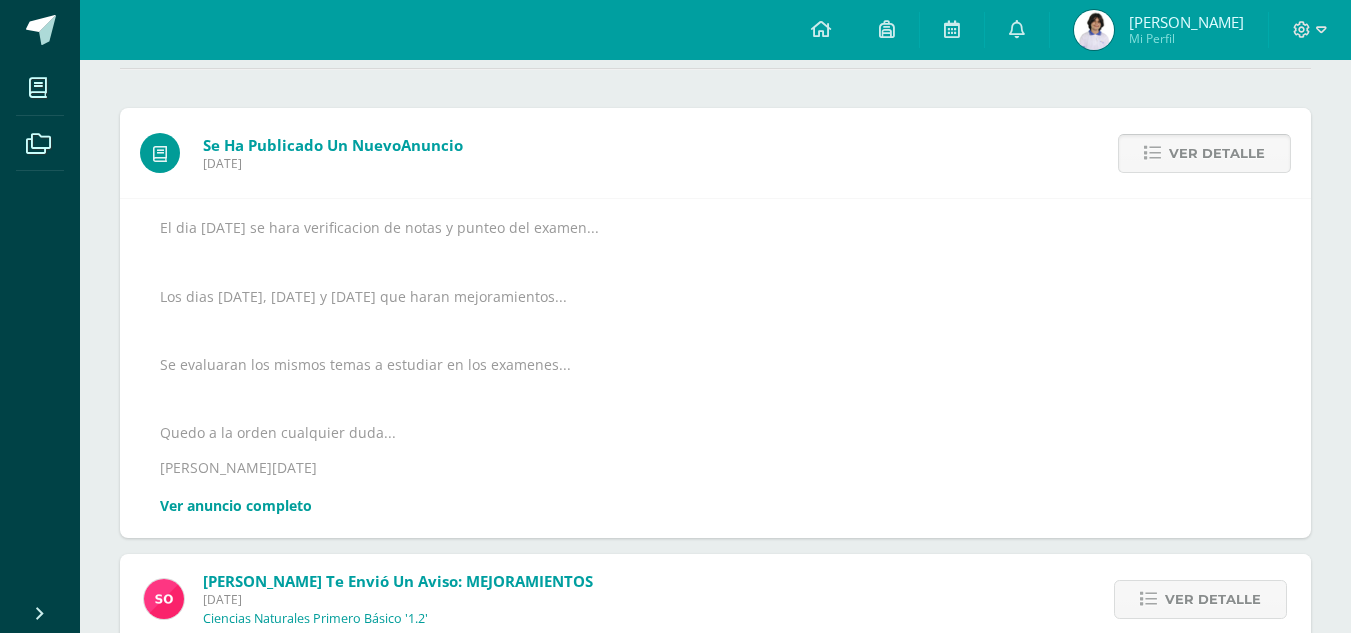 click on "Ver detalle" at bounding box center [1217, 153] 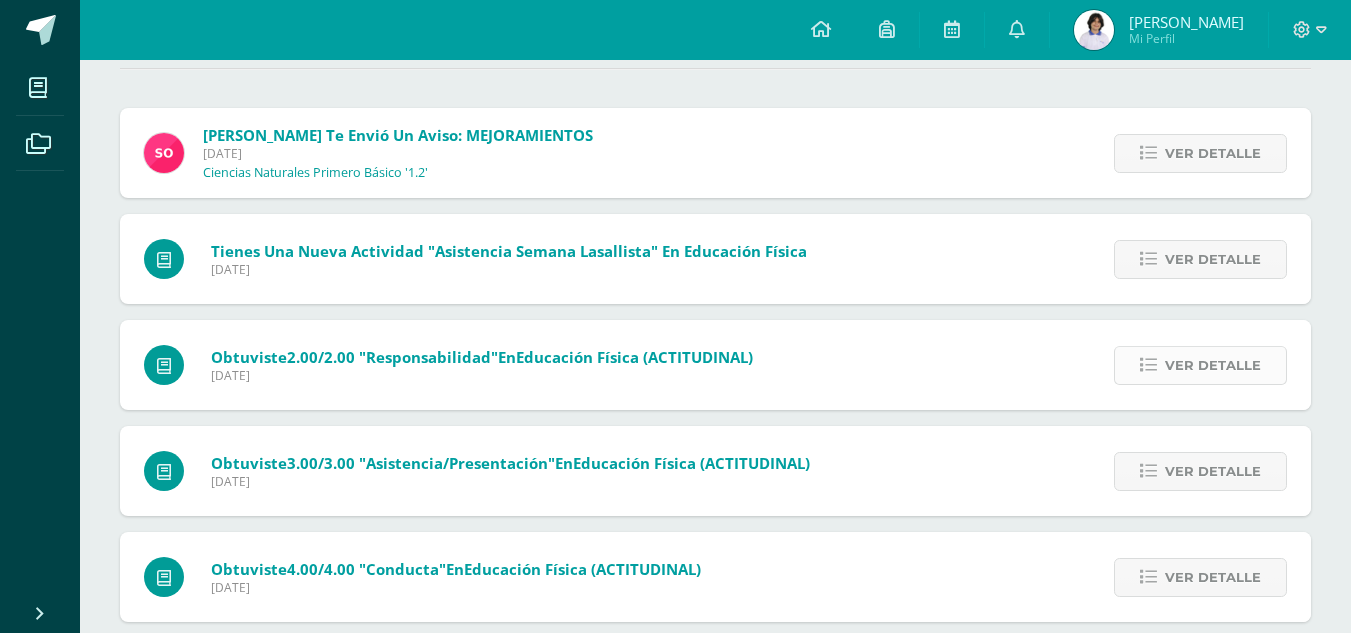 click on "Ver detalle" at bounding box center (1213, 365) 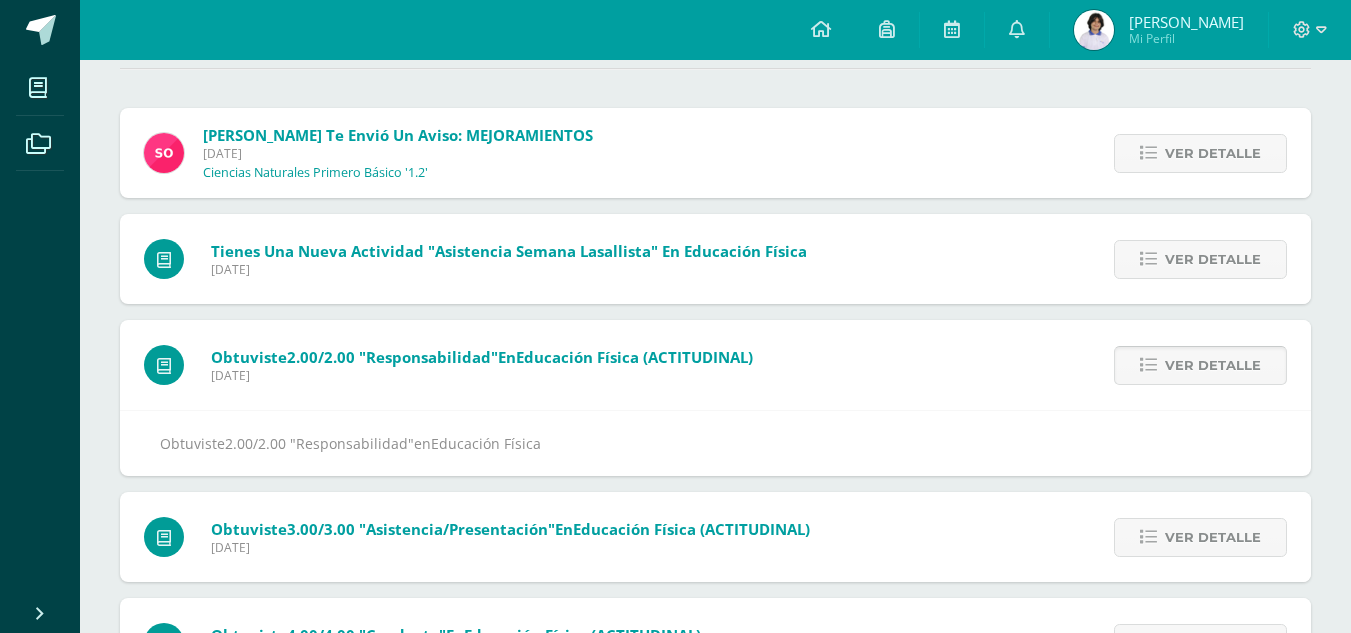 click on "Ver detalle" at bounding box center [1213, 365] 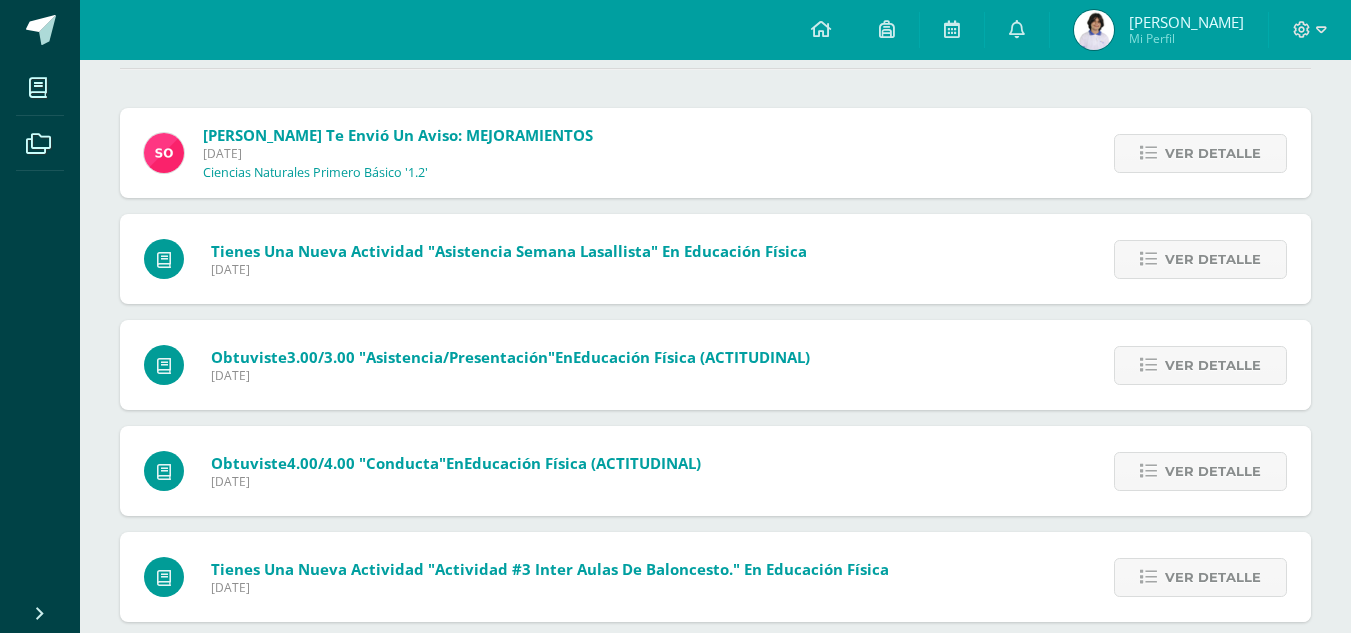 click on "Ver detalle" at bounding box center [1213, 365] 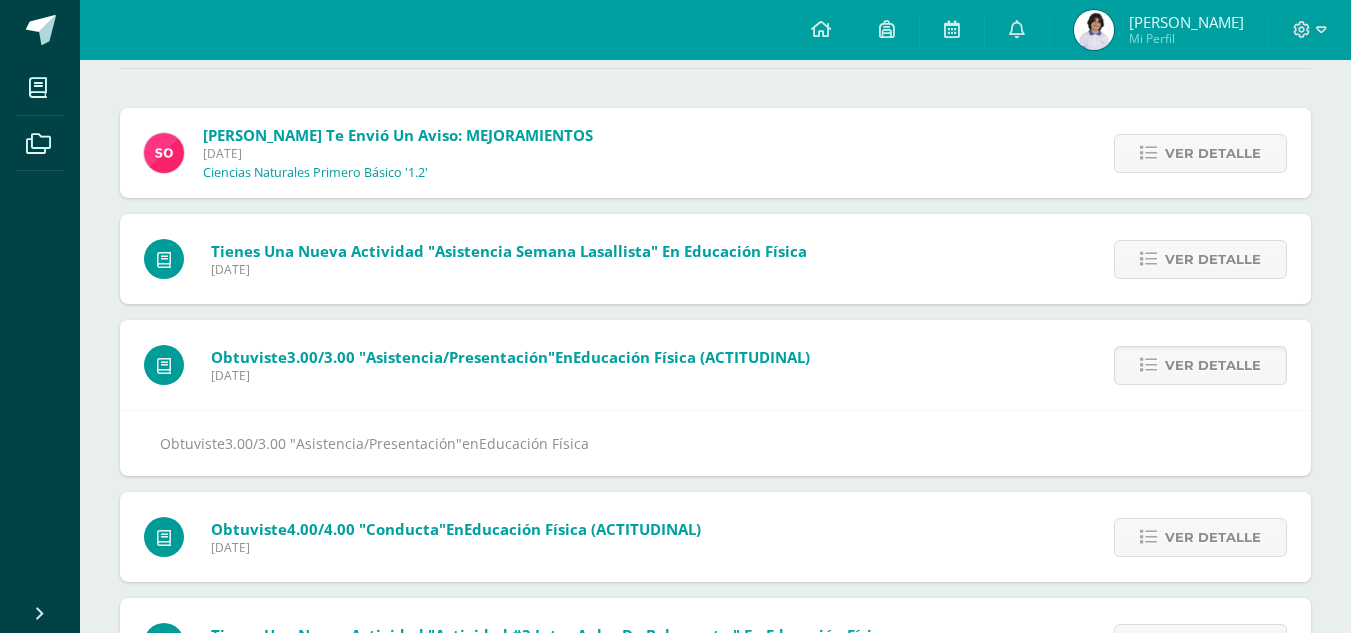 click on "Ver detalle" at bounding box center (1213, 365) 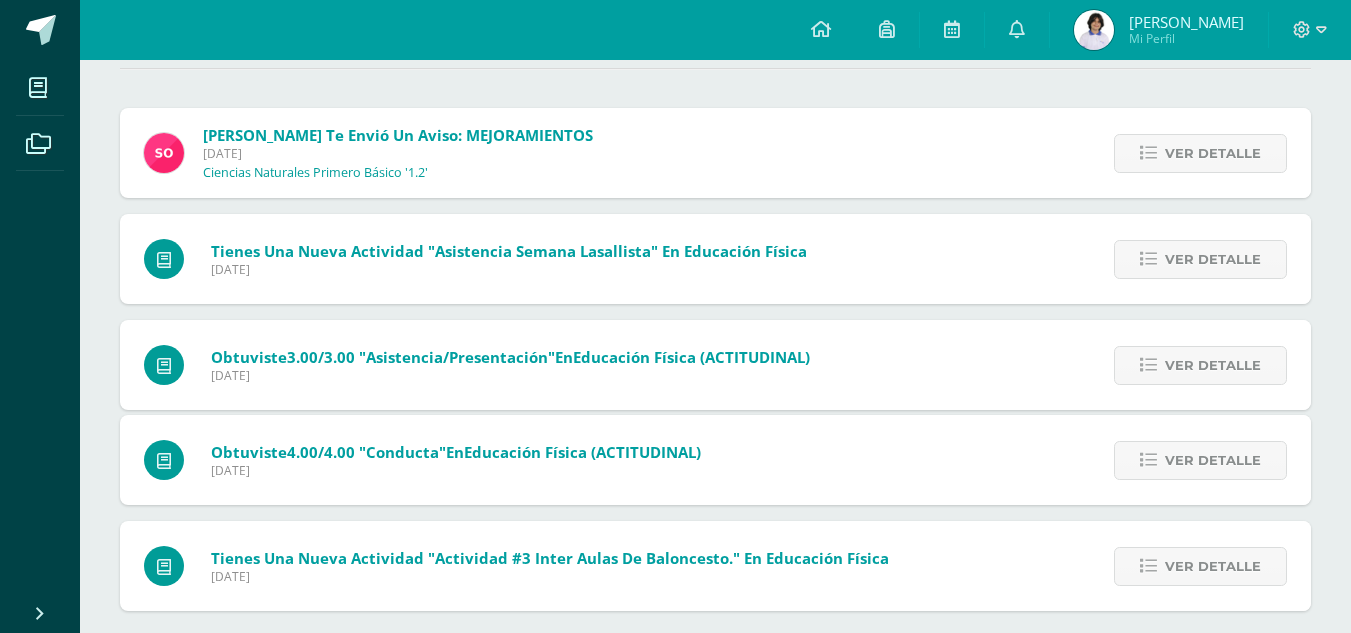 scroll, scrollTop: 123, scrollLeft: 0, axis: vertical 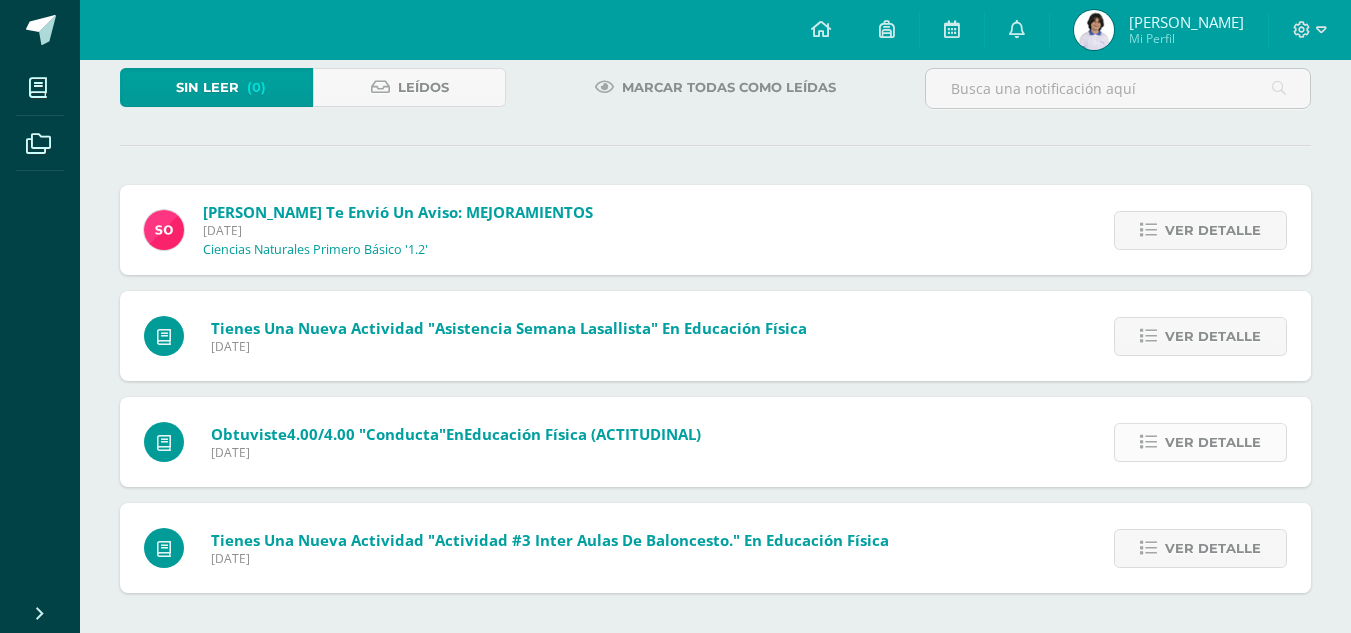 click on "Ver detalle" at bounding box center (1213, 442) 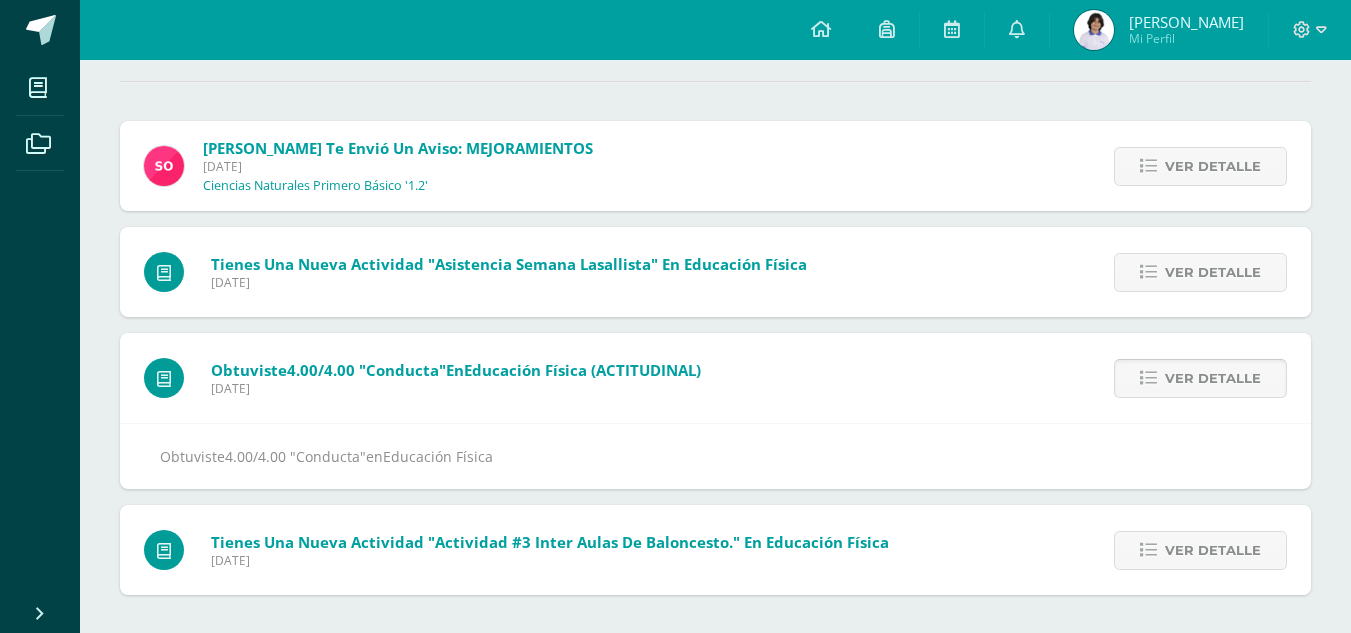 scroll, scrollTop: 189, scrollLeft: 0, axis: vertical 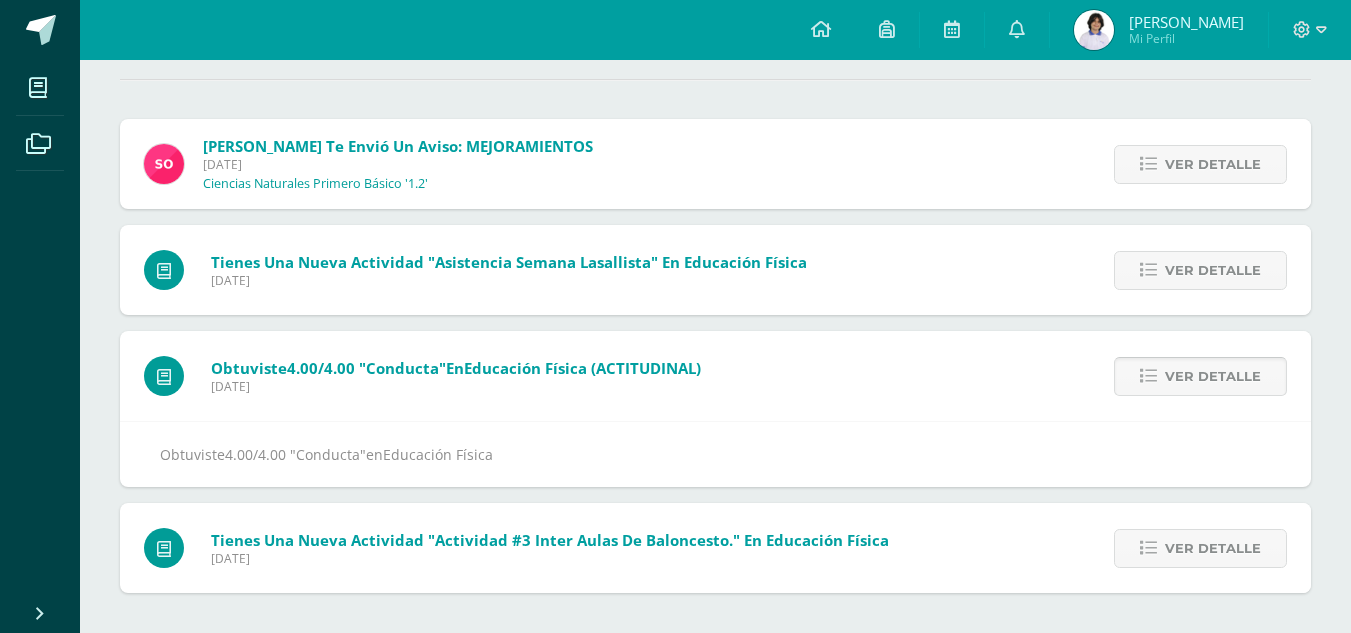 click on "Obtuviste
4.00/4.00
"Conducta"
en
Educación Física" at bounding box center [715, 454] 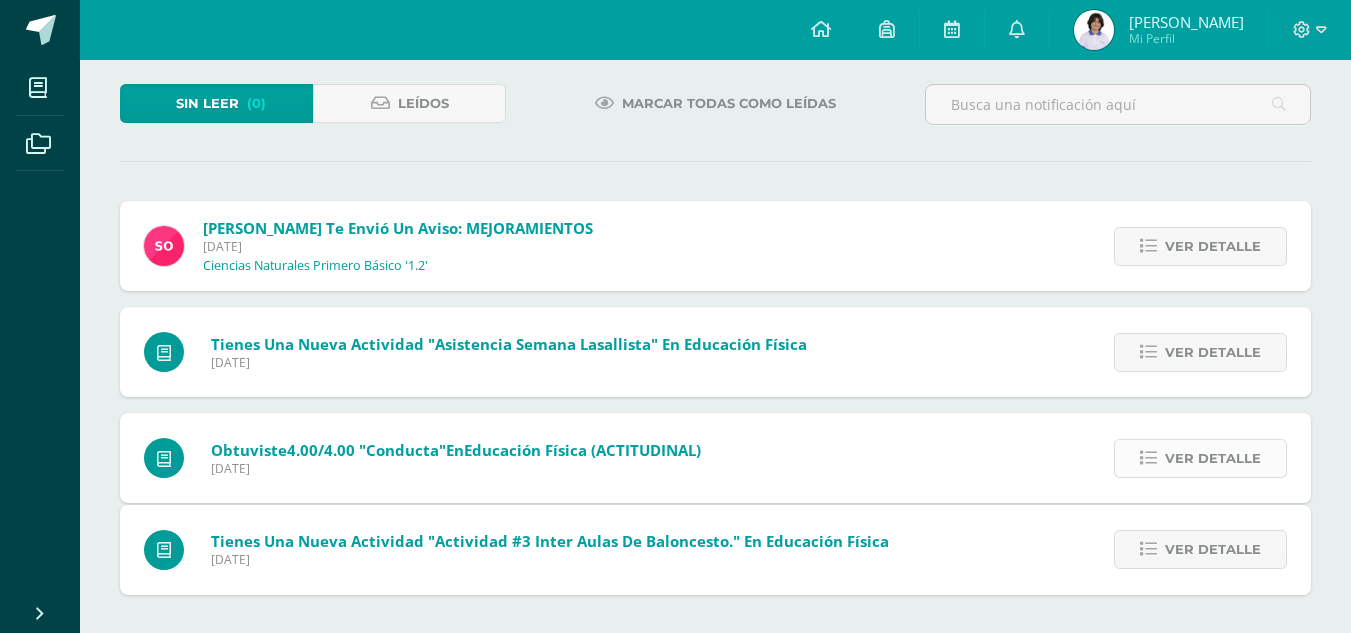 scroll, scrollTop: 17, scrollLeft: 0, axis: vertical 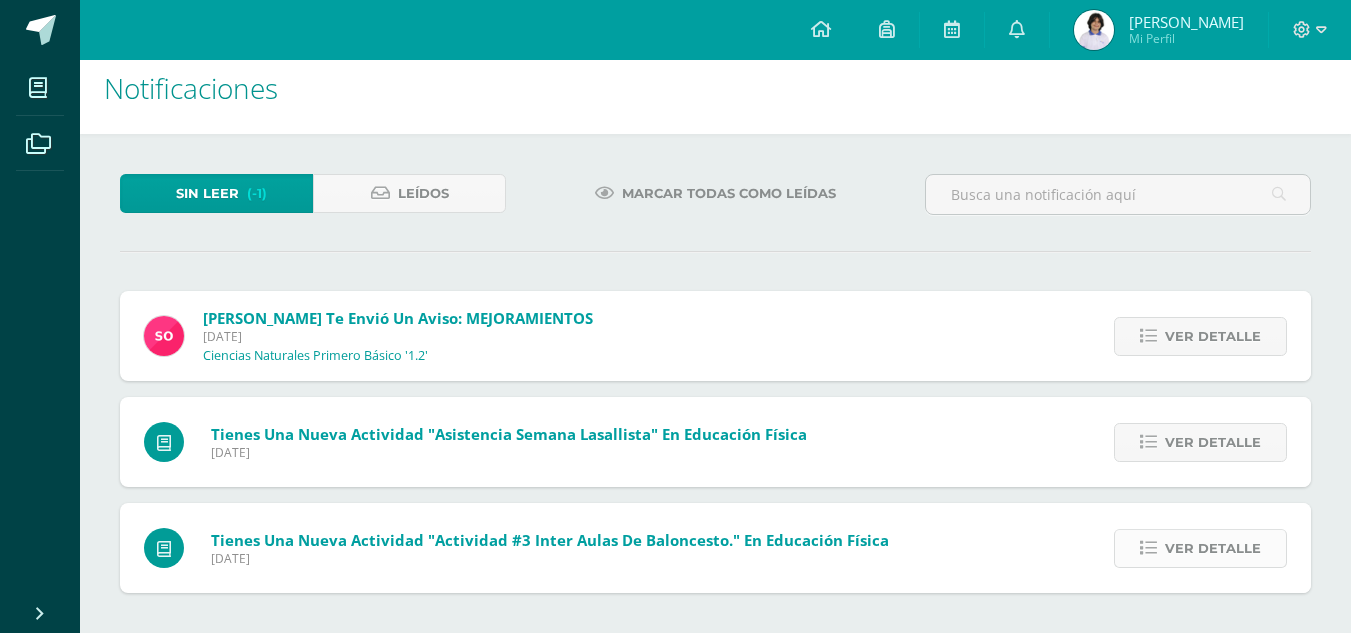 click on "Ver detalle" at bounding box center (1213, 548) 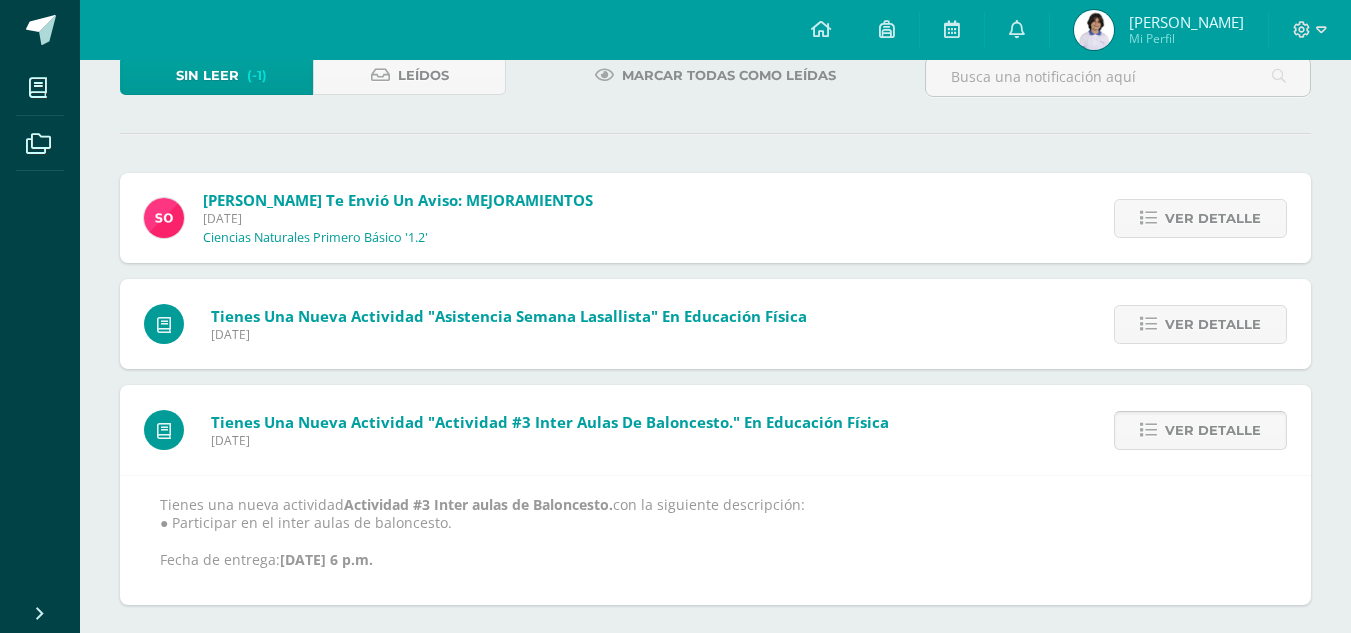 scroll, scrollTop: 147, scrollLeft: 0, axis: vertical 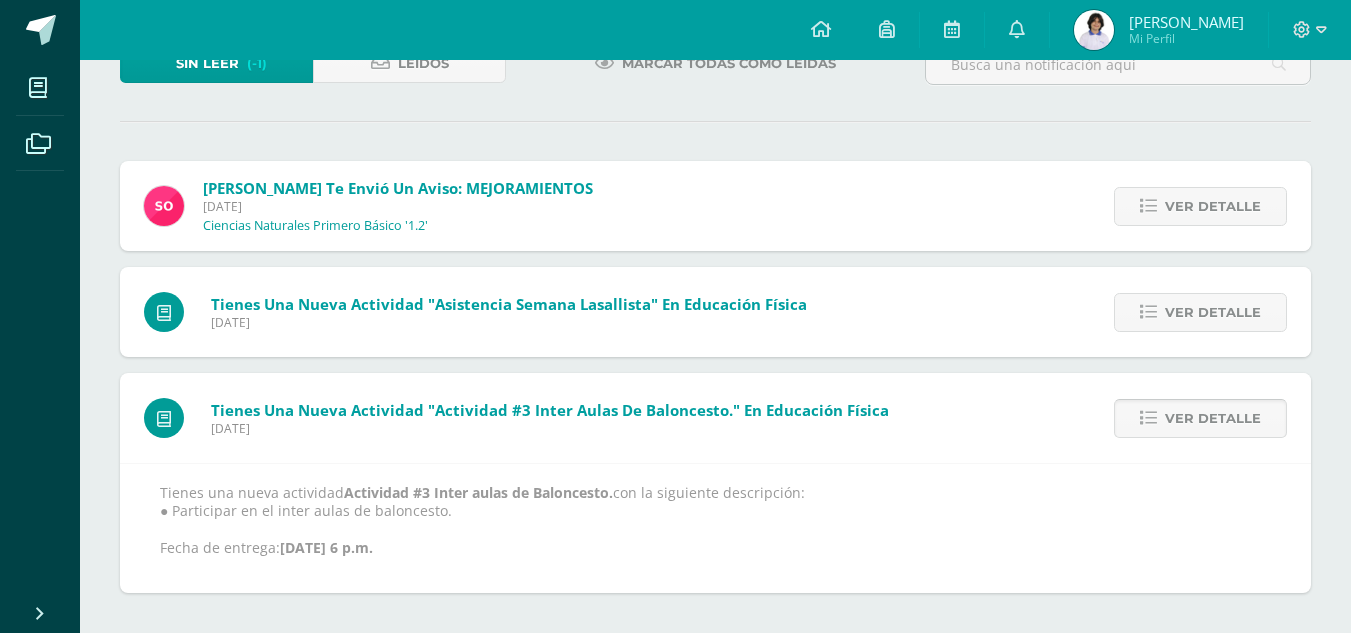 click on "Ver detalle" at bounding box center [1213, 418] 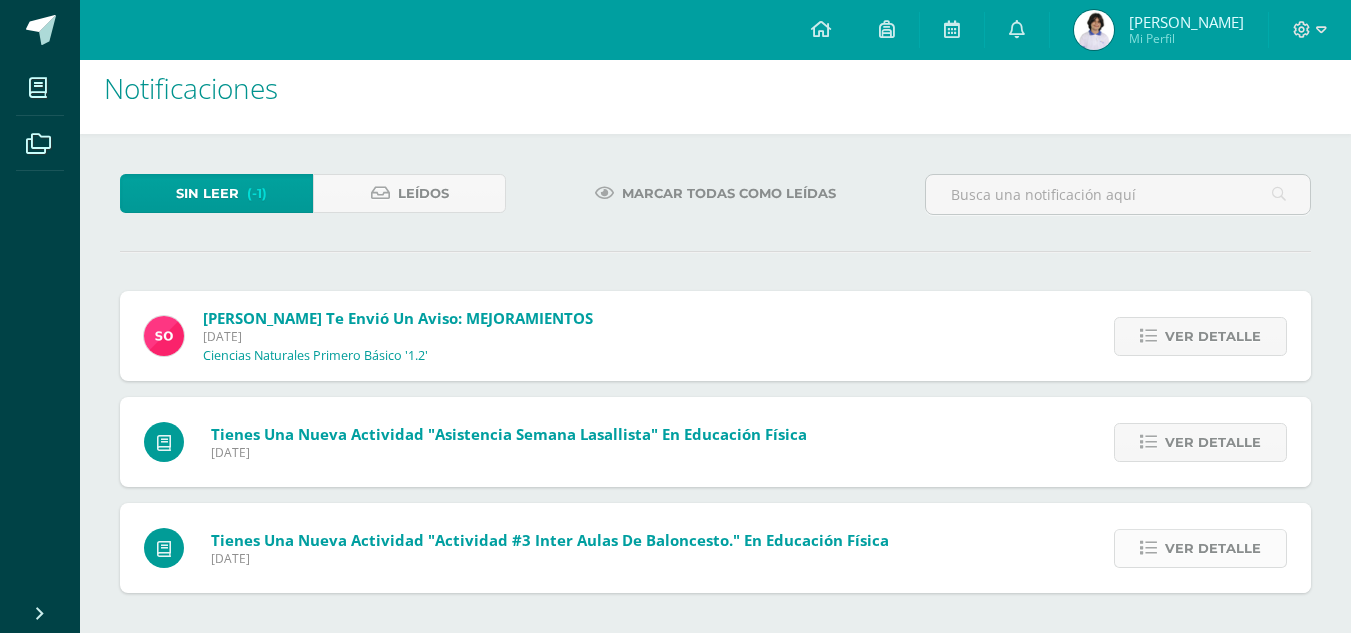 scroll, scrollTop: 0, scrollLeft: 0, axis: both 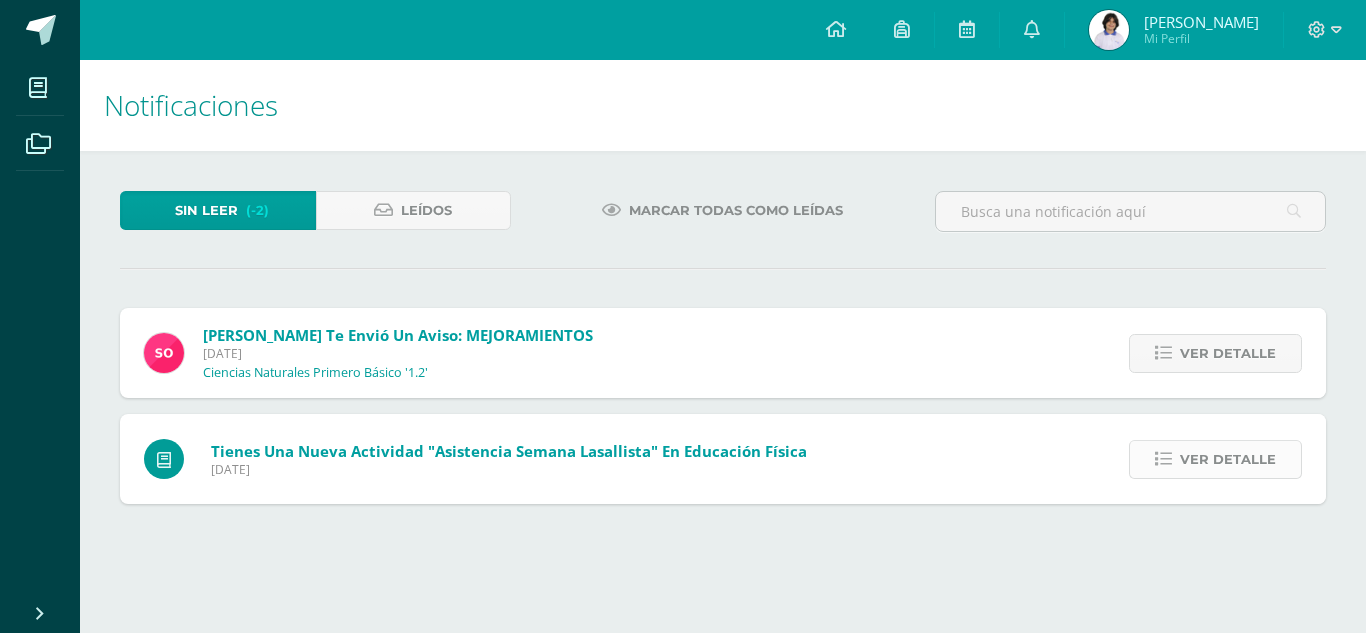 click on "Ver detalle" at bounding box center (1228, 459) 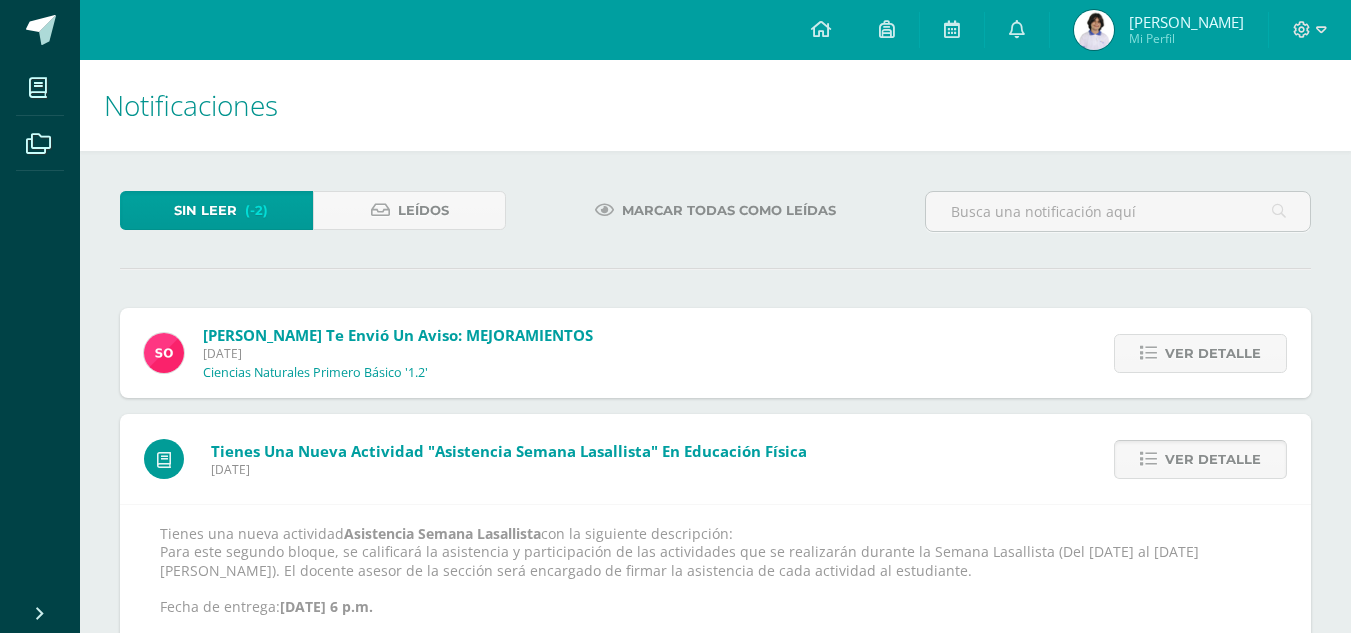 click on "Ver detalle" at bounding box center (1213, 459) 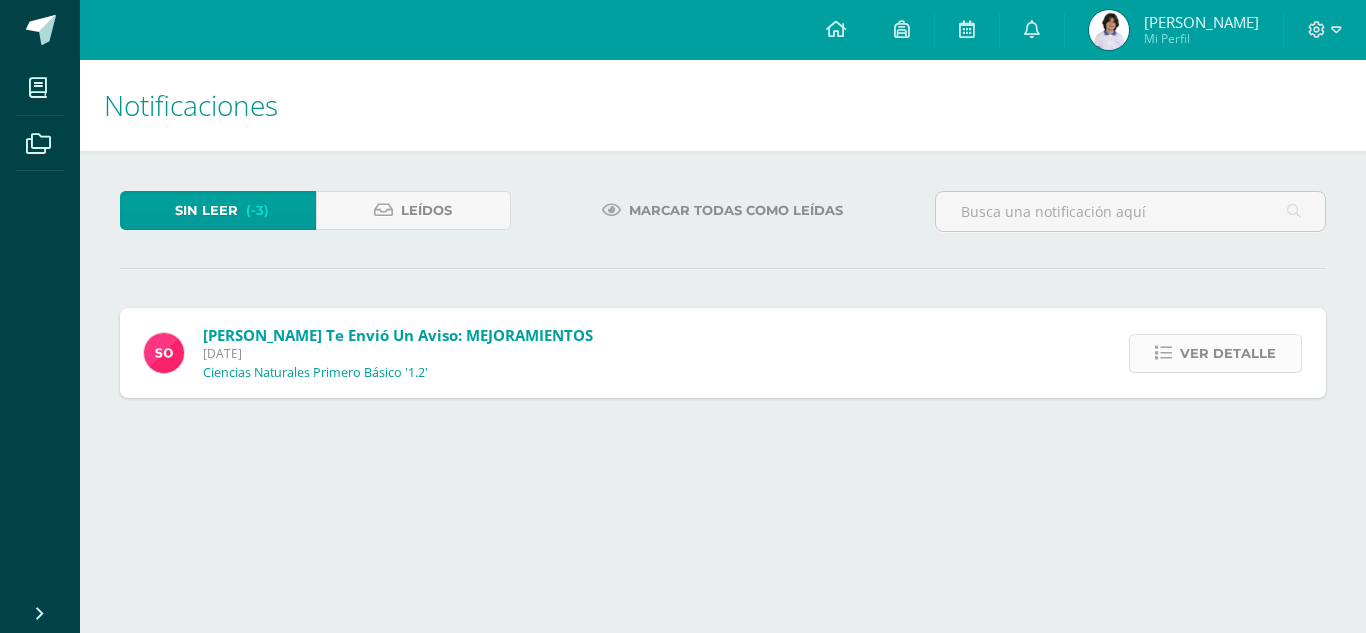 click on "Ver detalle" at bounding box center (1228, 353) 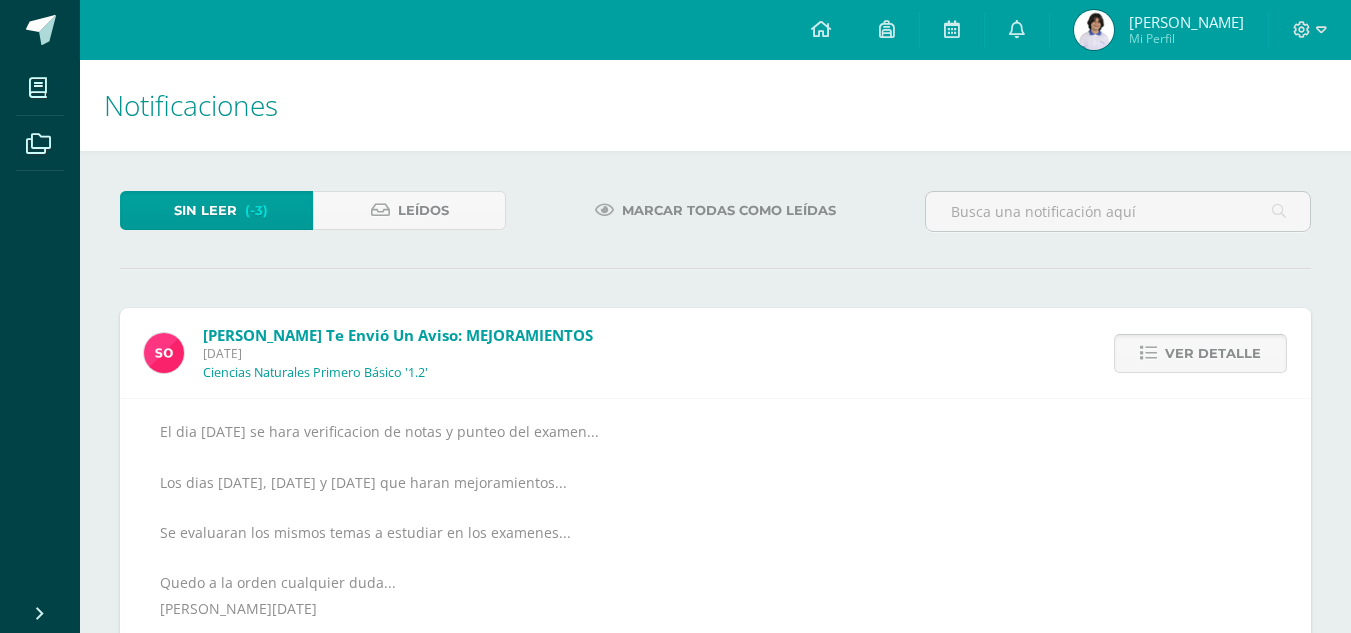 click on "Ver detalle" at bounding box center [1200, 353] 